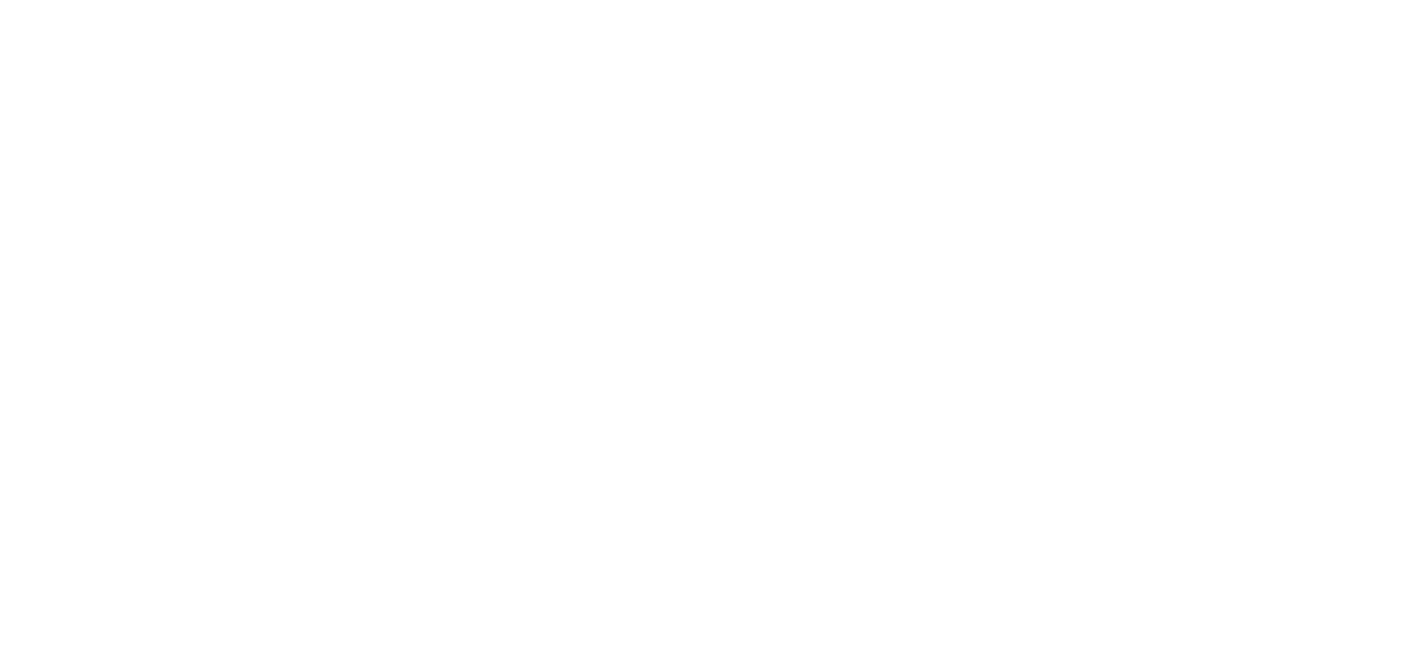 scroll, scrollTop: 0, scrollLeft: 0, axis: both 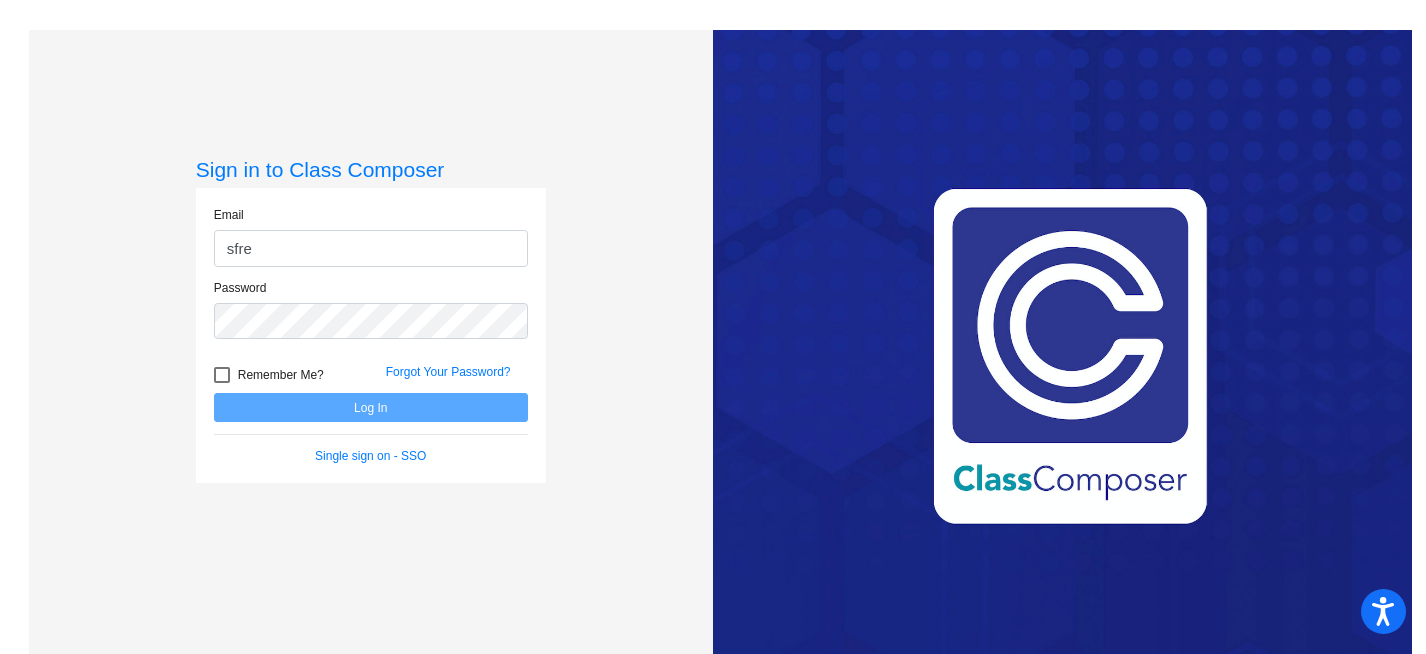 type on "[EMAIL_ADDRESS][DOMAIN_NAME]" 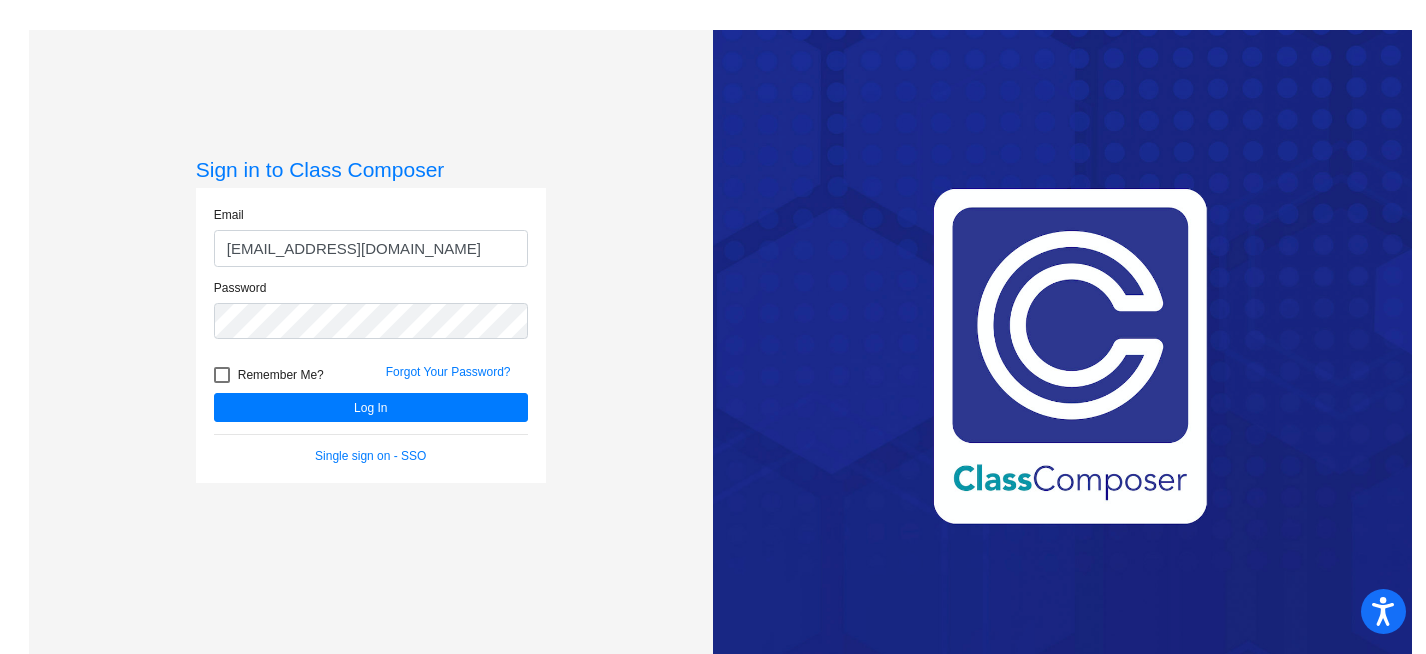 click at bounding box center (222, 375) 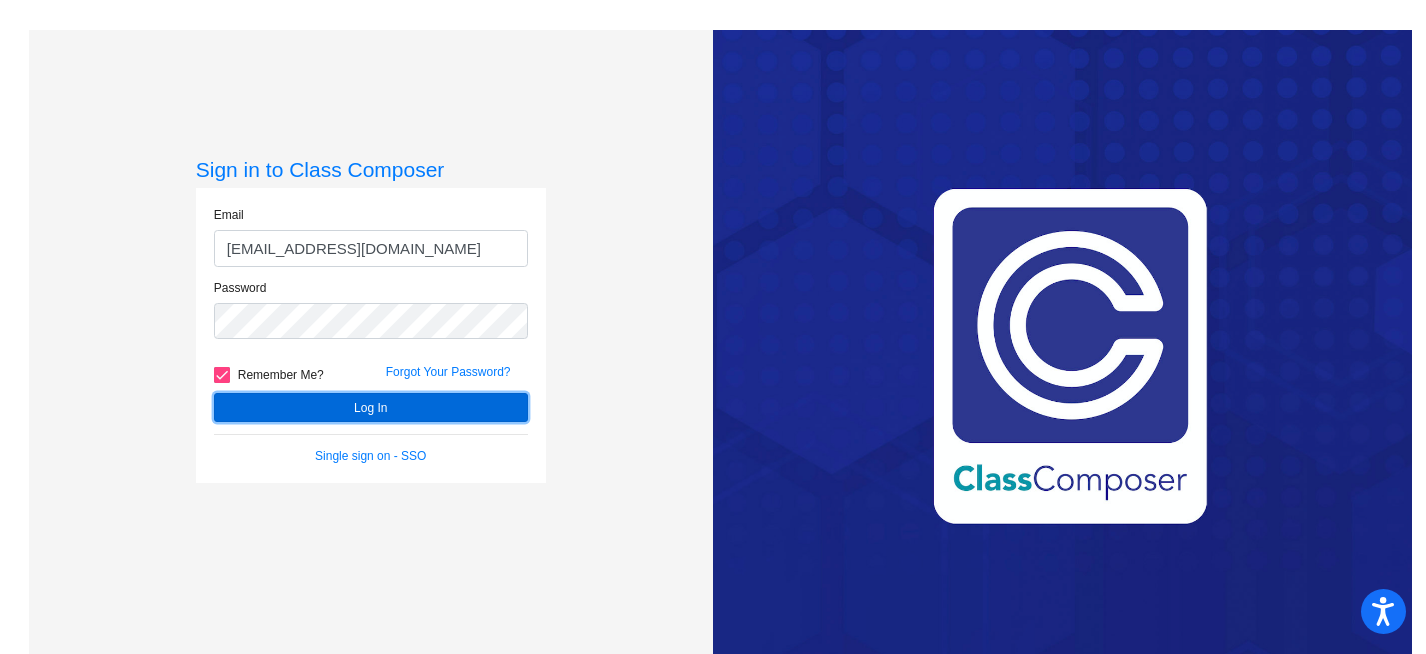 click on "Log In" 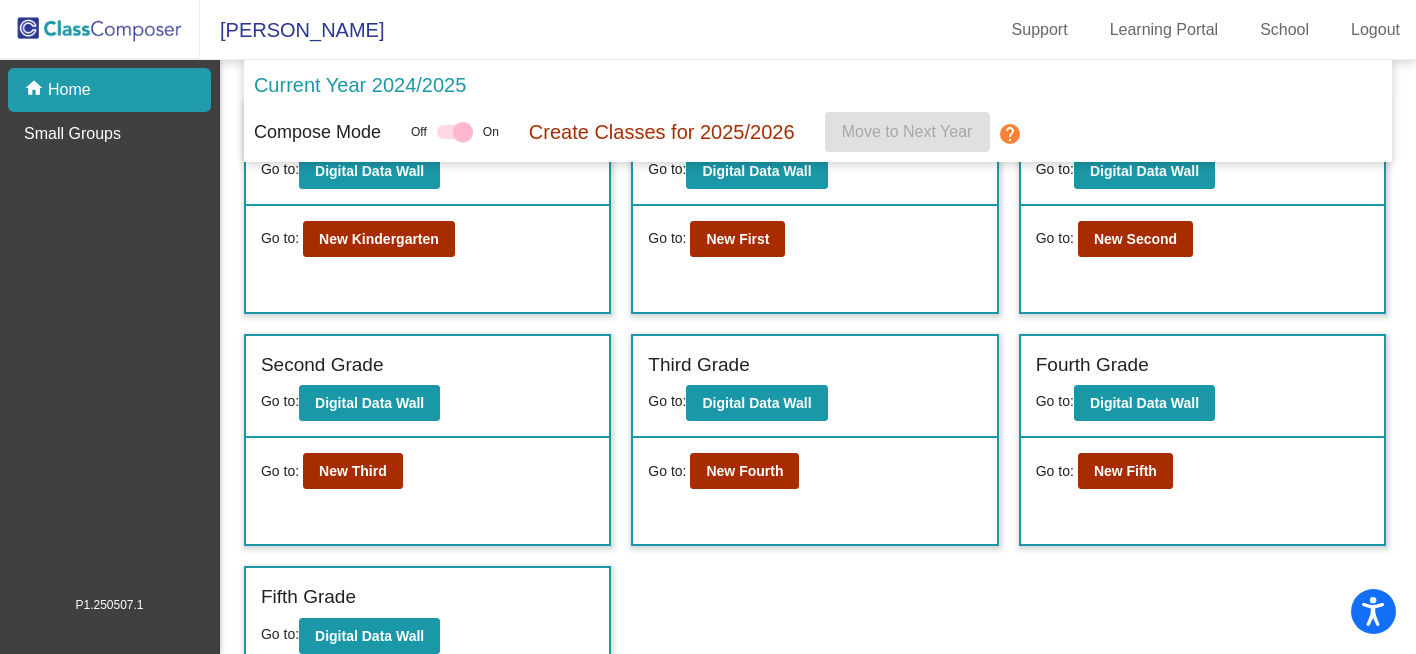 scroll, scrollTop: 92, scrollLeft: 0, axis: vertical 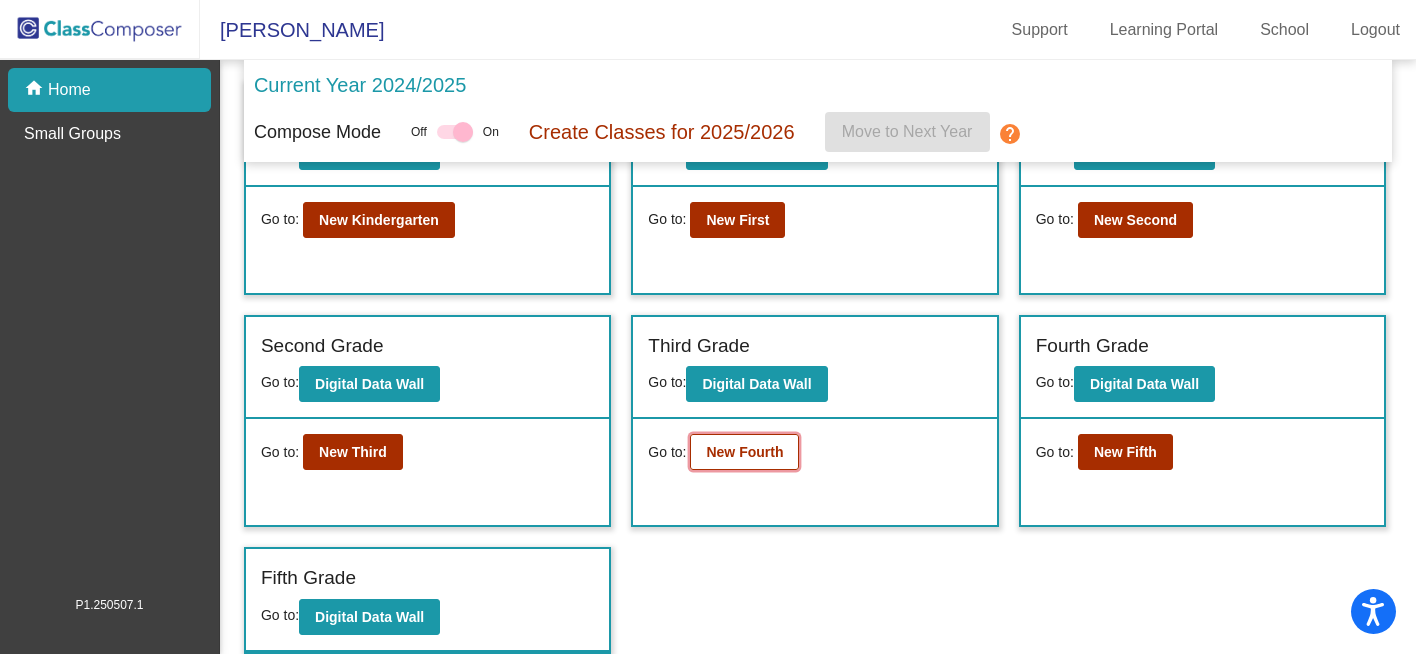 click on "New Fourth" 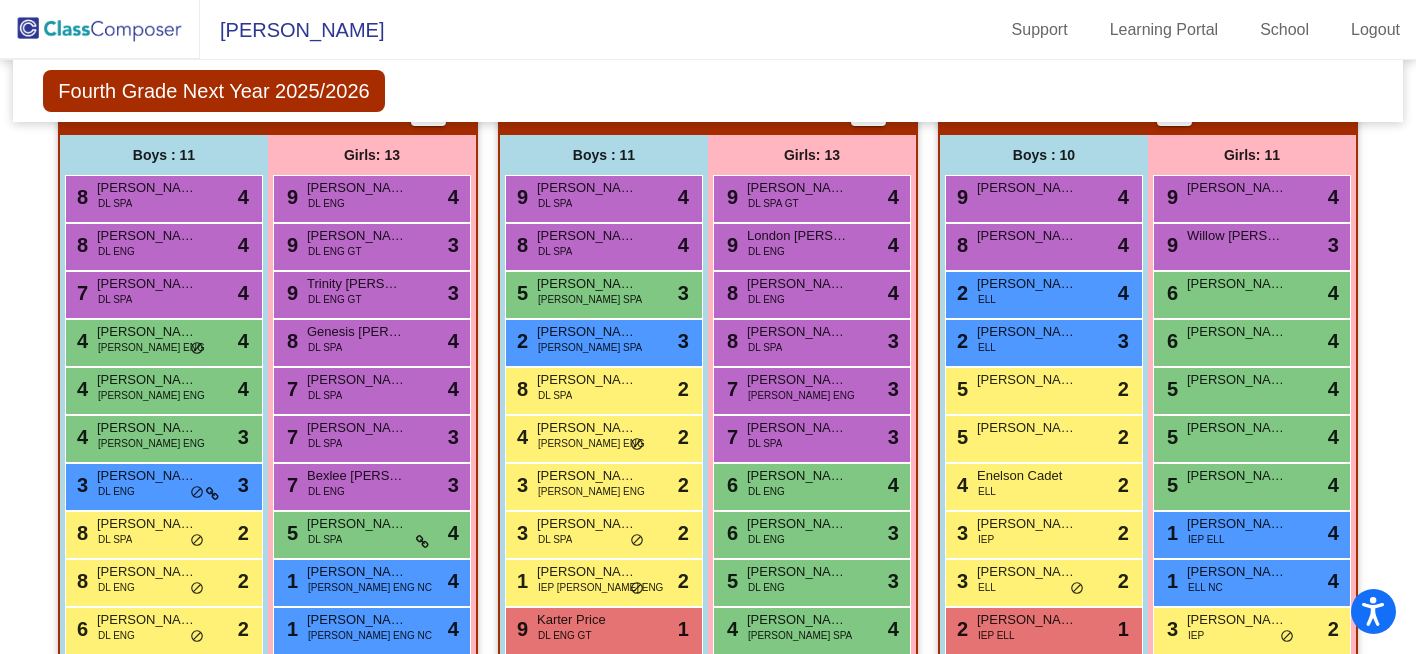 scroll, scrollTop: 450, scrollLeft: 0, axis: vertical 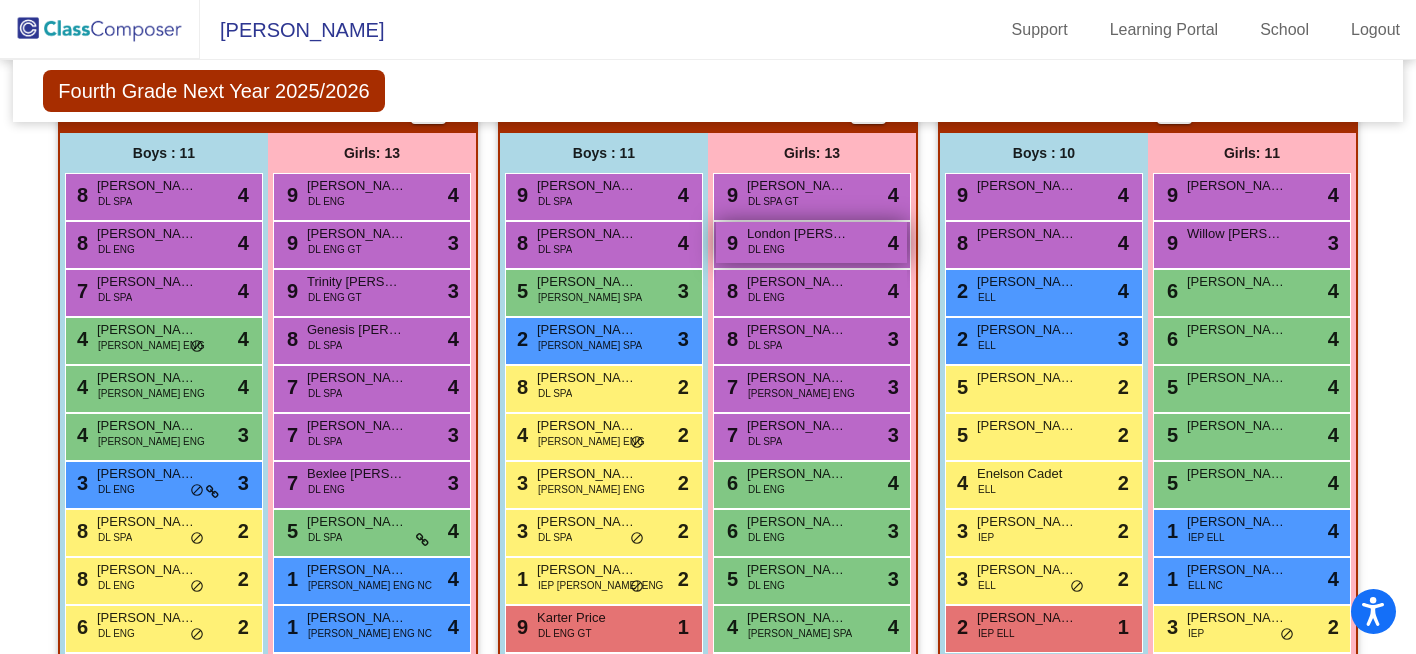 click on "9 London [PERSON_NAME] ENG lock do_not_disturb_alt 4" at bounding box center (811, 242) 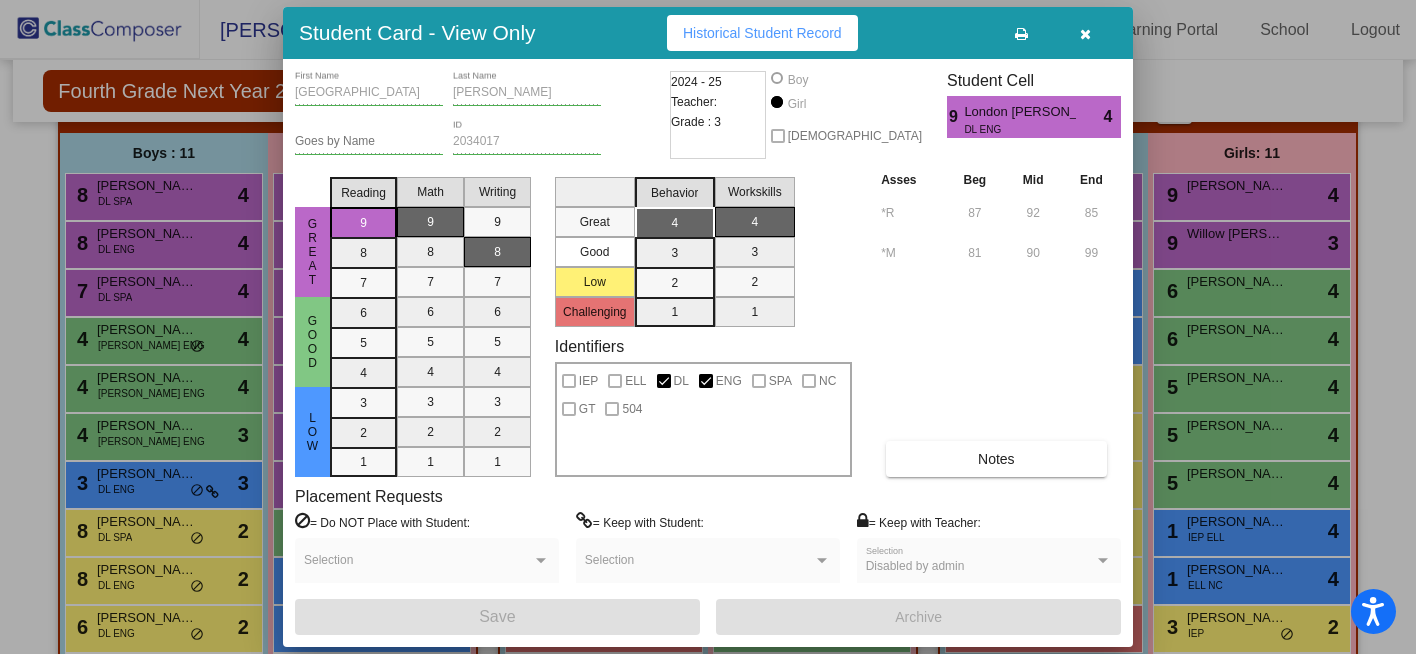 scroll, scrollTop: 0, scrollLeft: 0, axis: both 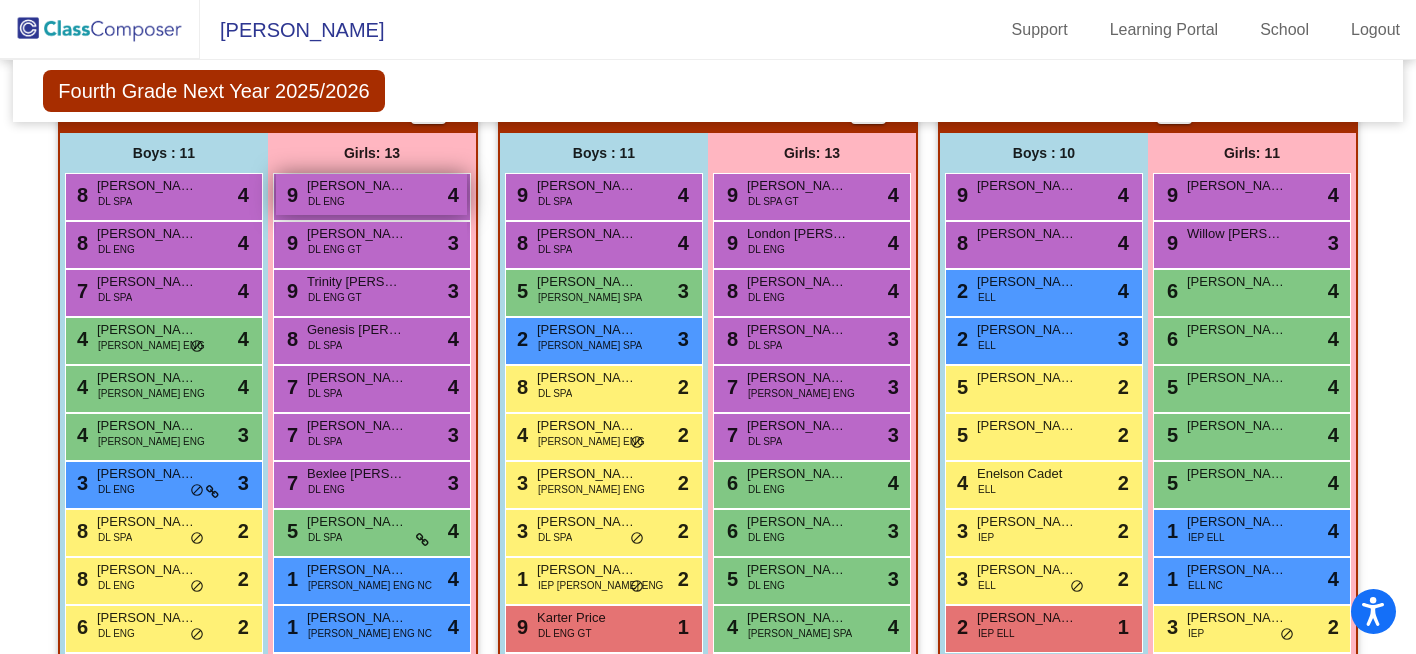 click on "9 [PERSON_NAME] DL ENG lock do_not_disturb_alt 4" at bounding box center [371, 194] 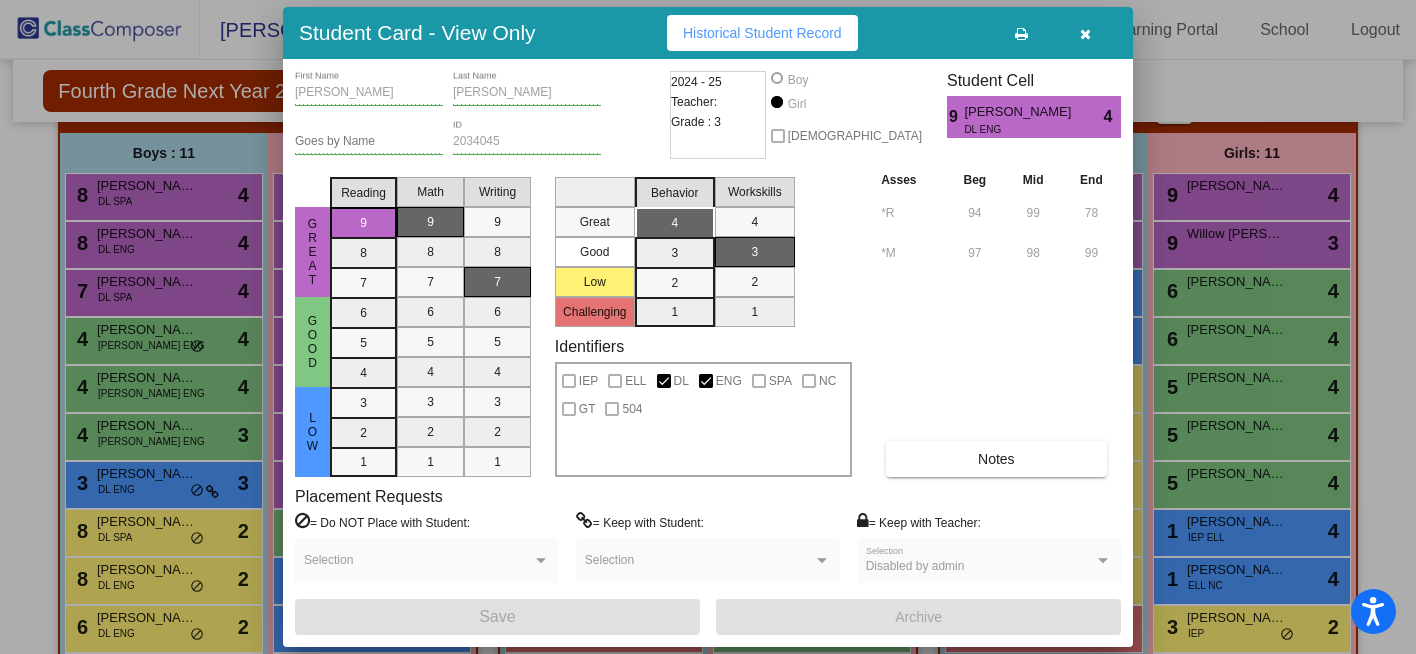 click at bounding box center [1085, 34] 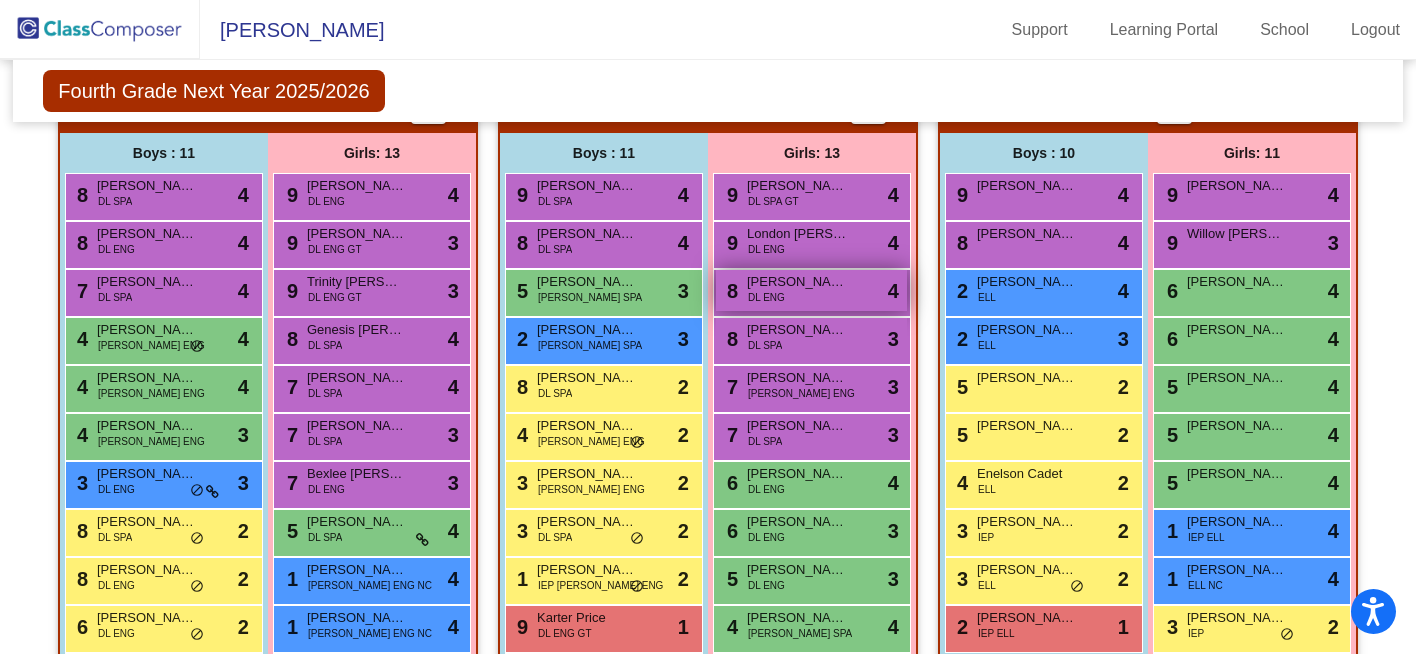 click on "8 [PERSON_NAME] ENG lock do_not_disturb_alt 4" at bounding box center (811, 290) 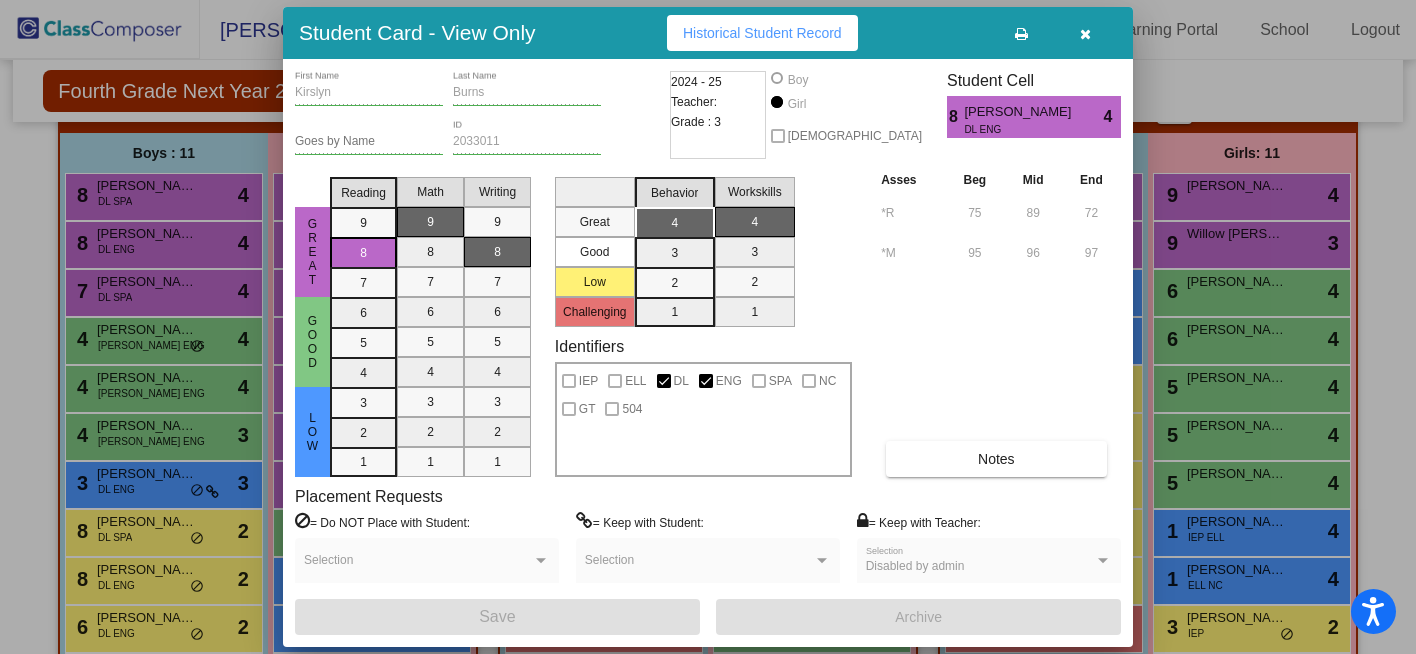 click at bounding box center (1085, 34) 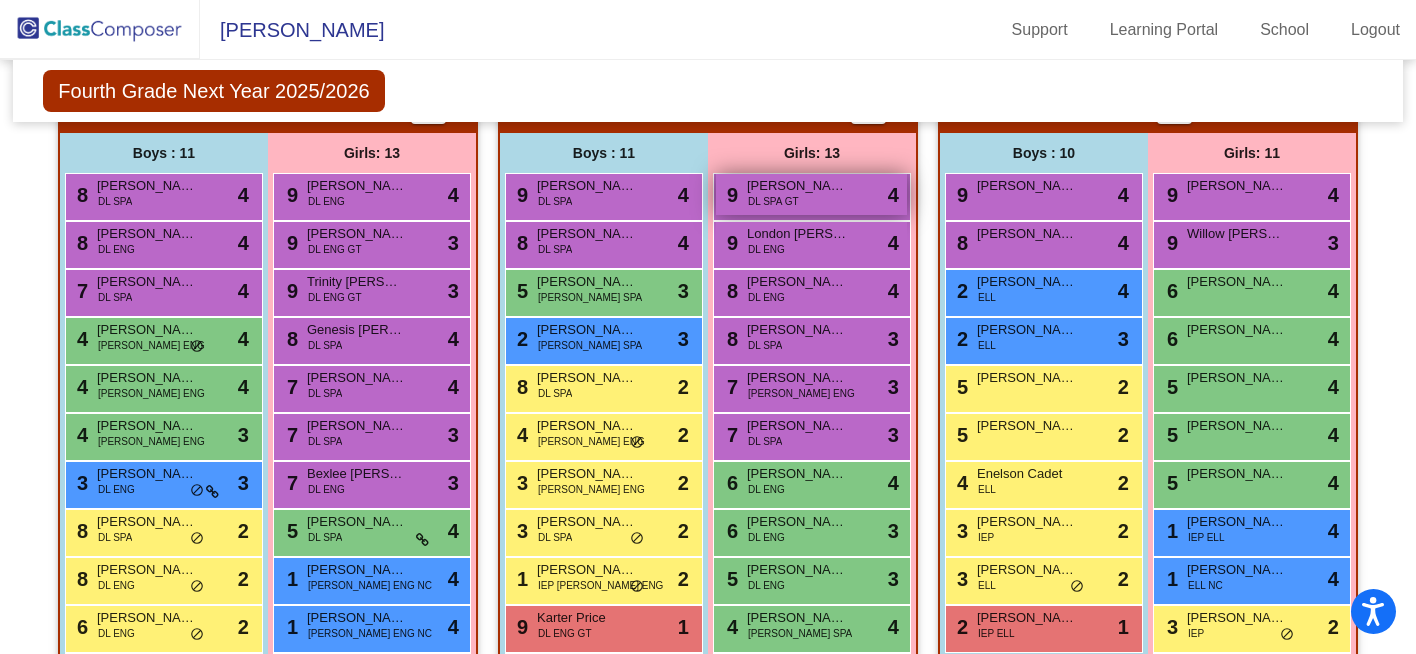 click on "9 [PERSON_NAME] SPA GT lock do_not_disturb_alt 4" at bounding box center [811, 194] 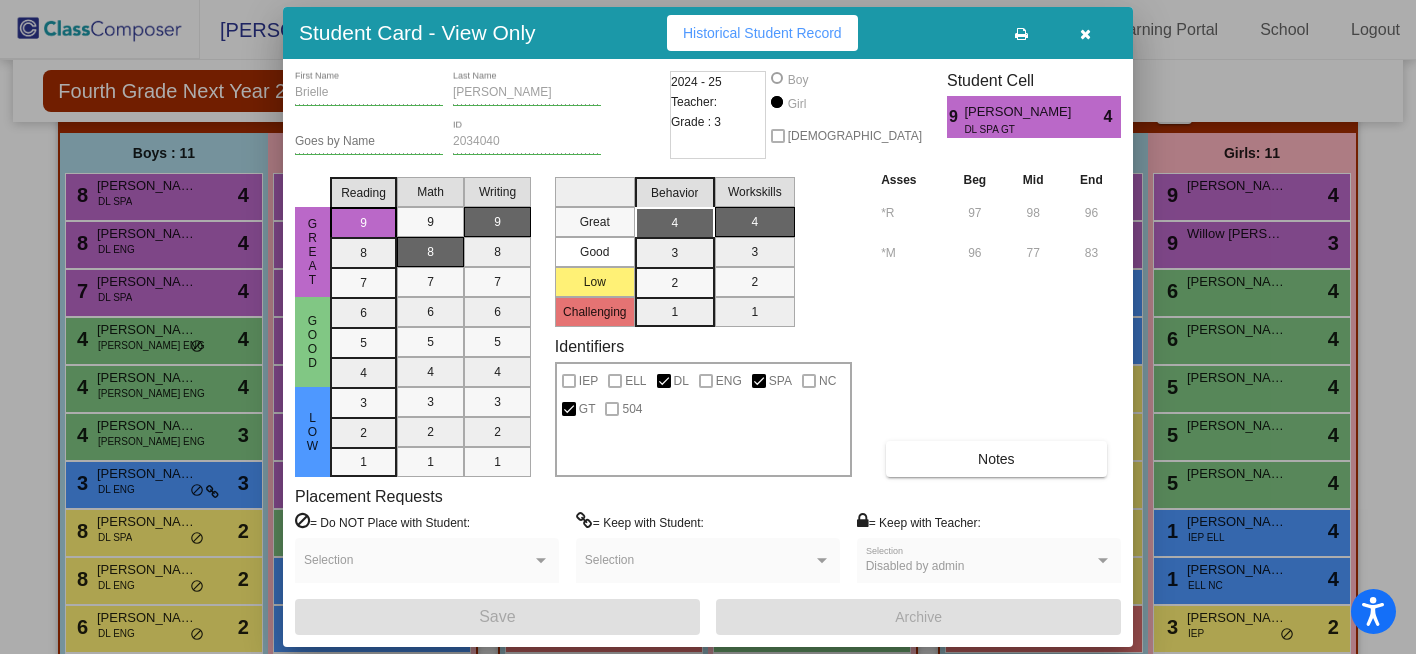 click at bounding box center [1085, 34] 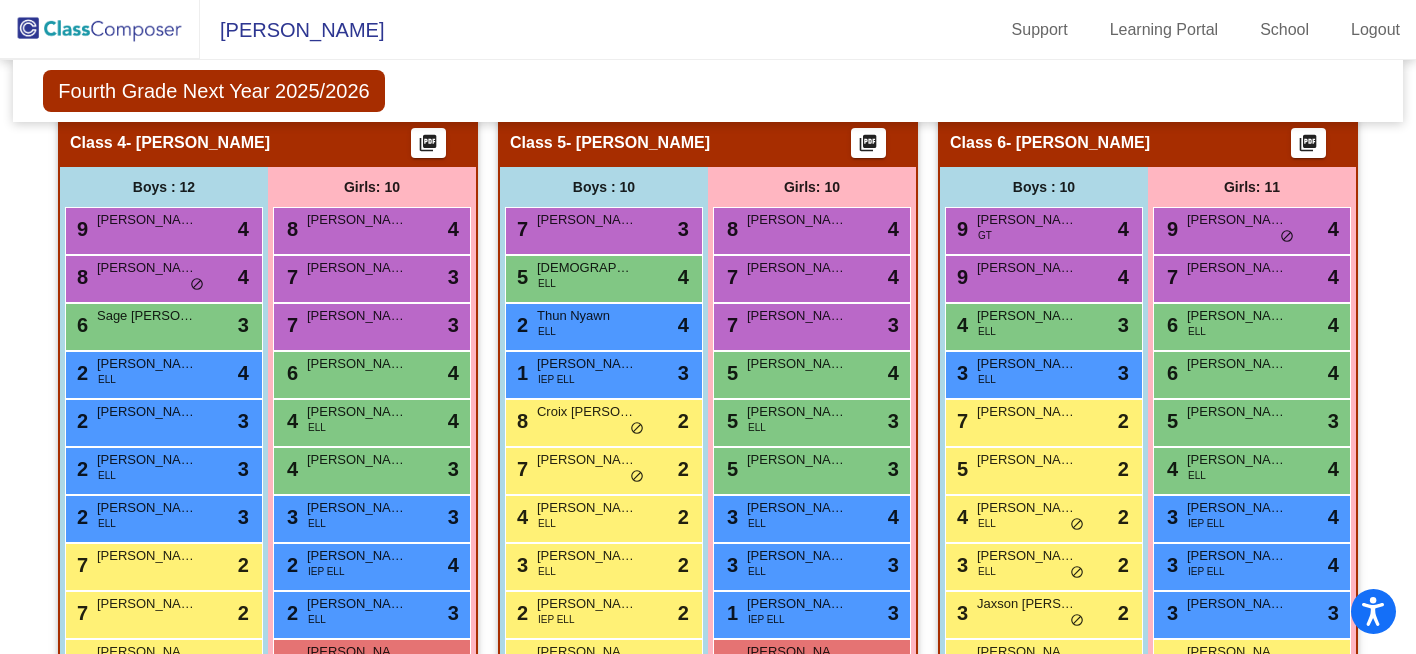 scroll, scrollTop: 1163, scrollLeft: 0, axis: vertical 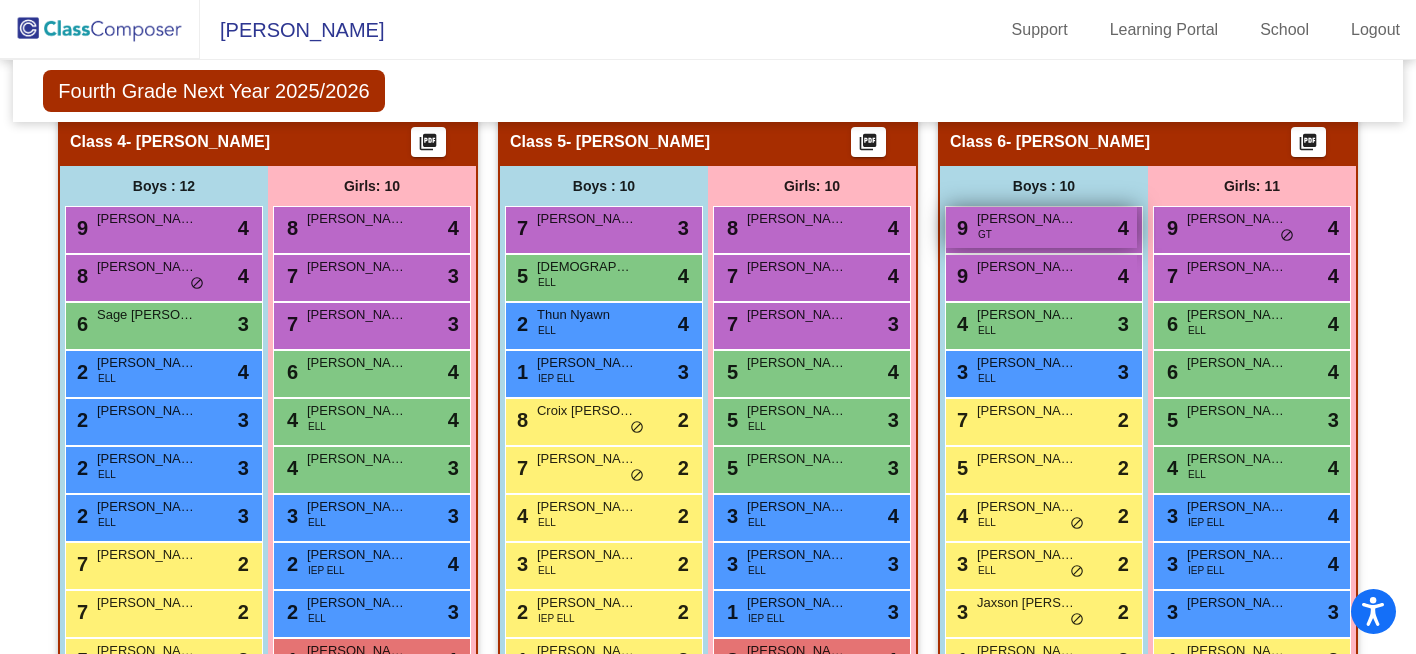 click on "9 [PERSON_NAME] GT lock do_not_disturb_alt 4" at bounding box center (1041, 227) 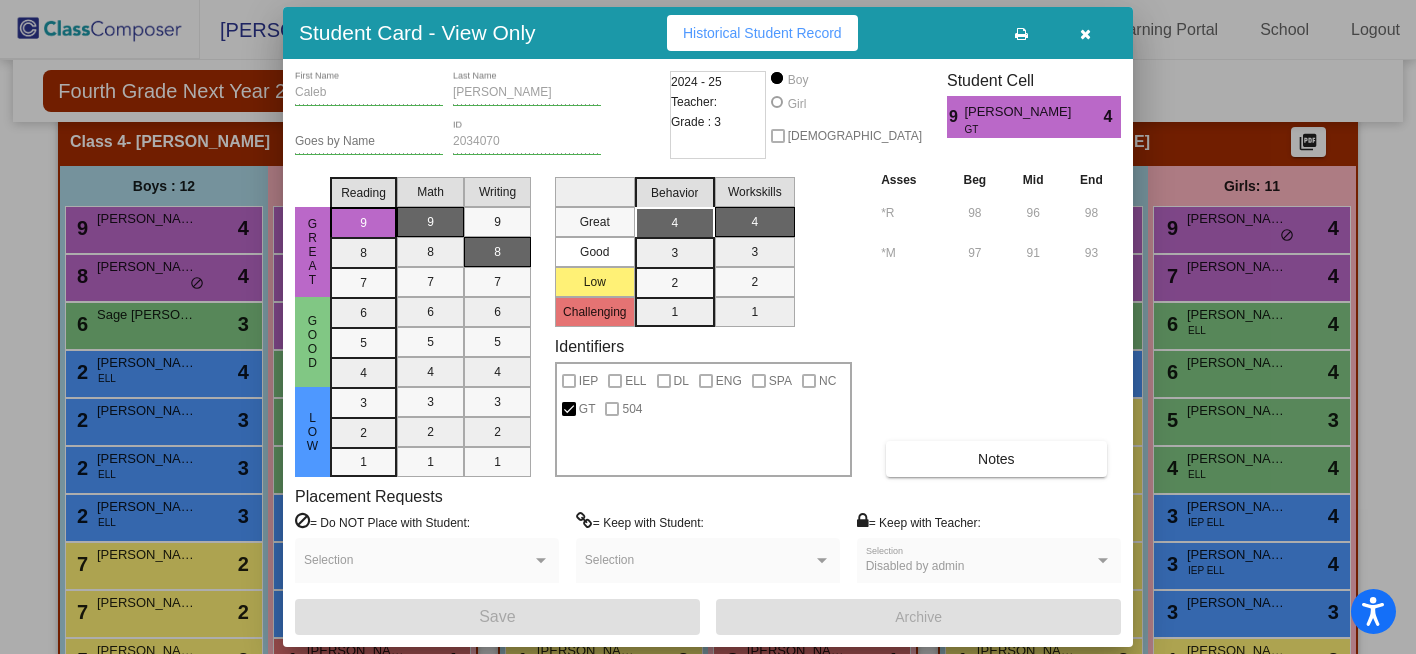 click at bounding box center (1085, 34) 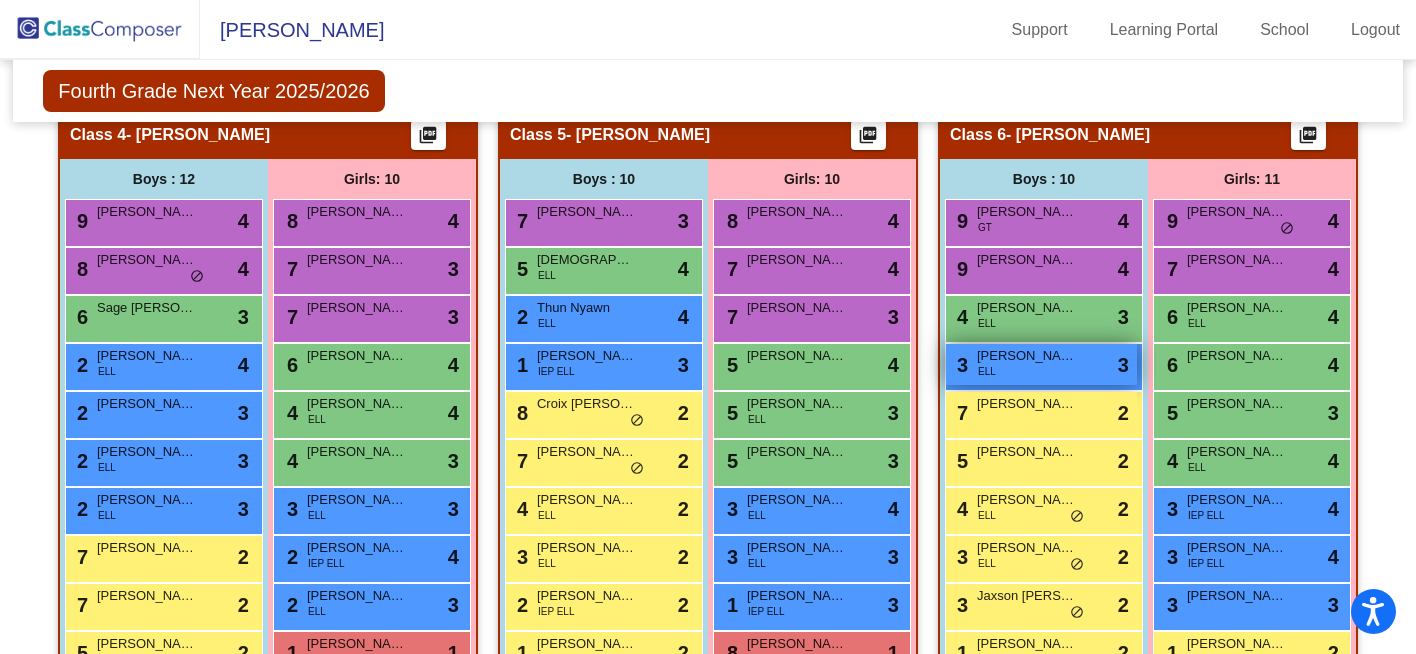 scroll, scrollTop: 1322, scrollLeft: 0, axis: vertical 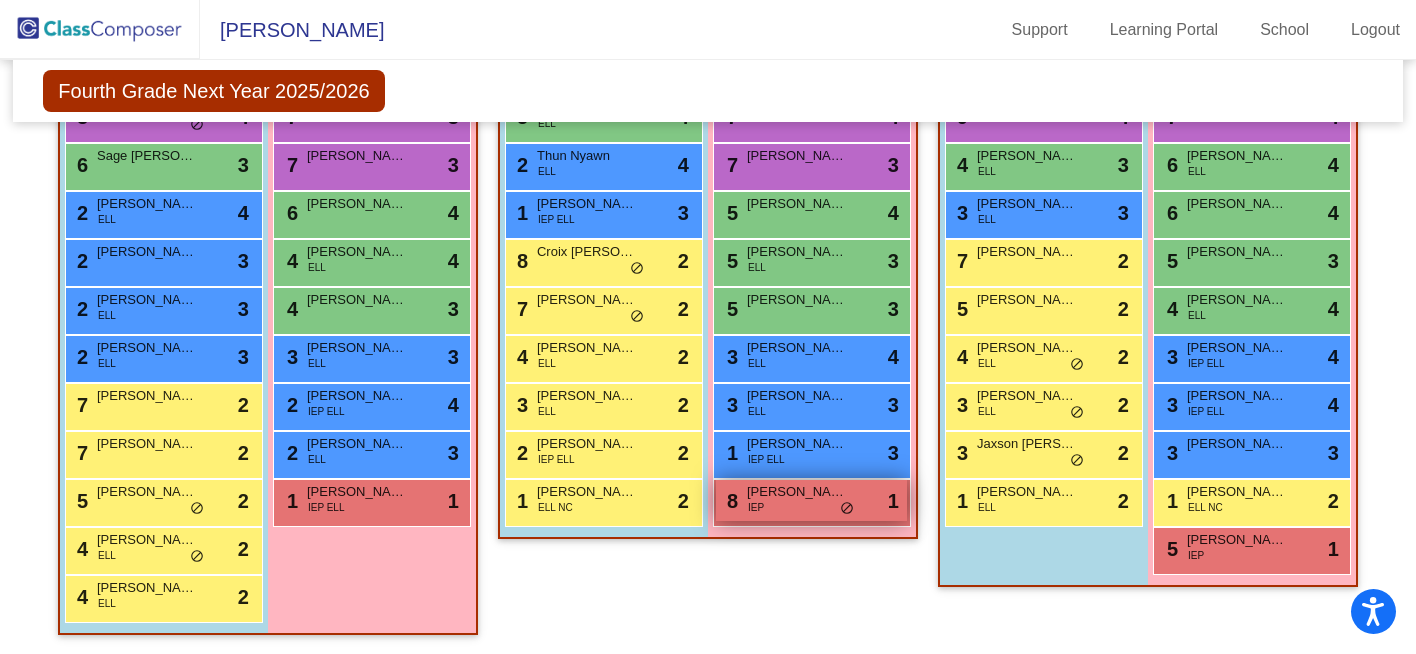 click on "8 [PERSON_NAME] IEP lock do_not_disturb_alt 1" at bounding box center (811, 500) 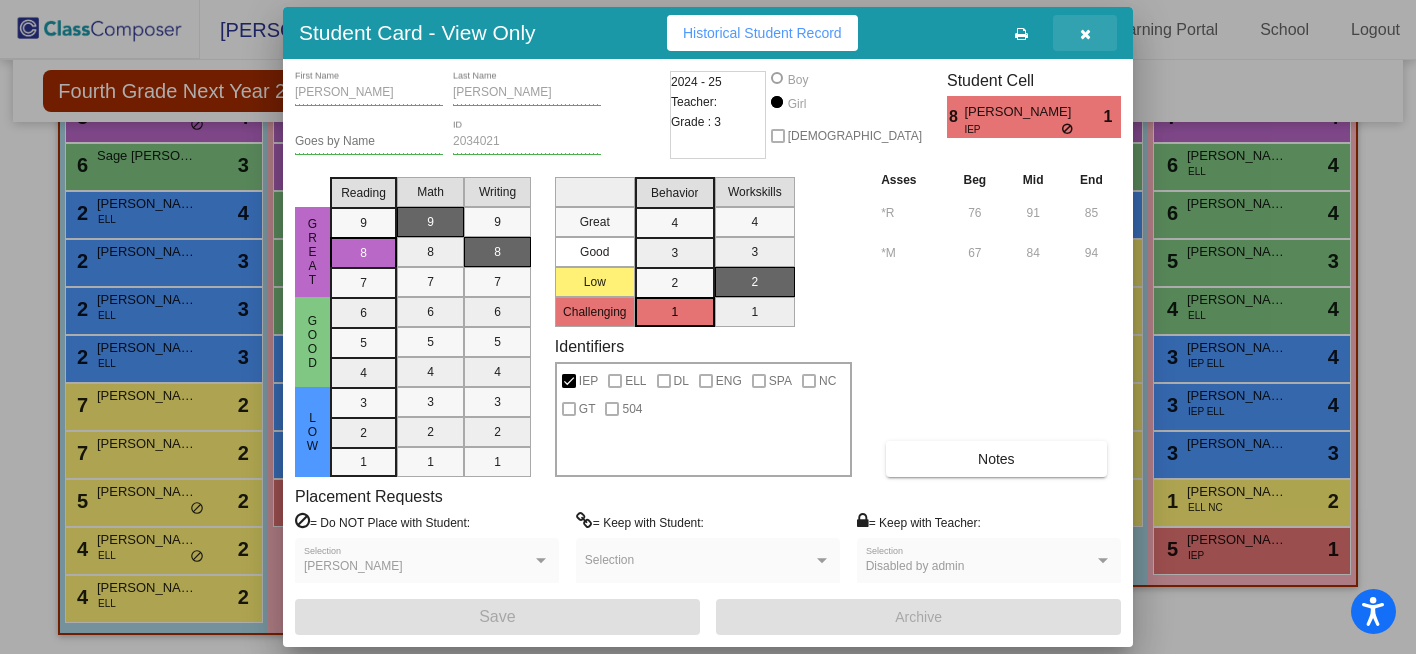 click at bounding box center [1085, 34] 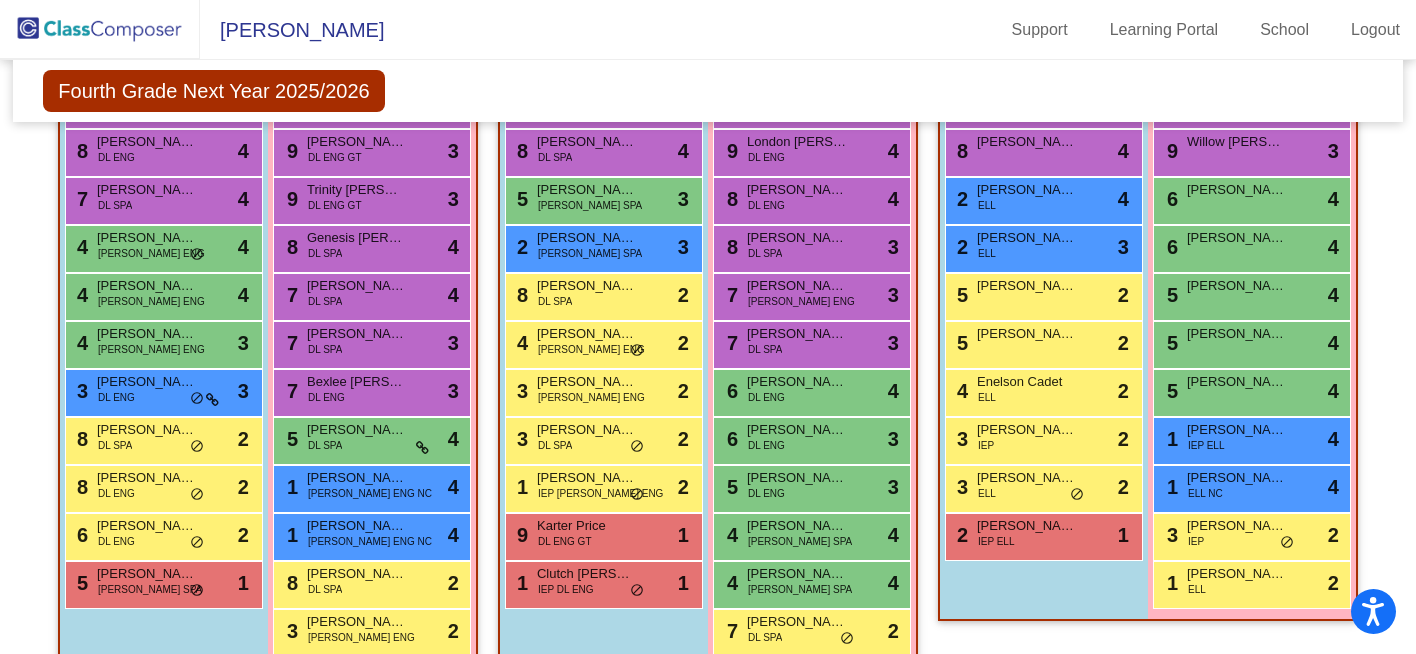 scroll, scrollTop: 548, scrollLeft: 0, axis: vertical 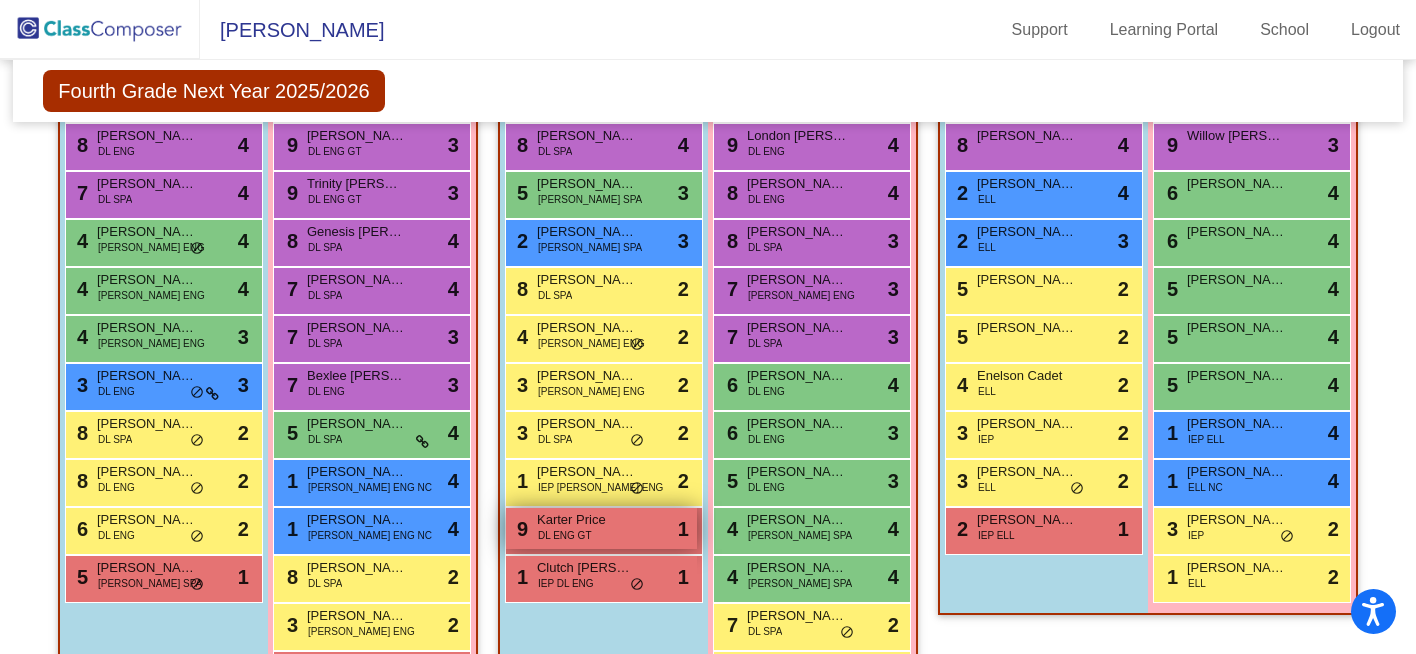 click on "9 Karter Price DL ENG GT lock do_not_disturb_alt 1" at bounding box center (601, 528) 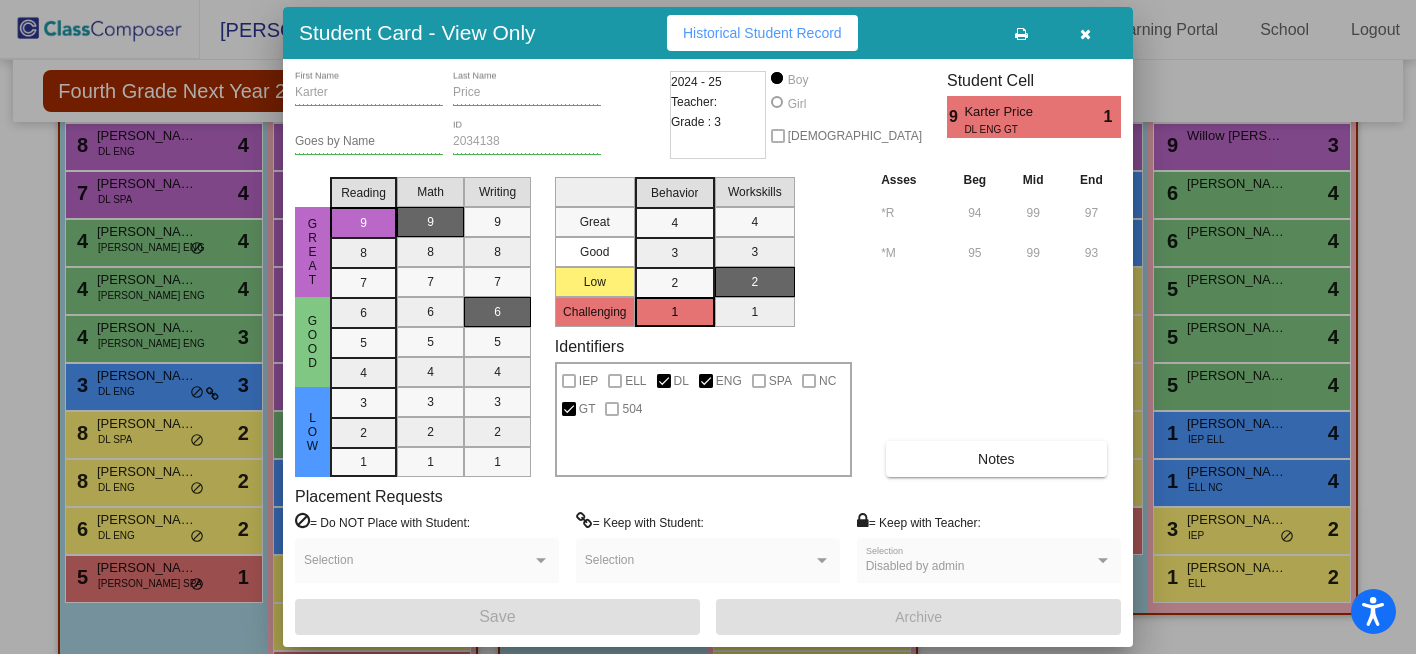 scroll, scrollTop: 0, scrollLeft: 0, axis: both 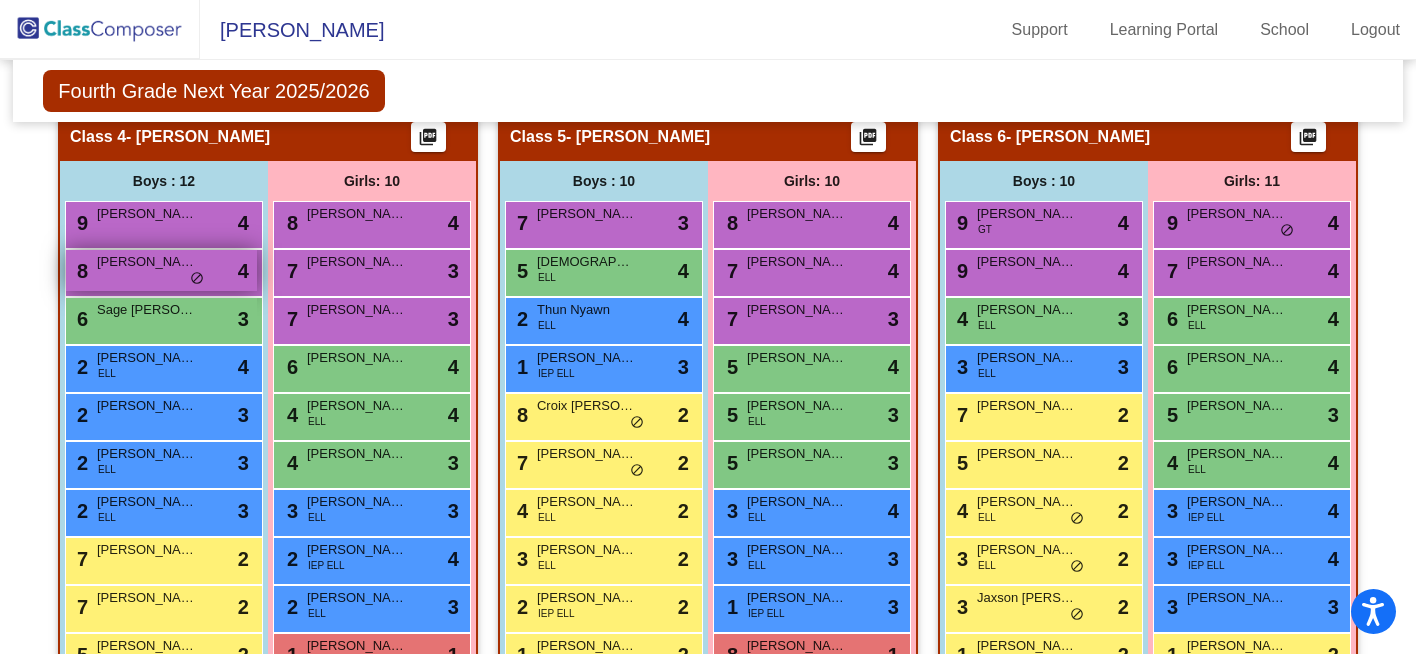 click on "8 [PERSON_NAME] lock do_not_disturb_alt 4" at bounding box center (161, 270) 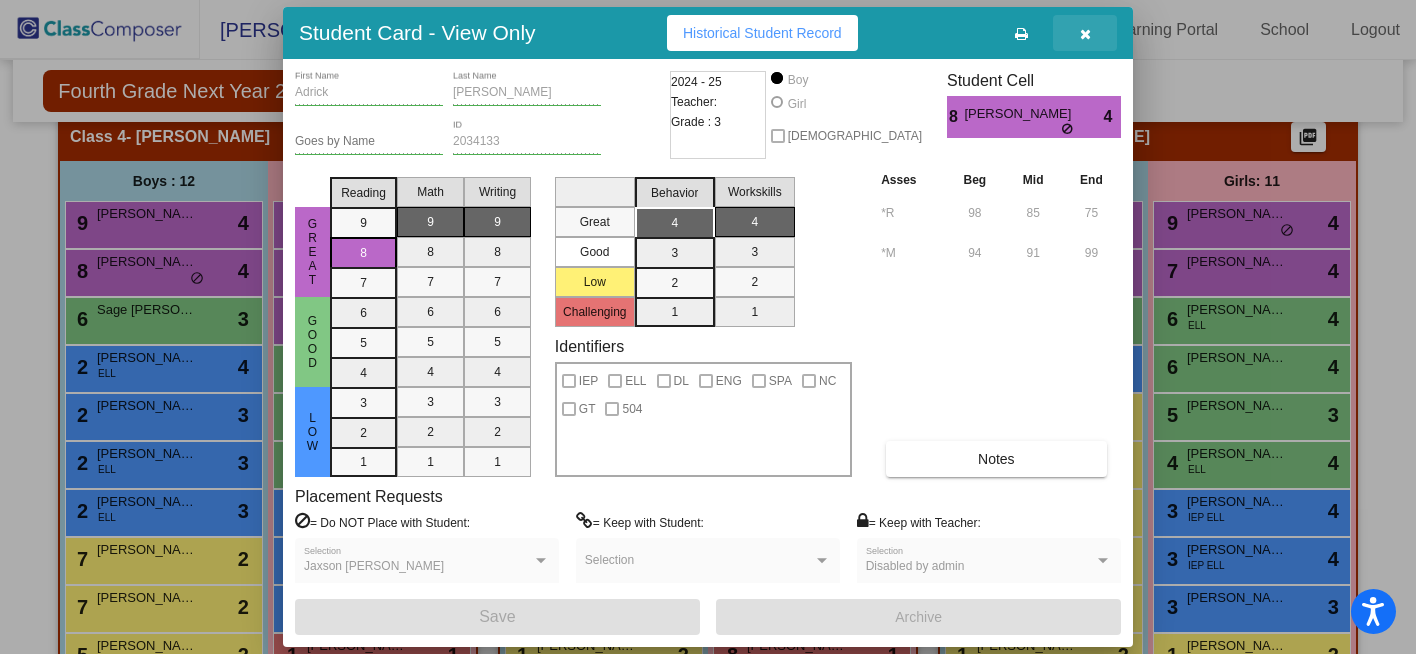 click at bounding box center [1085, 34] 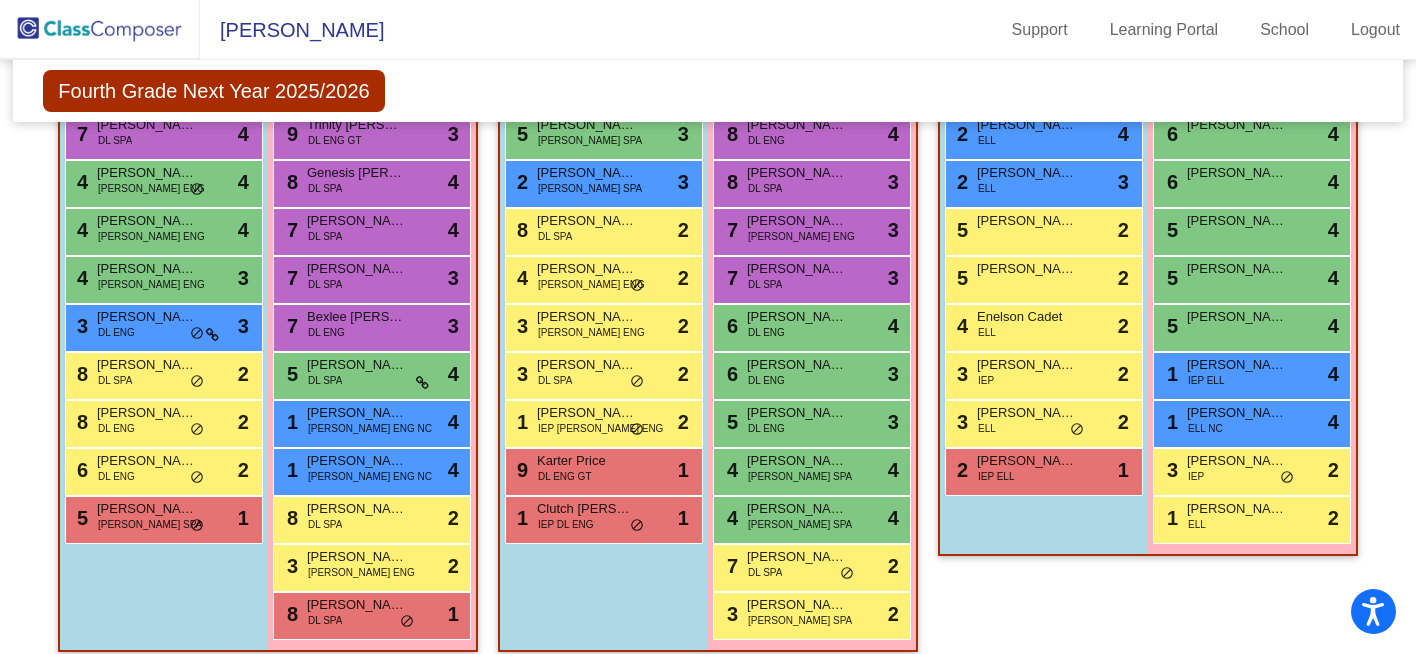 scroll, scrollTop: 611, scrollLeft: 0, axis: vertical 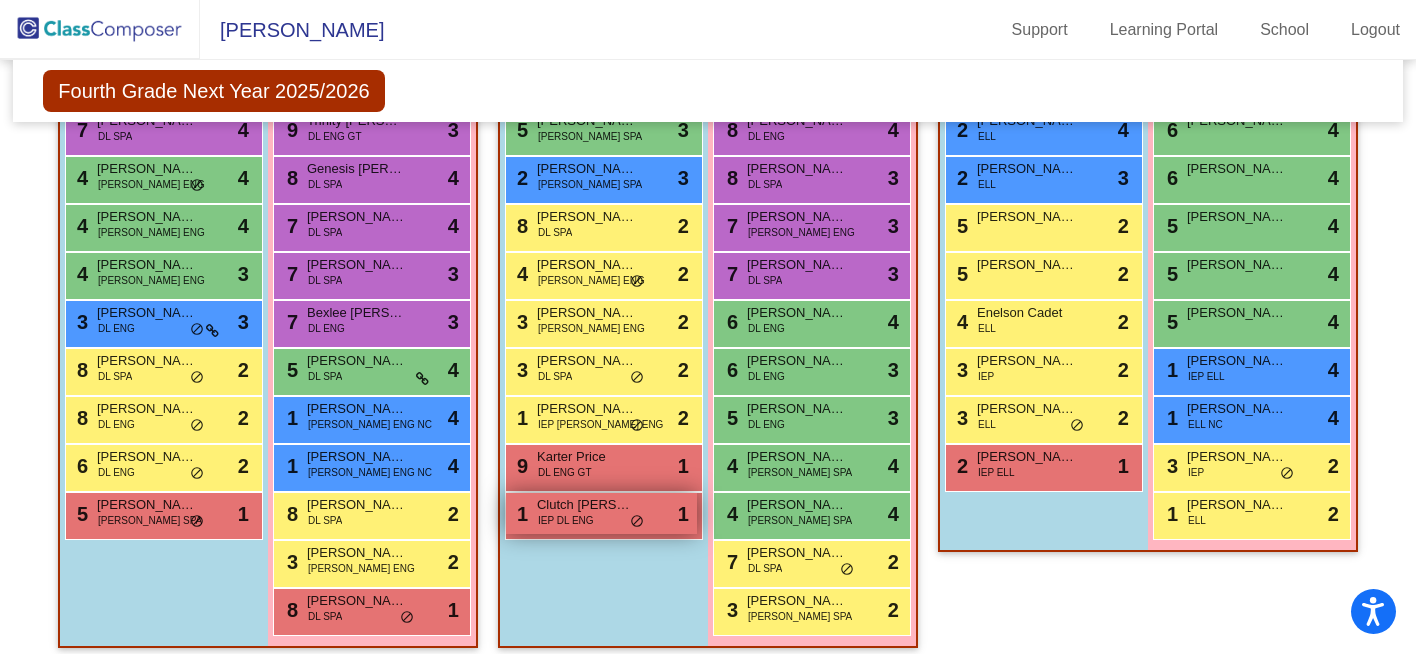 click on "IEP DL ENG" at bounding box center [566, 520] 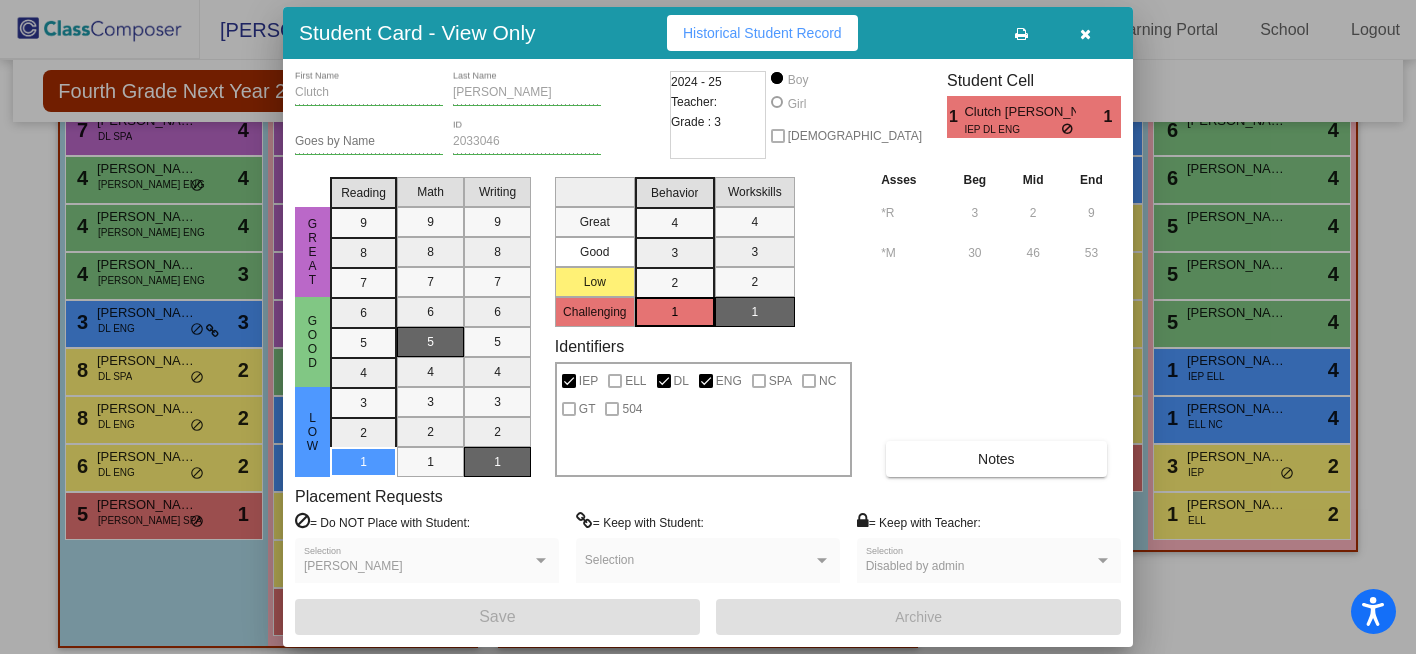 click at bounding box center (1085, 33) 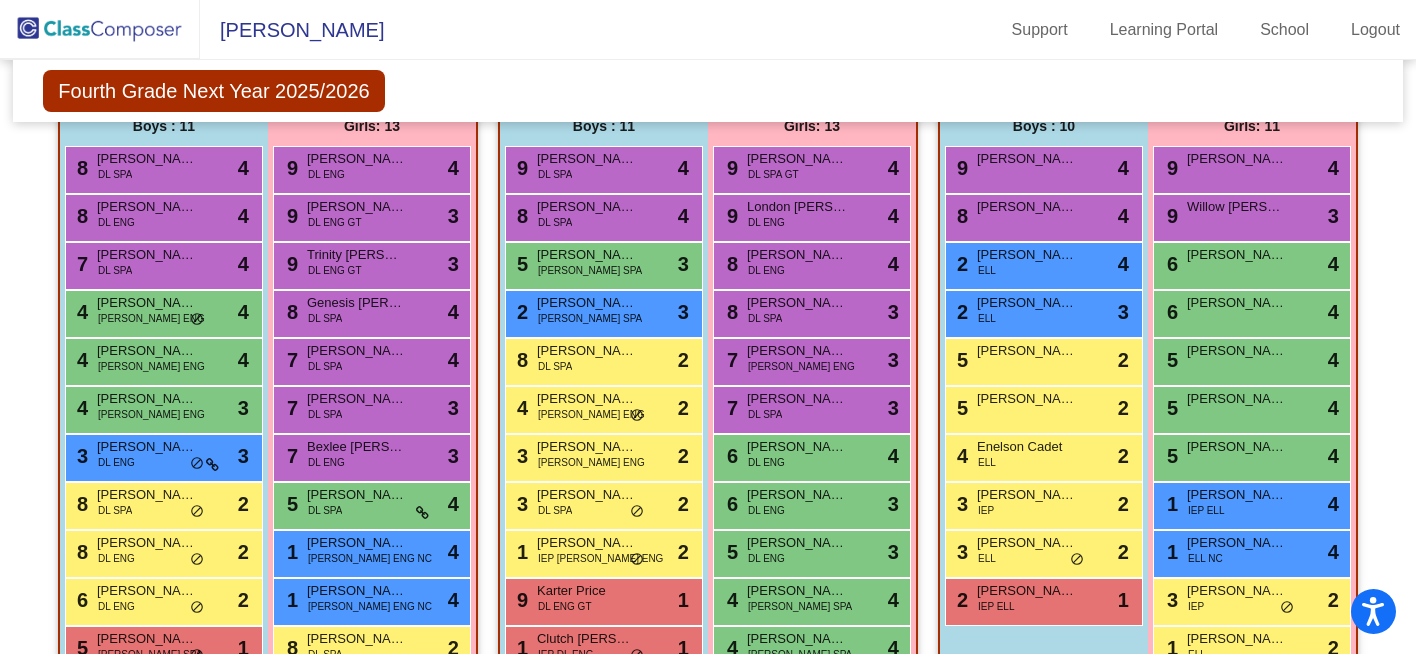 scroll, scrollTop: 484, scrollLeft: 0, axis: vertical 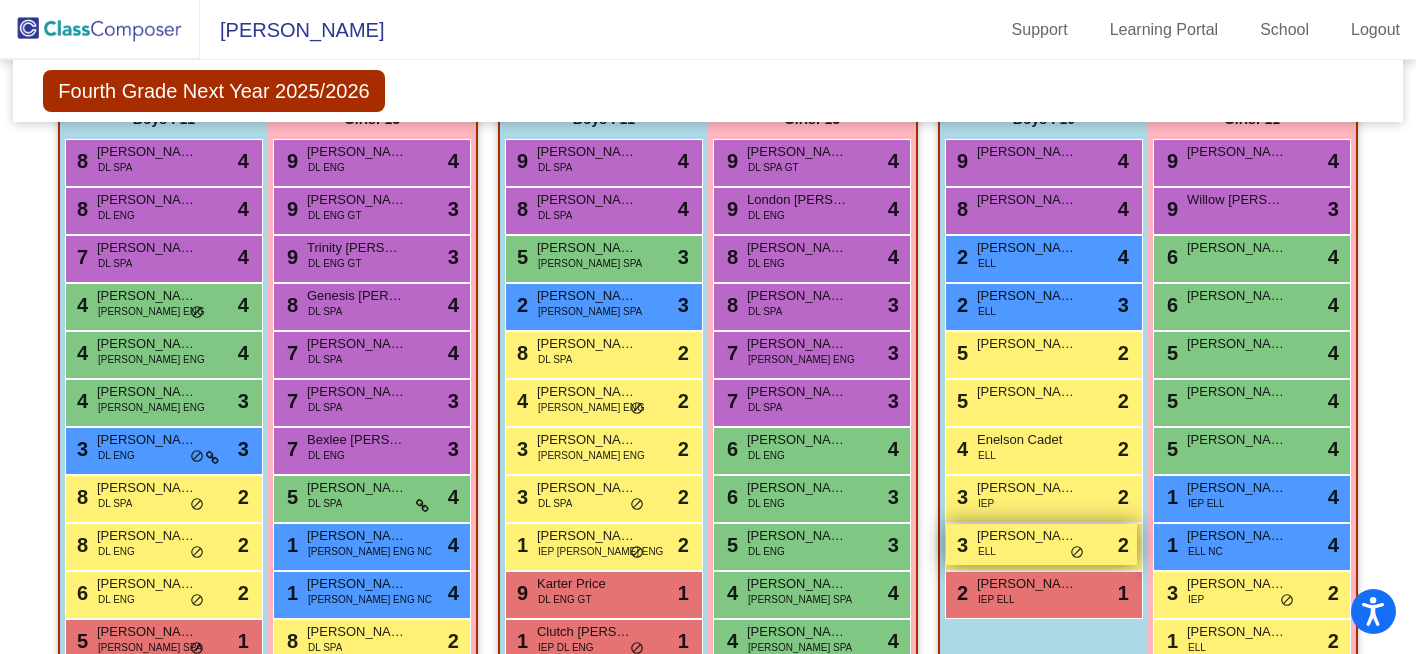 click on "[PERSON_NAME]" at bounding box center (1027, 536) 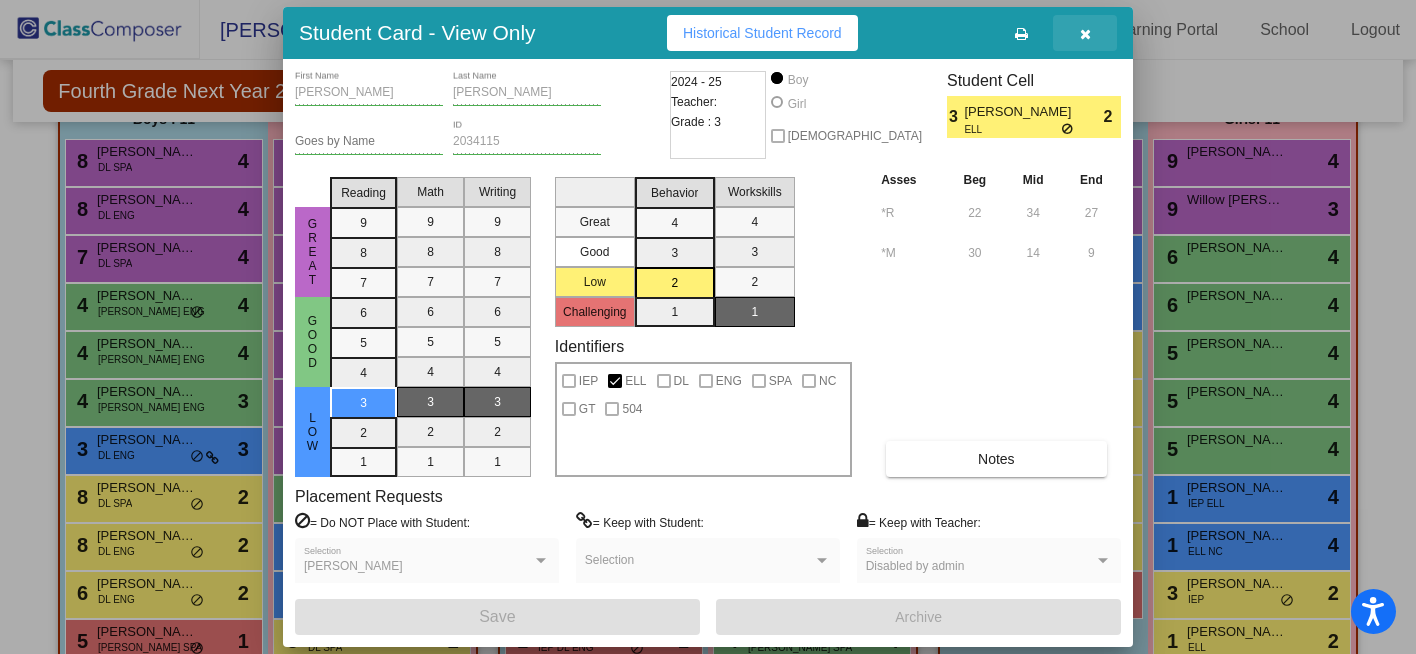 click at bounding box center [1085, 34] 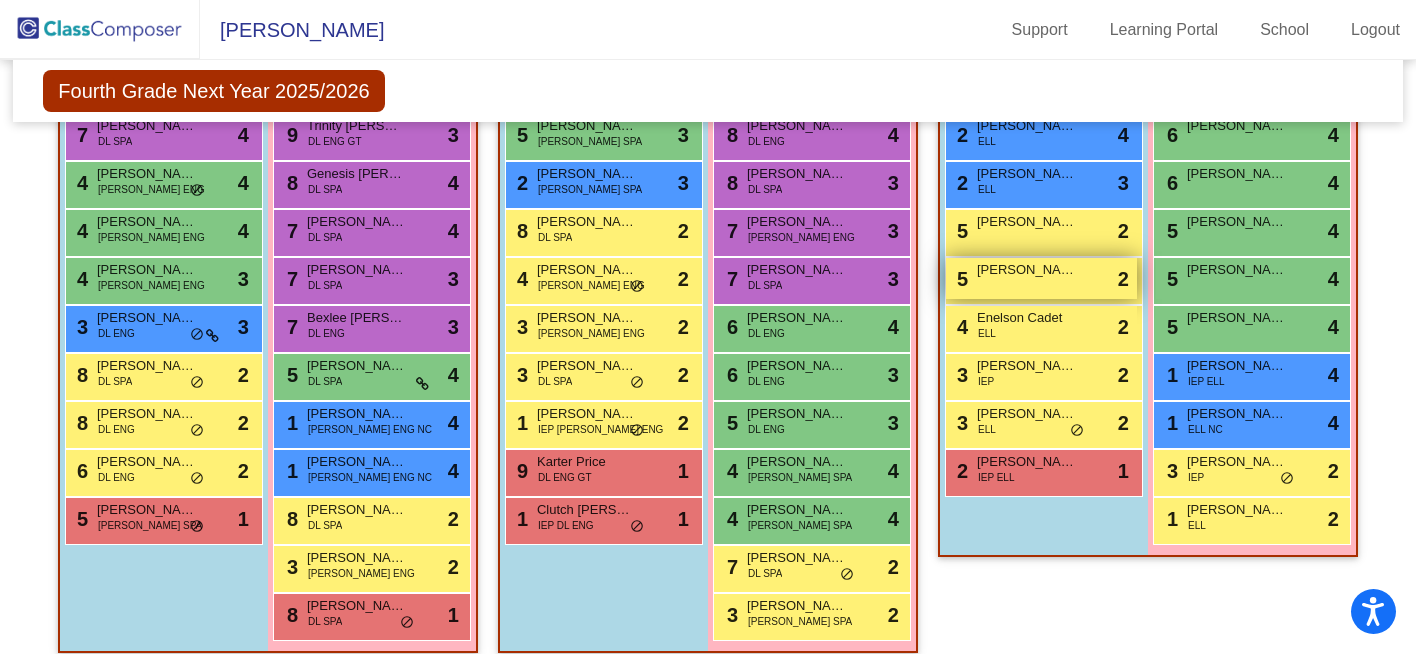 scroll, scrollTop: 607, scrollLeft: 0, axis: vertical 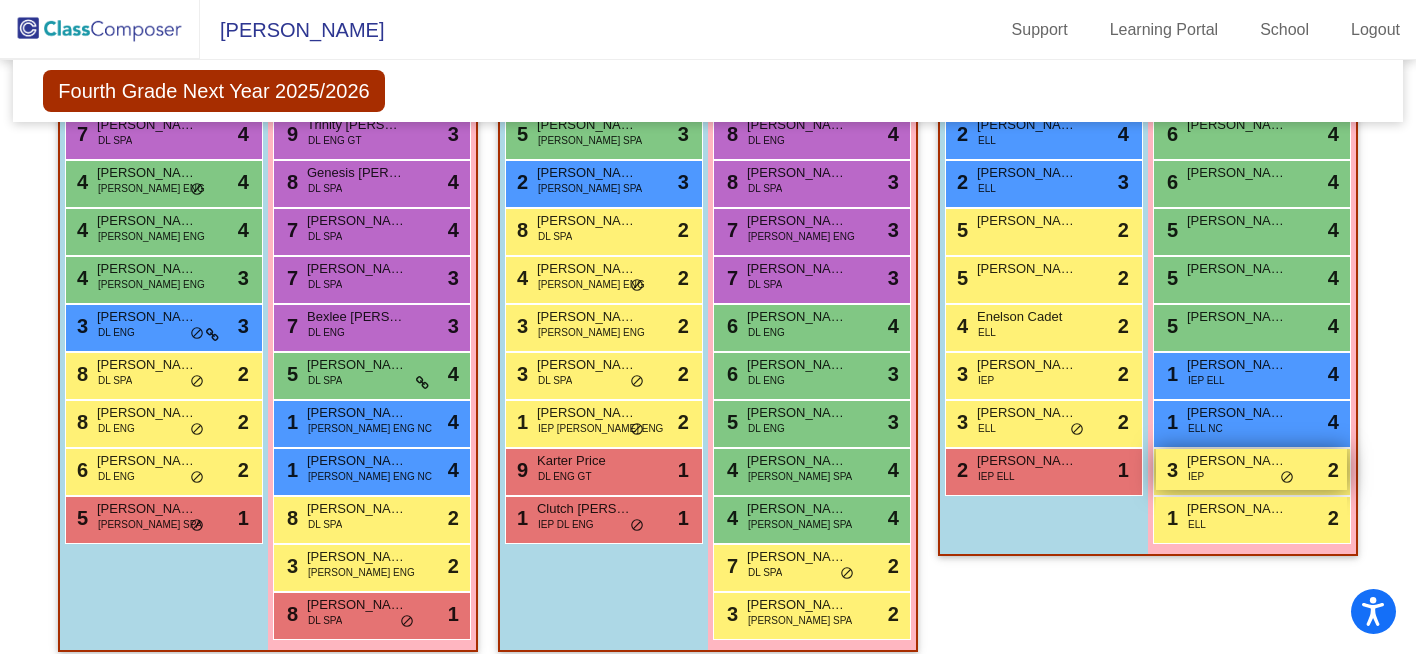 click on "3 [PERSON_NAME] IEP lock do_not_disturb_alt 2" at bounding box center [1251, 469] 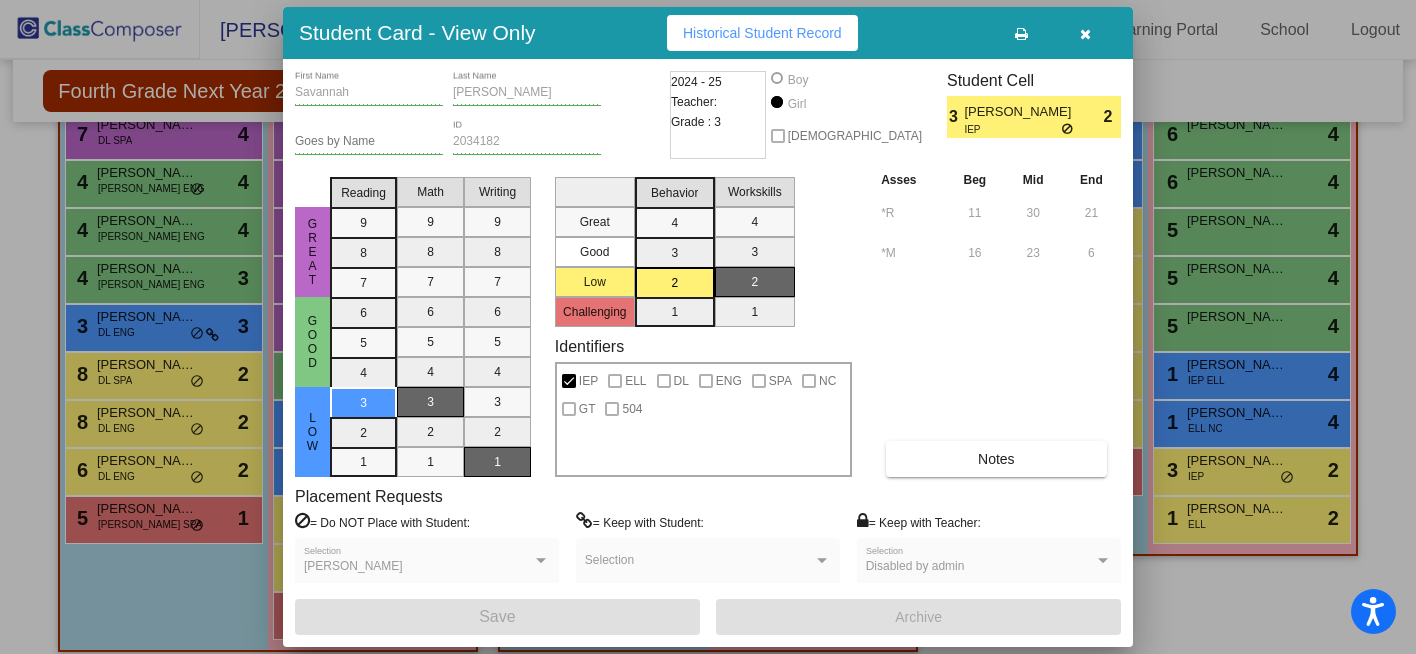 click at bounding box center (1085, 33) 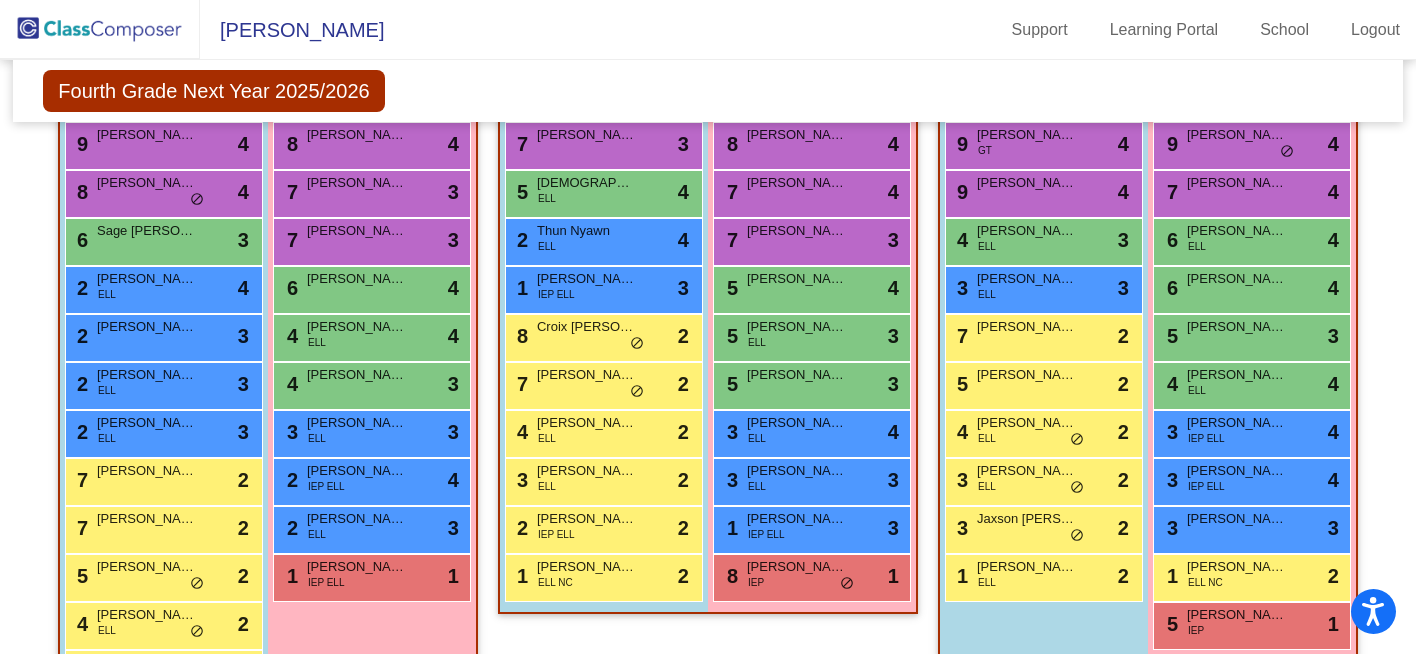 scroll, scrollTop: 1251, scrollLeft: 0, axis: vertical 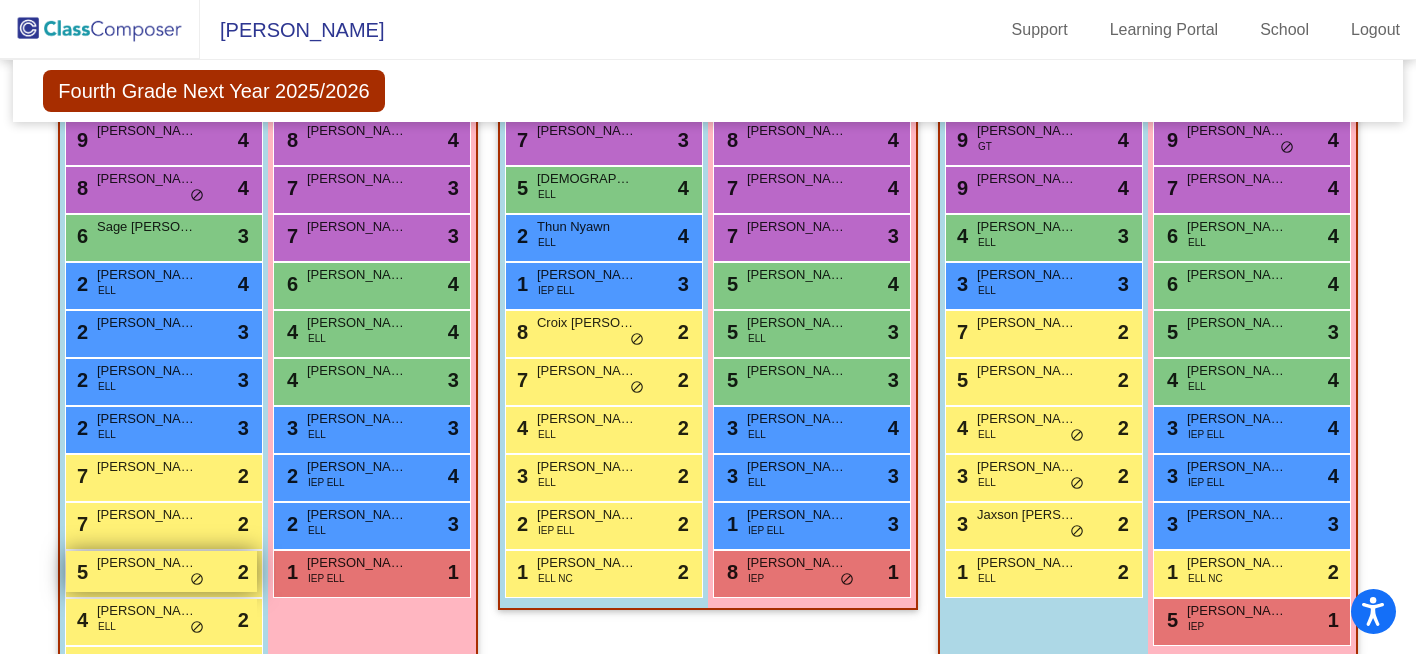 click on "5 [PERSON_NAME] lock do_not_disturb_alt 2" at bounding box center [161, 571] 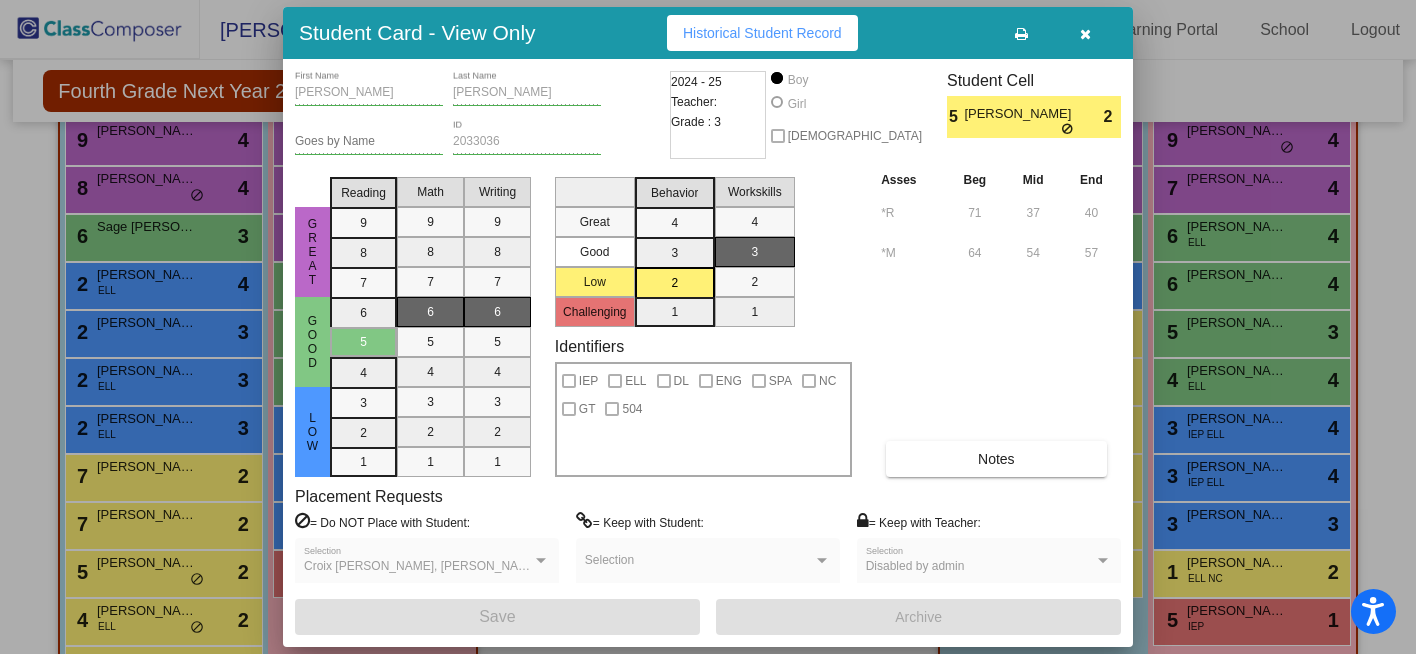click at bounding box center [1085, 34] 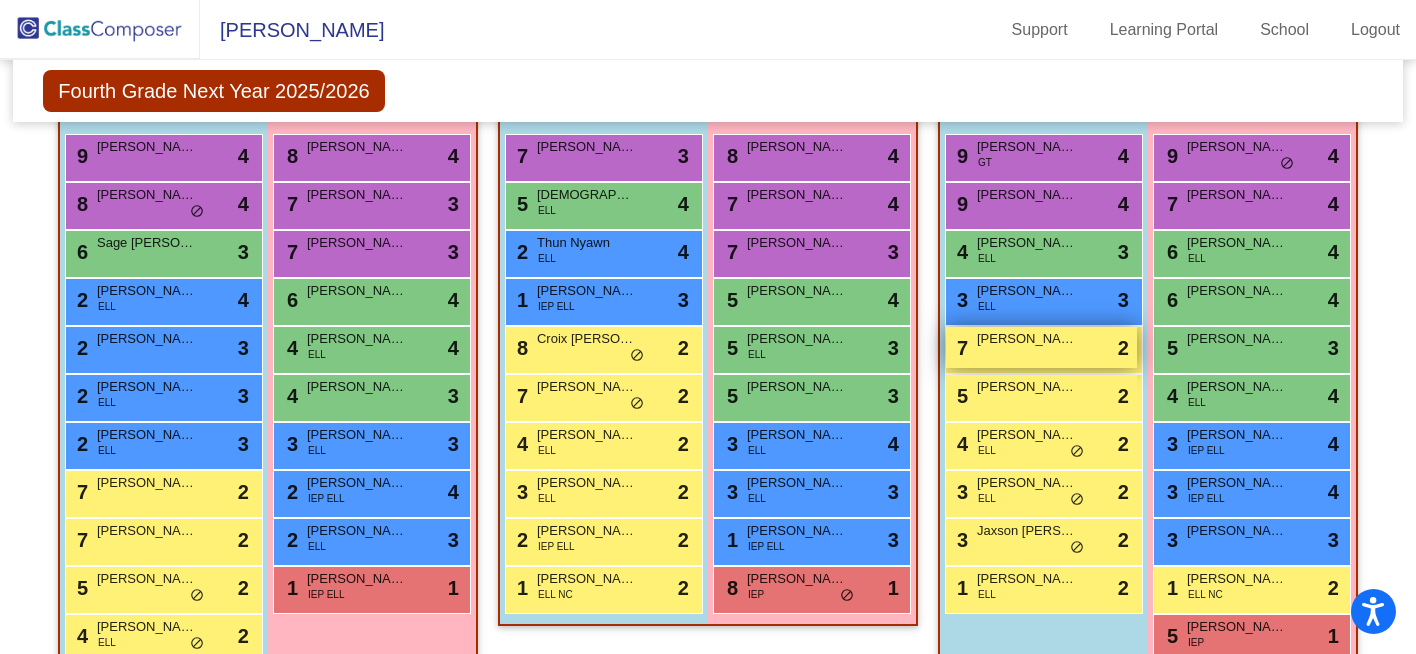 scroll, scrollTop: 1229, scrollLeft: 0, axis: vertical 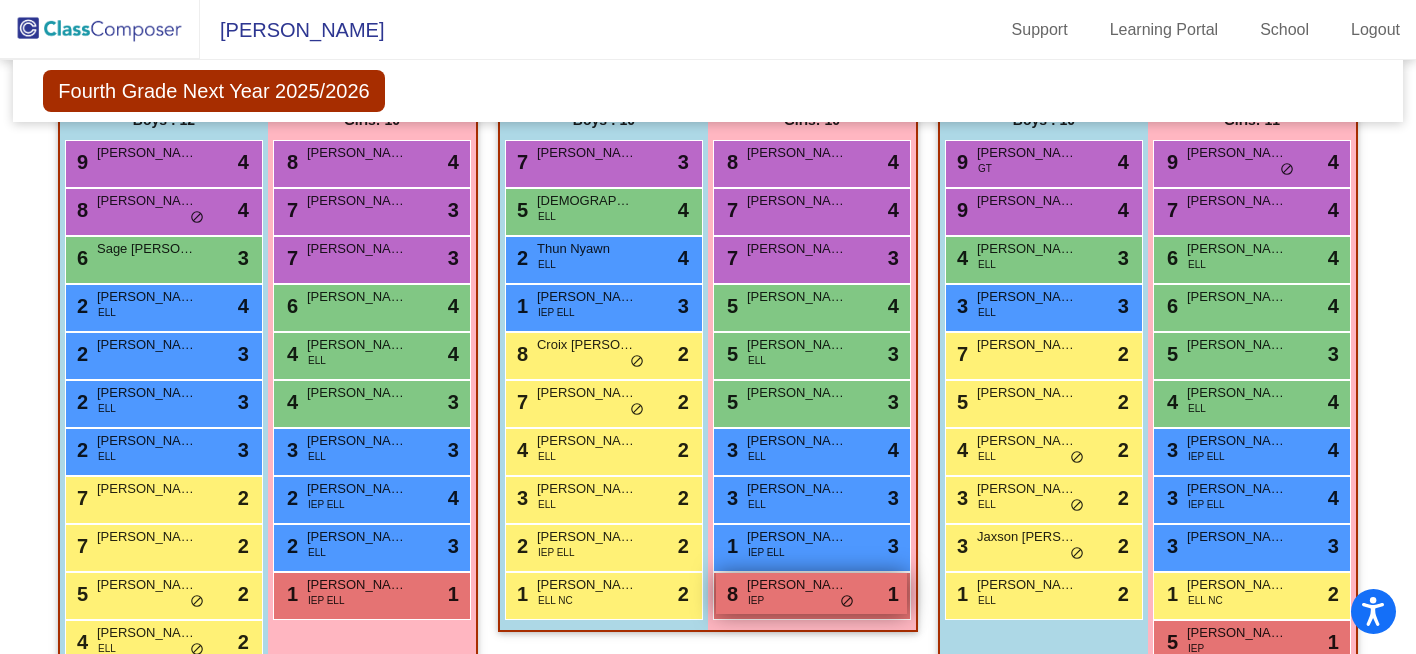 click on "8 [PERSON_NAME] IEP lock do_not_disturb_alt 1" at bounding box center [811, 593] 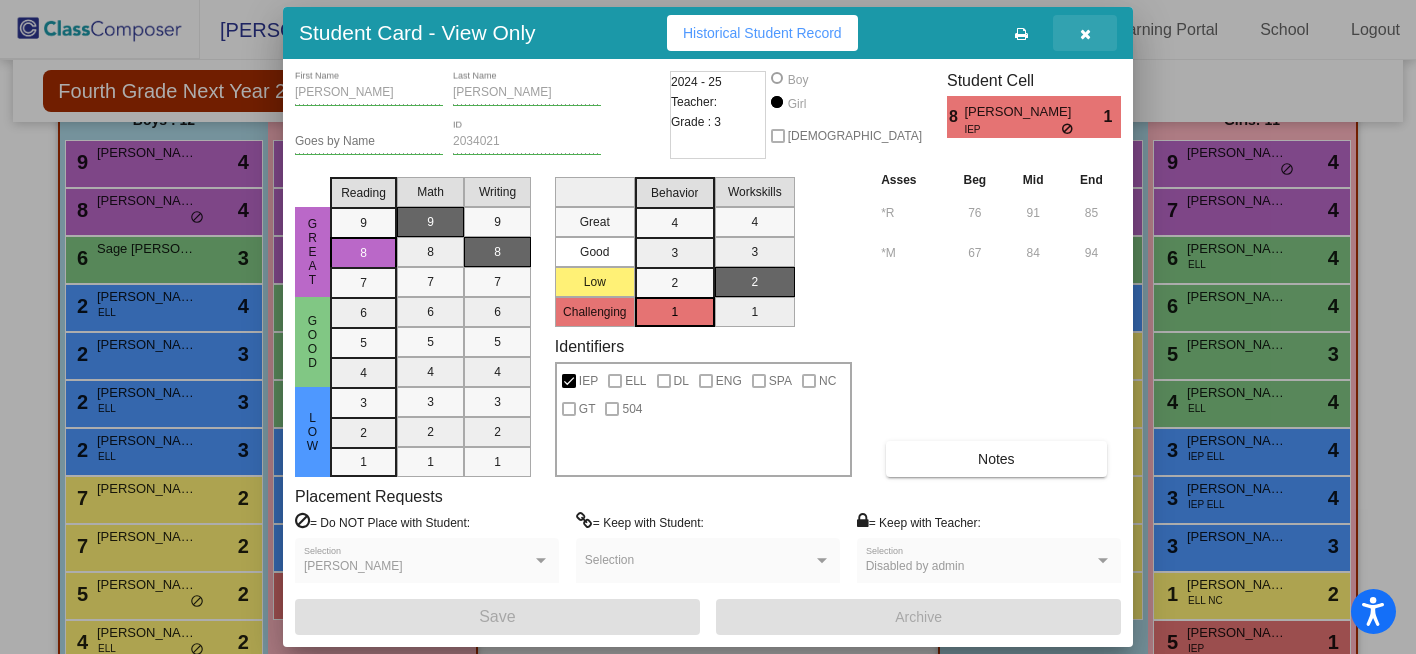 click at bounding box center [1085, 34] 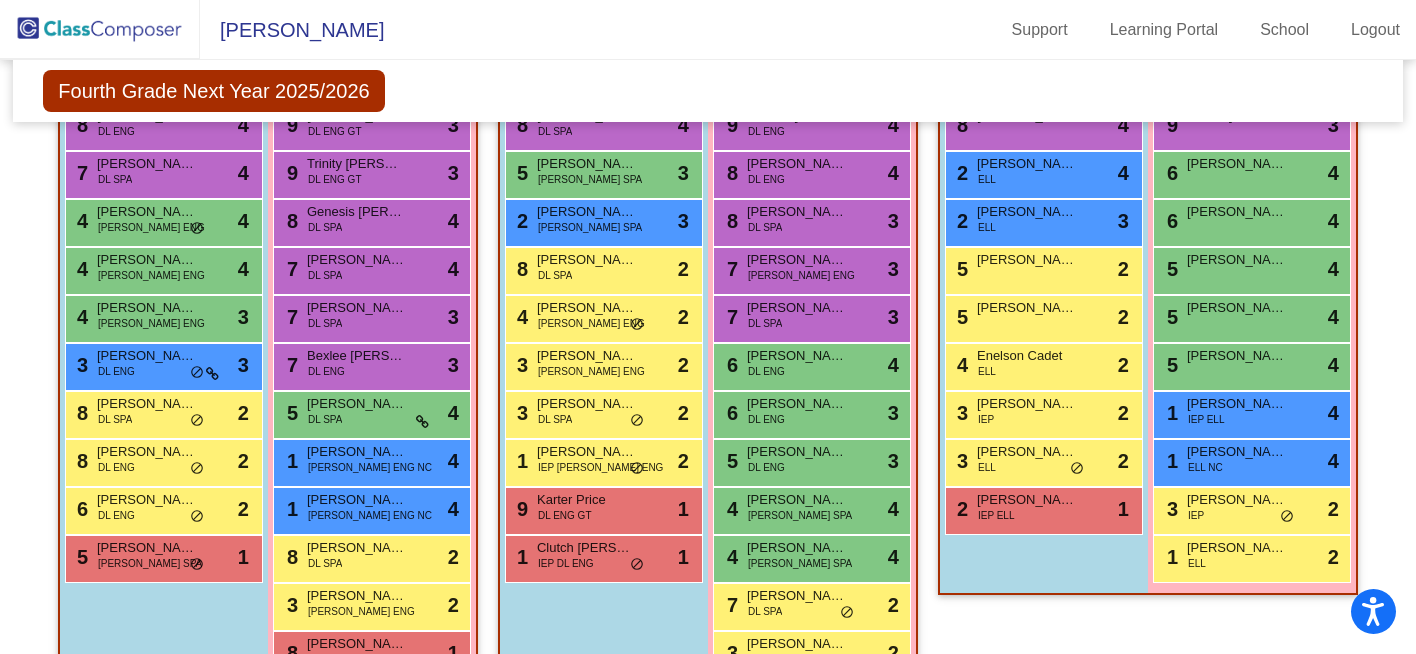 scroll, scrollTop: 0, scrollLeft: 0, axis: both 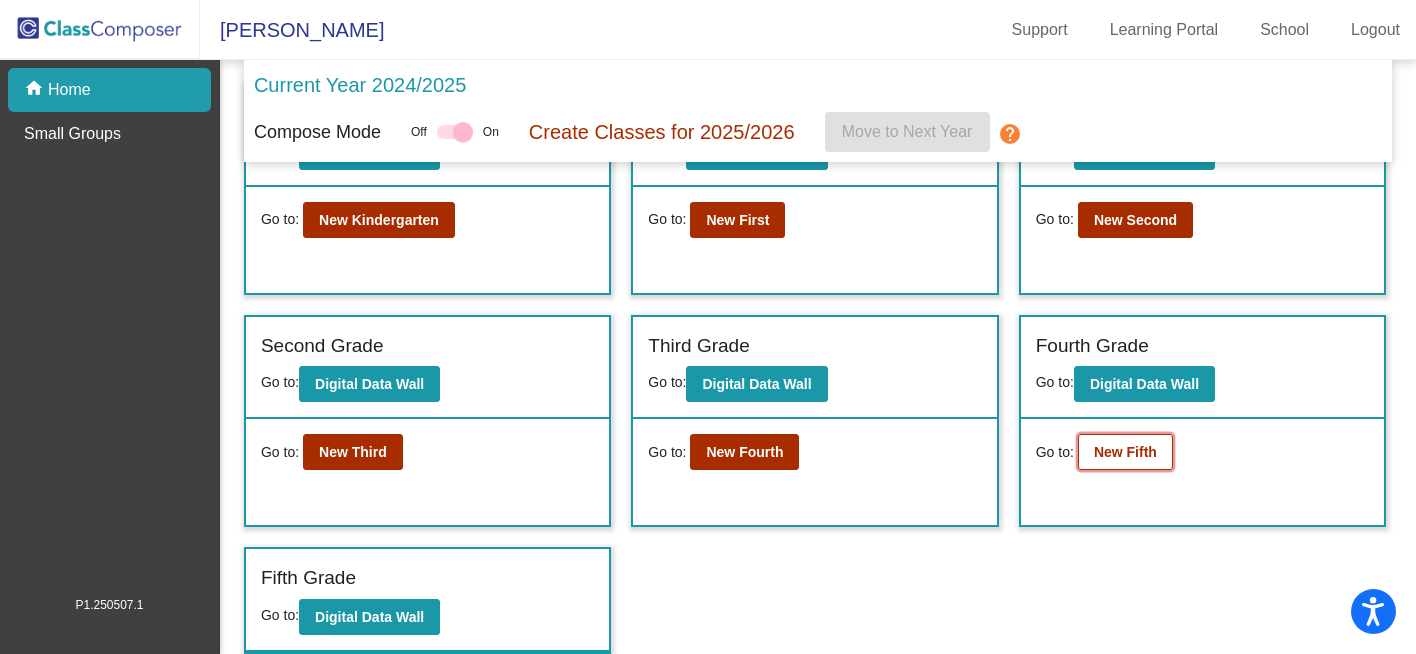 click on "New Fifth" 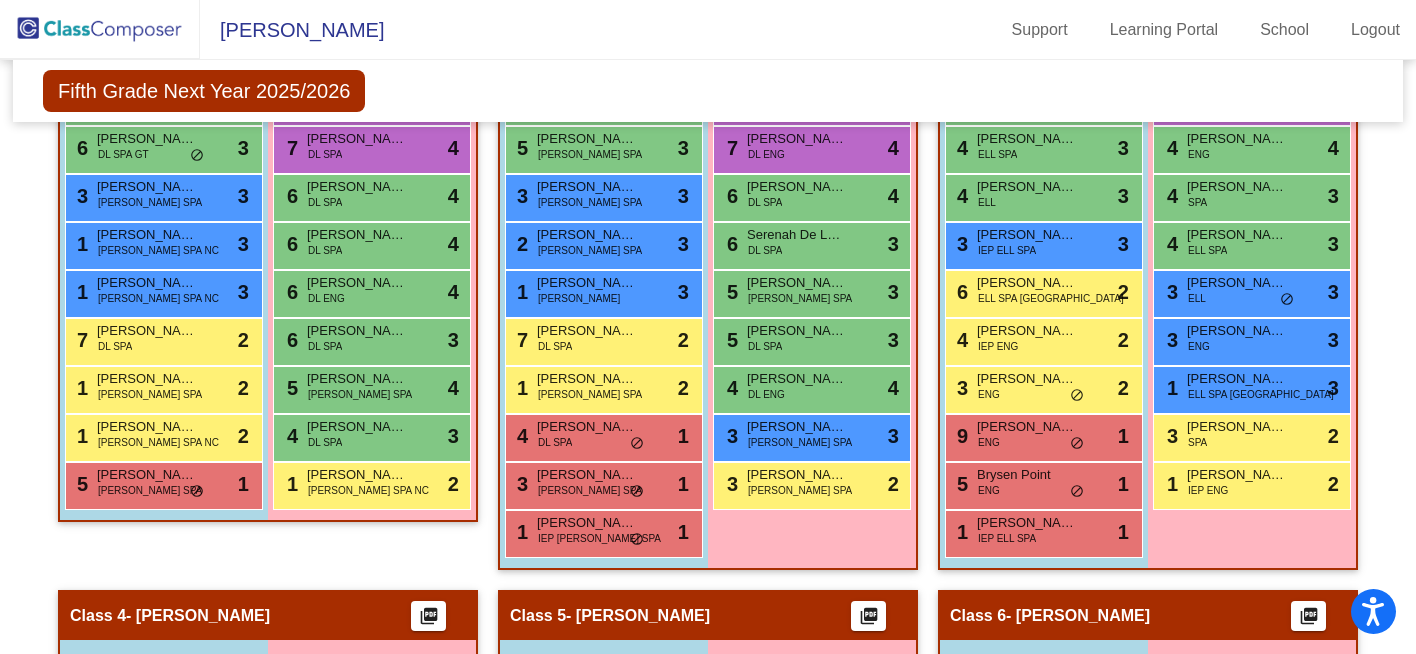 scroll, scrollTop: 642, scrollLeft: 0, axis: vertical 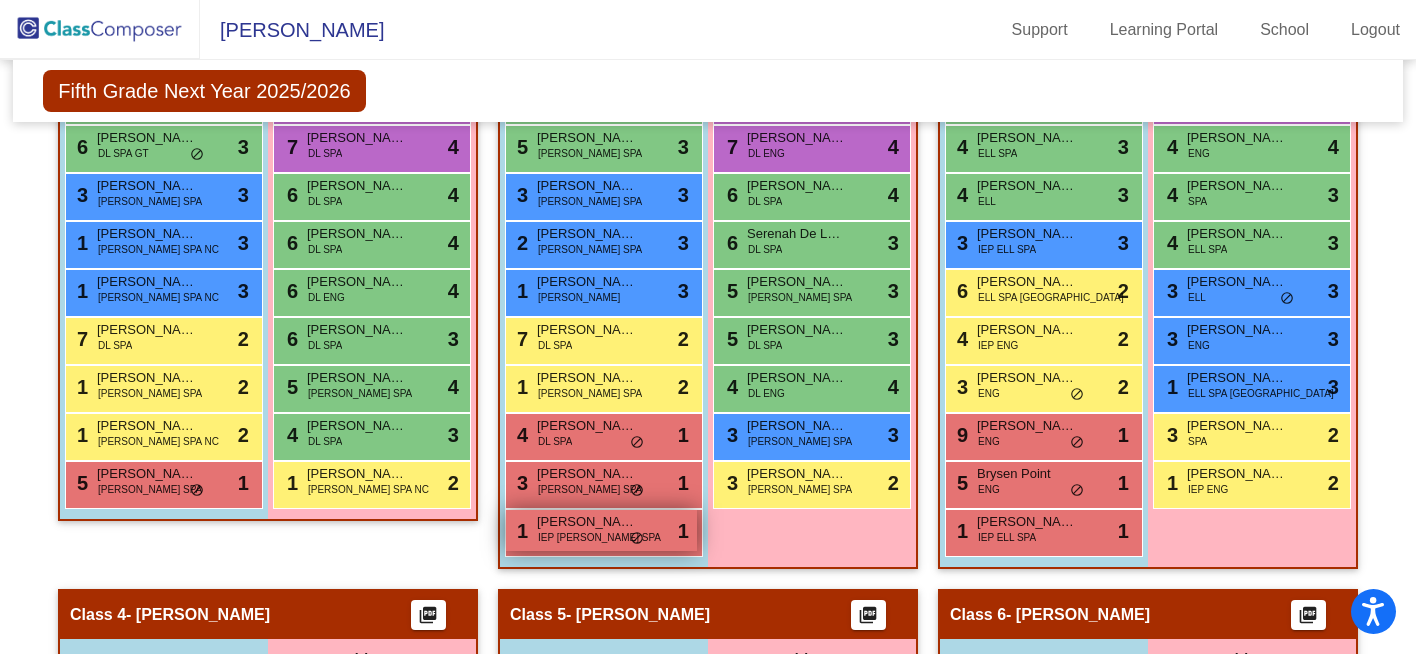 click on "[PERSON_NAME]" at bounding box center [587, 522] 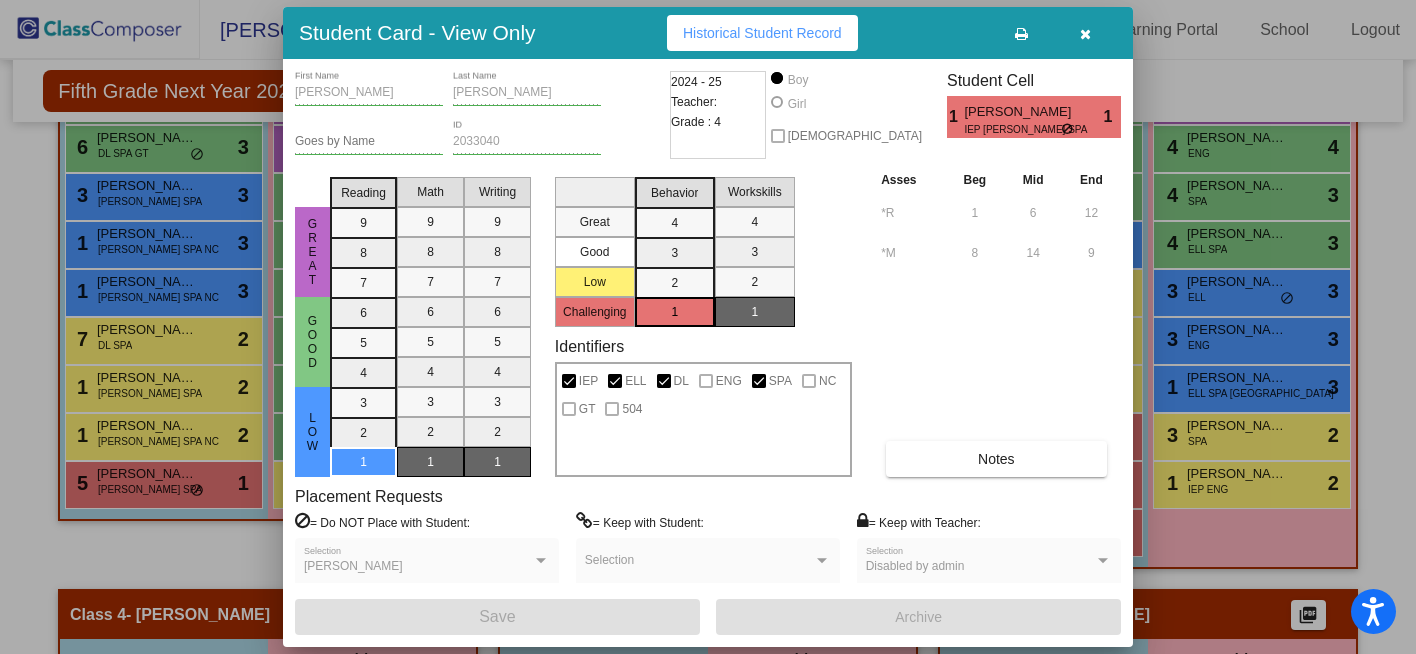 click at bounding box center [1085, 34] 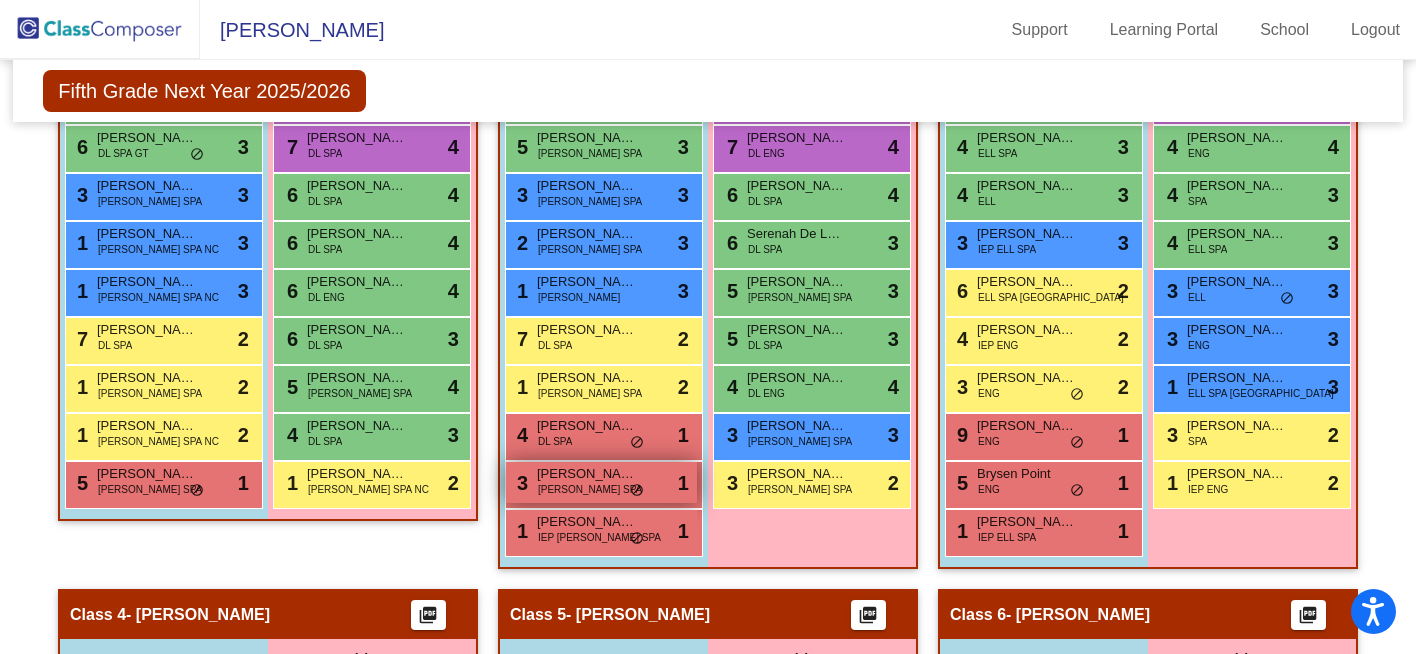 click on "[PERSON_NAME]" at bounding box center [587, 474] 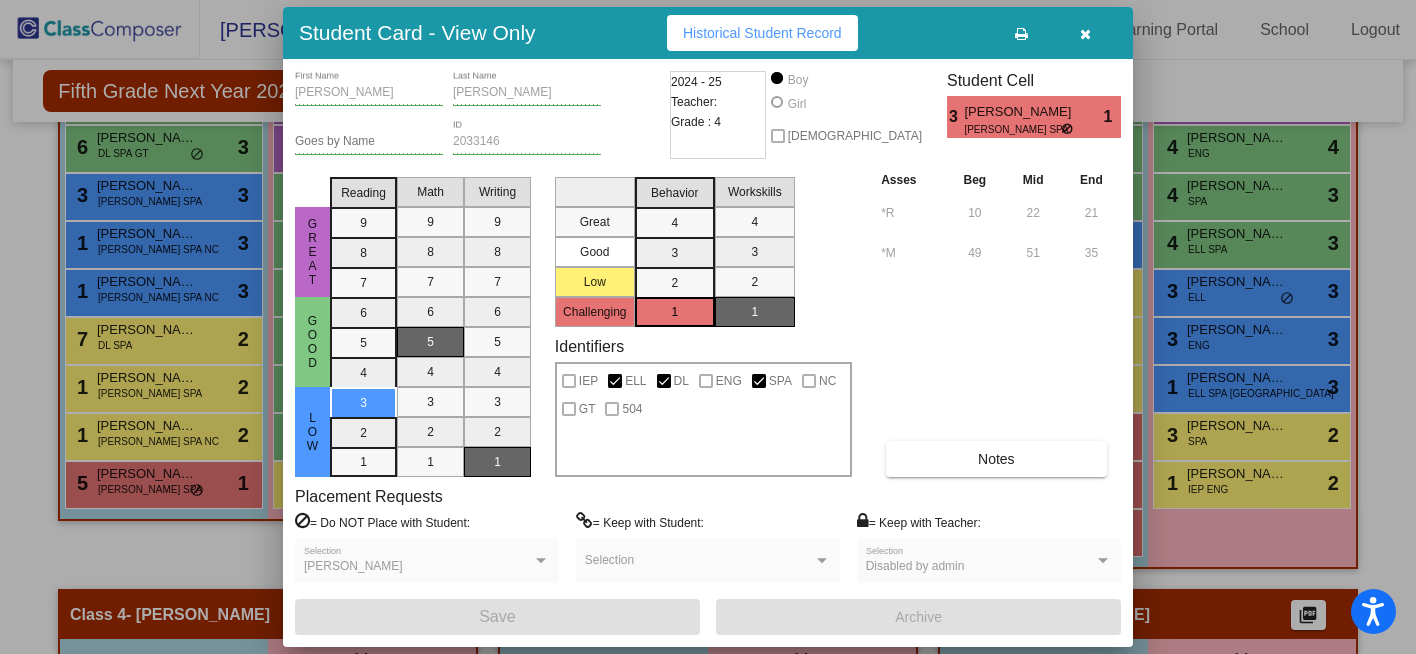 click at bounding box center [1085, 34] 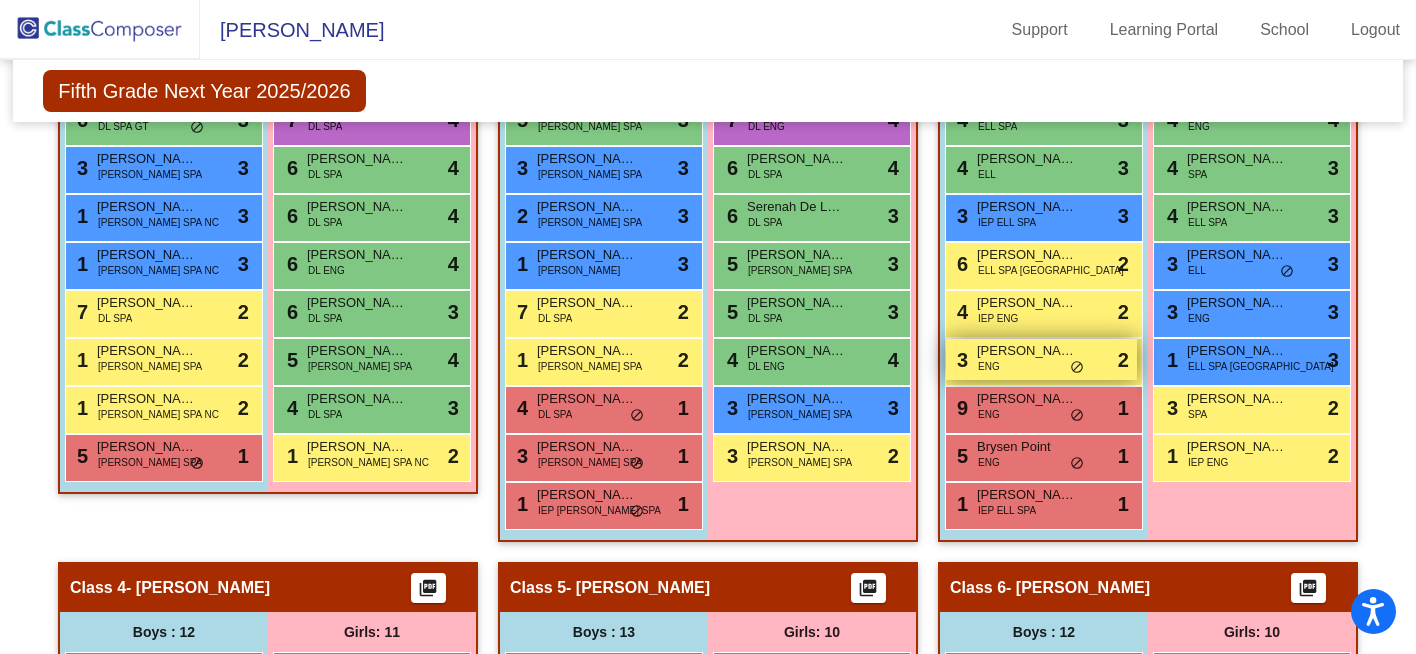 scroll, scrollTop: 670, scrollLeft: 0, axis: vertical 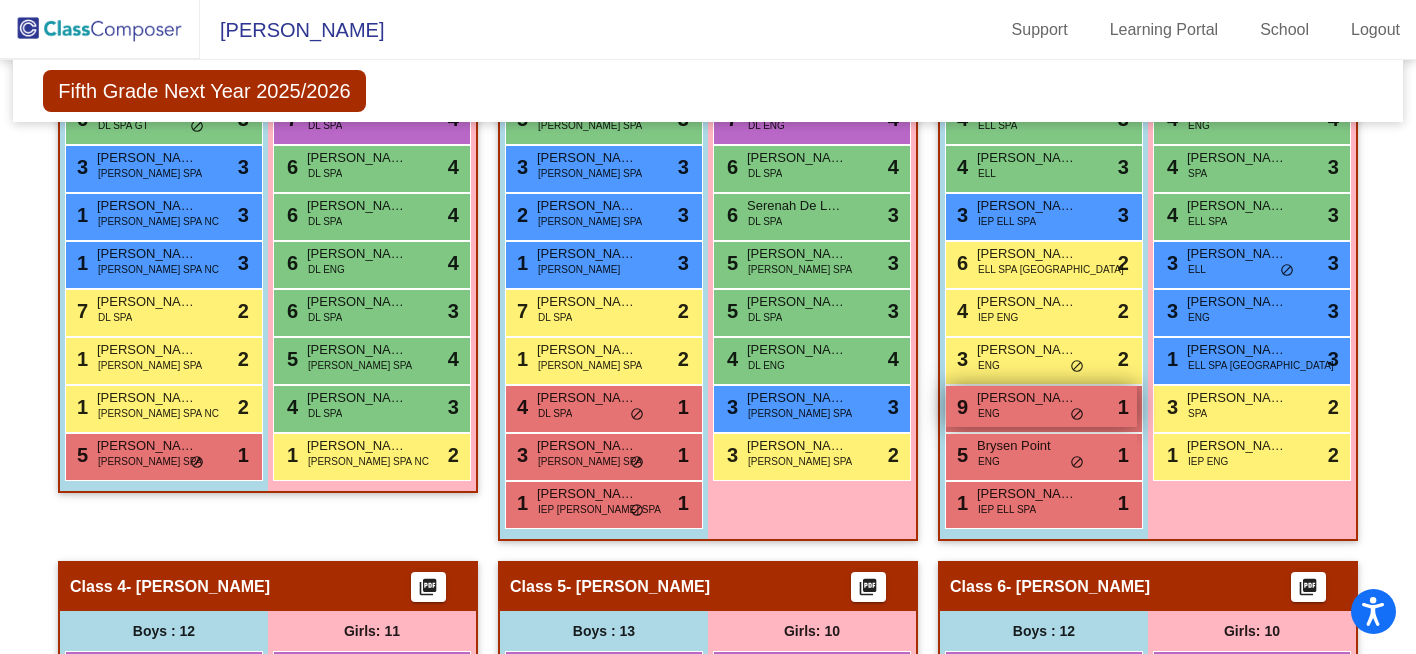 click on "9 [PERSON_NAME] ENG lock do_not_disturb_alt 1" at bounding box center [1041, 406] 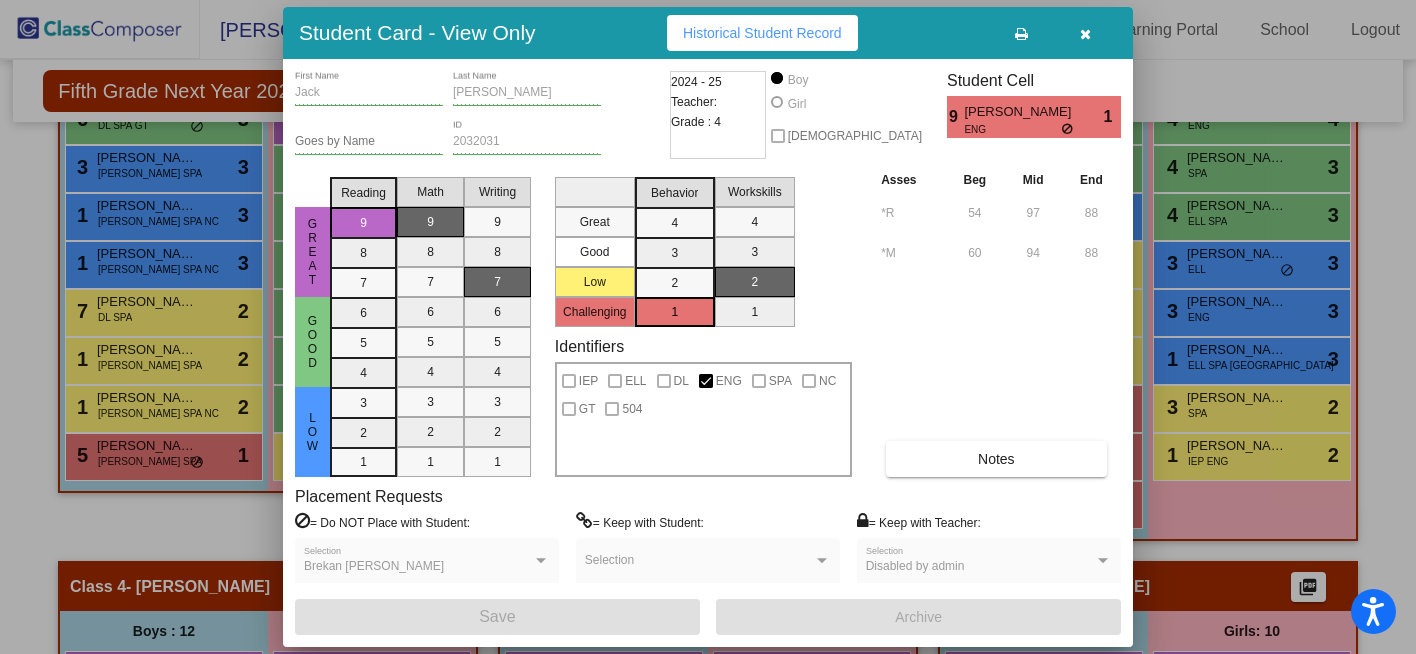 click at bounding box center [1085, 34] 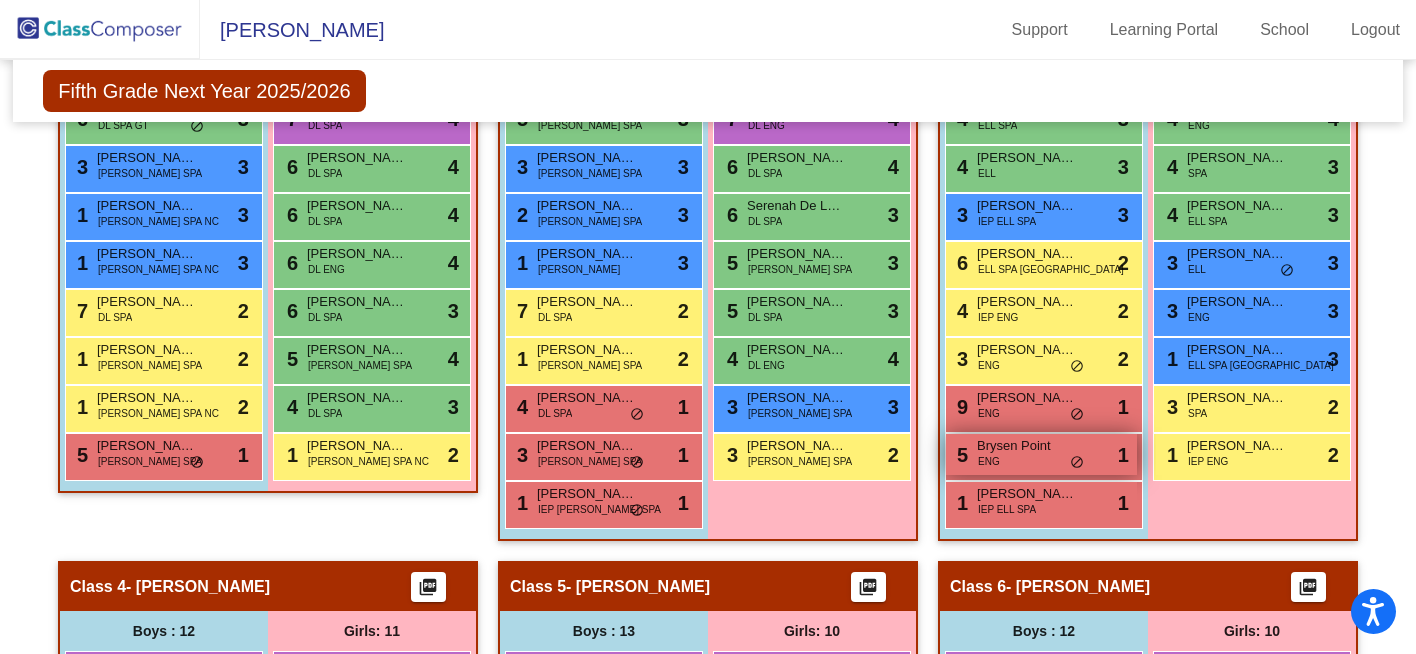 click on "Brysen Point" at bounding box center (1027, 446) 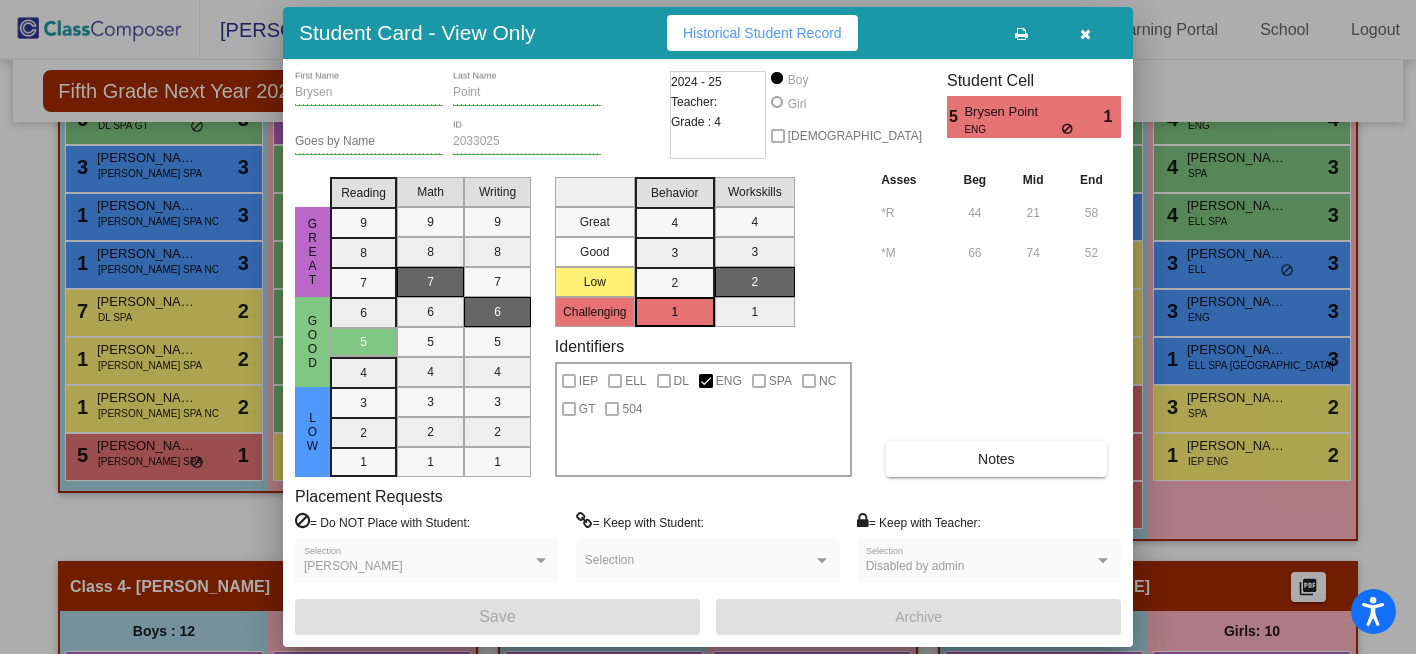 click at bounding box center (1085, 34) 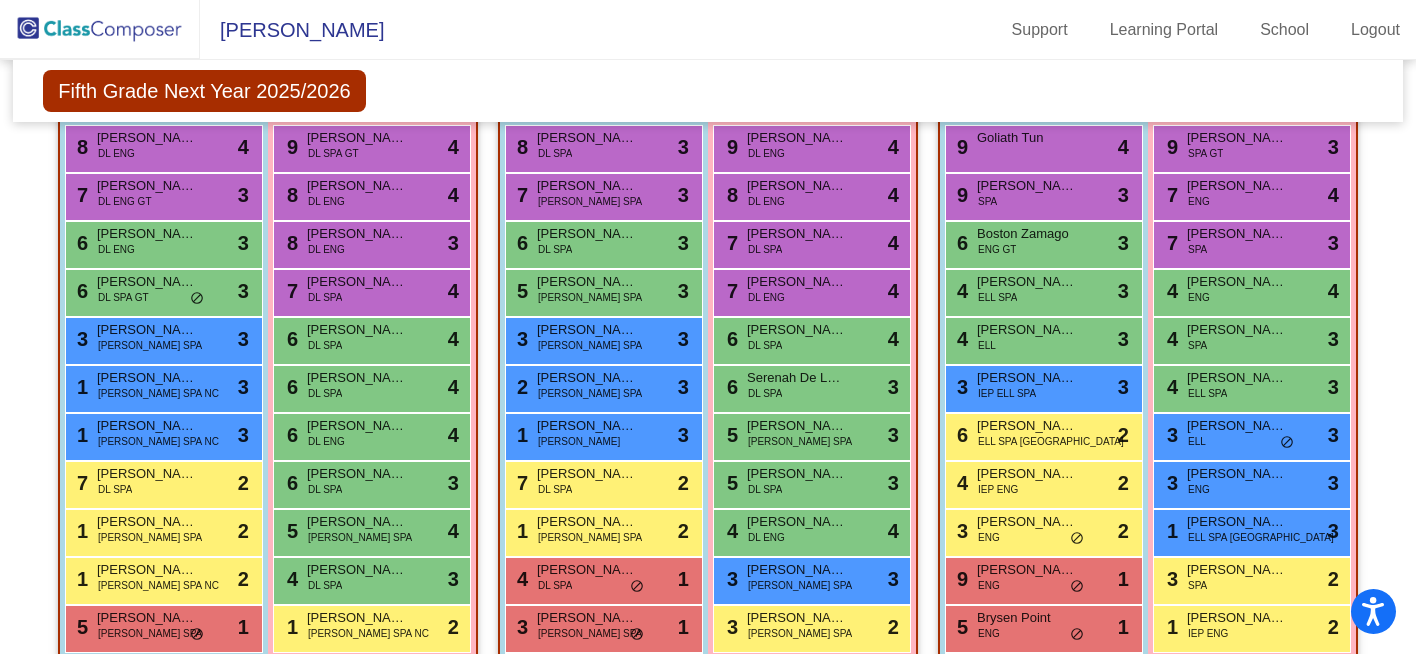 scroll, scrollTop: 495, scrollLeft: 0, axis: vertical 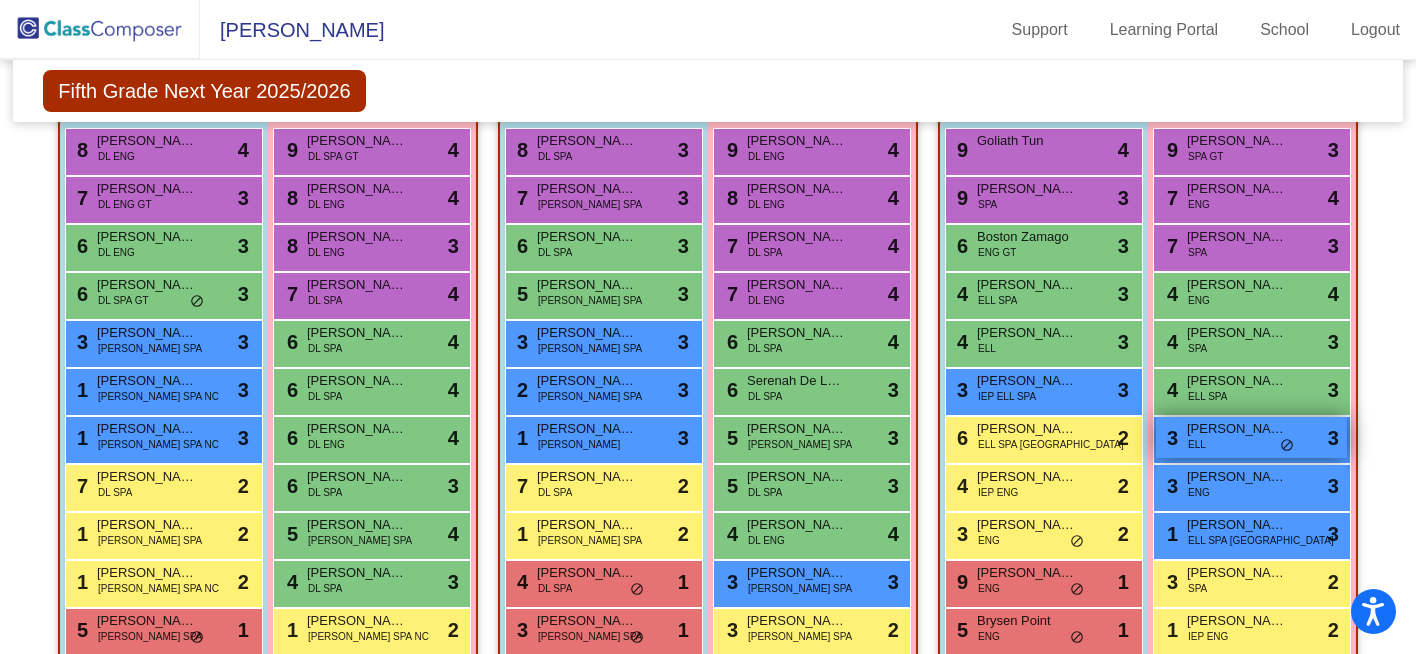 click on "3 [PERSON_NAME] ELL lock do_not_disturb_alt 3" at bounding box center (1251, 437) 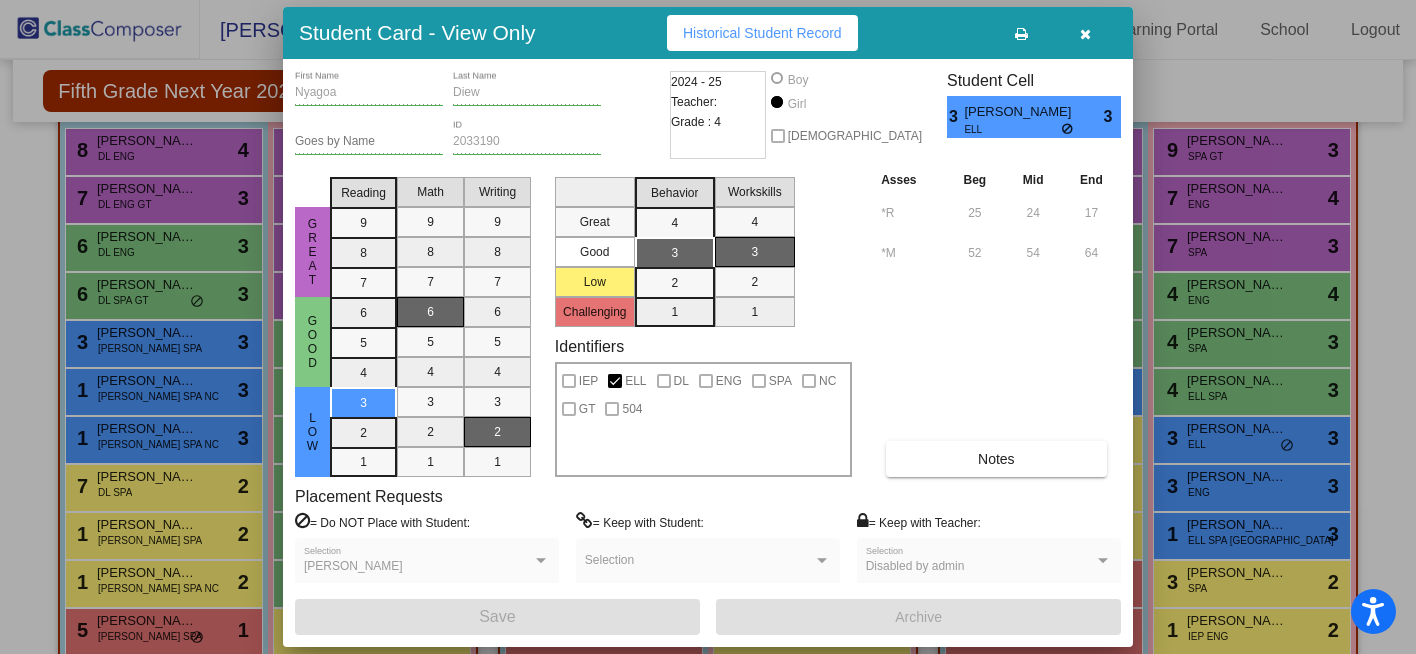 click at bounding box center [1085, 34] 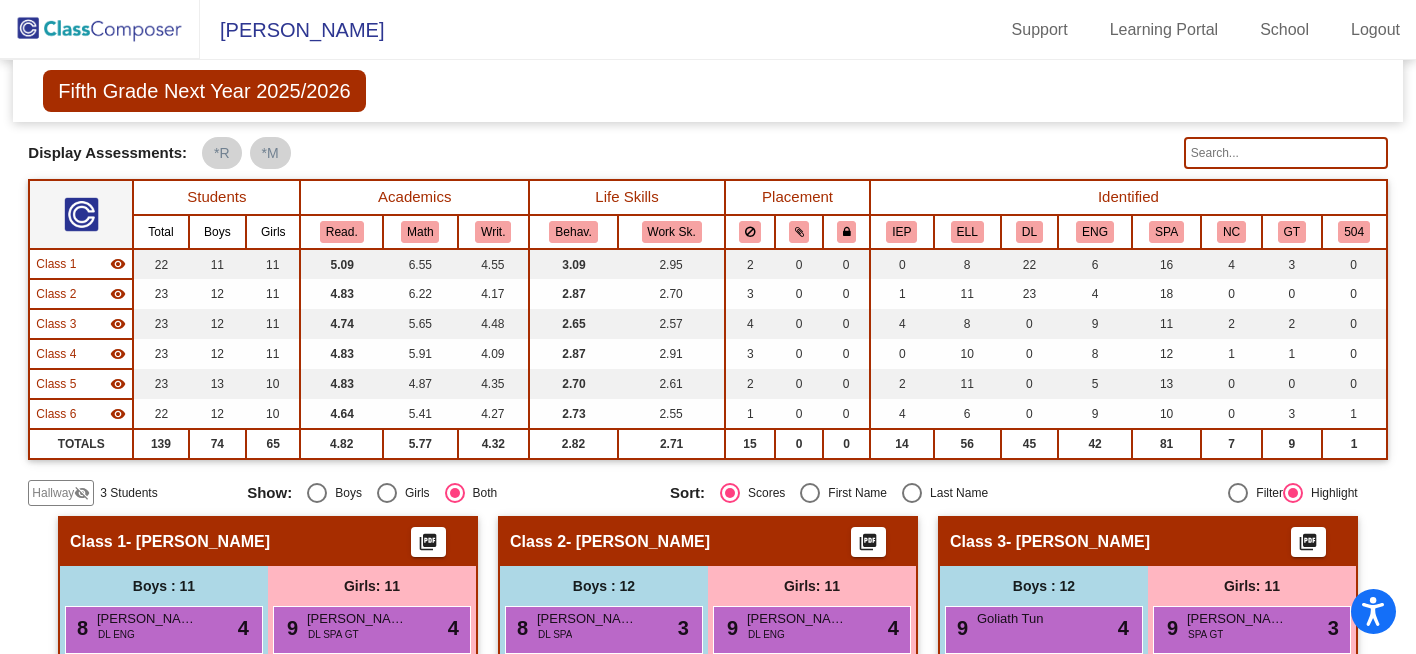 scroll, scrollTop: 0, scrollLeft: 0, axis: both 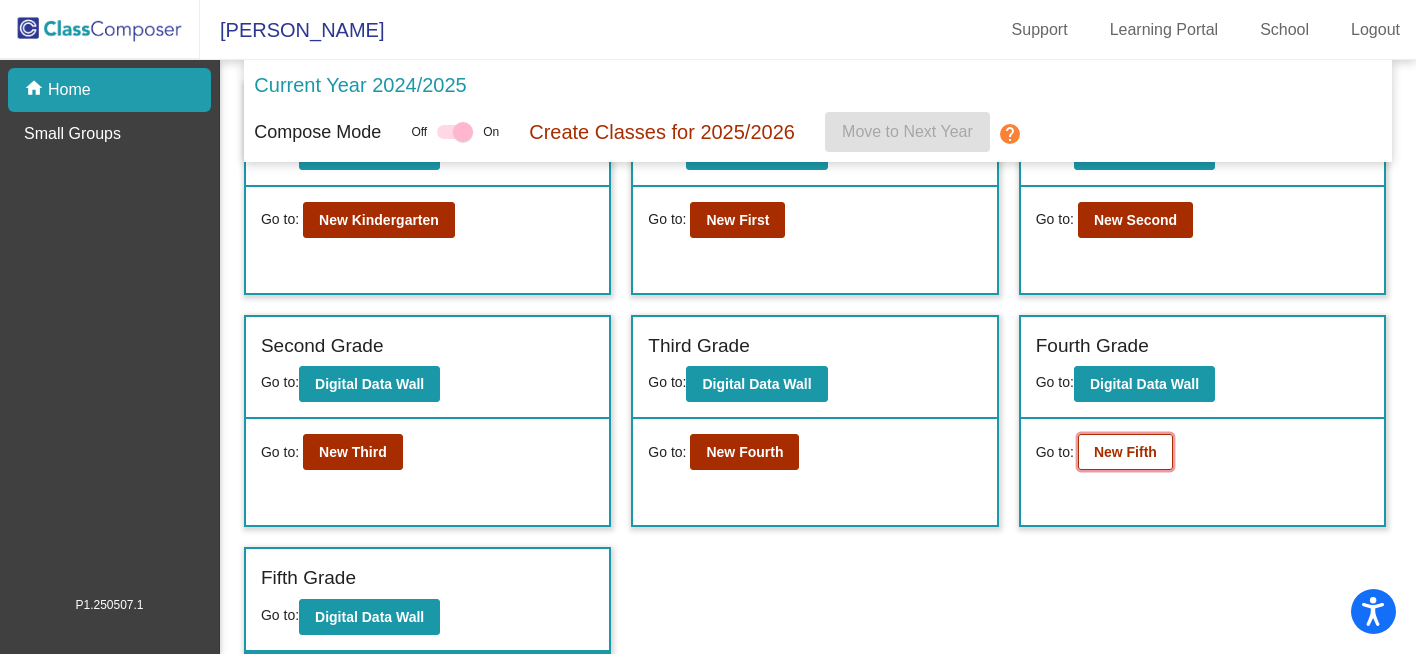 click on "New Fifth" 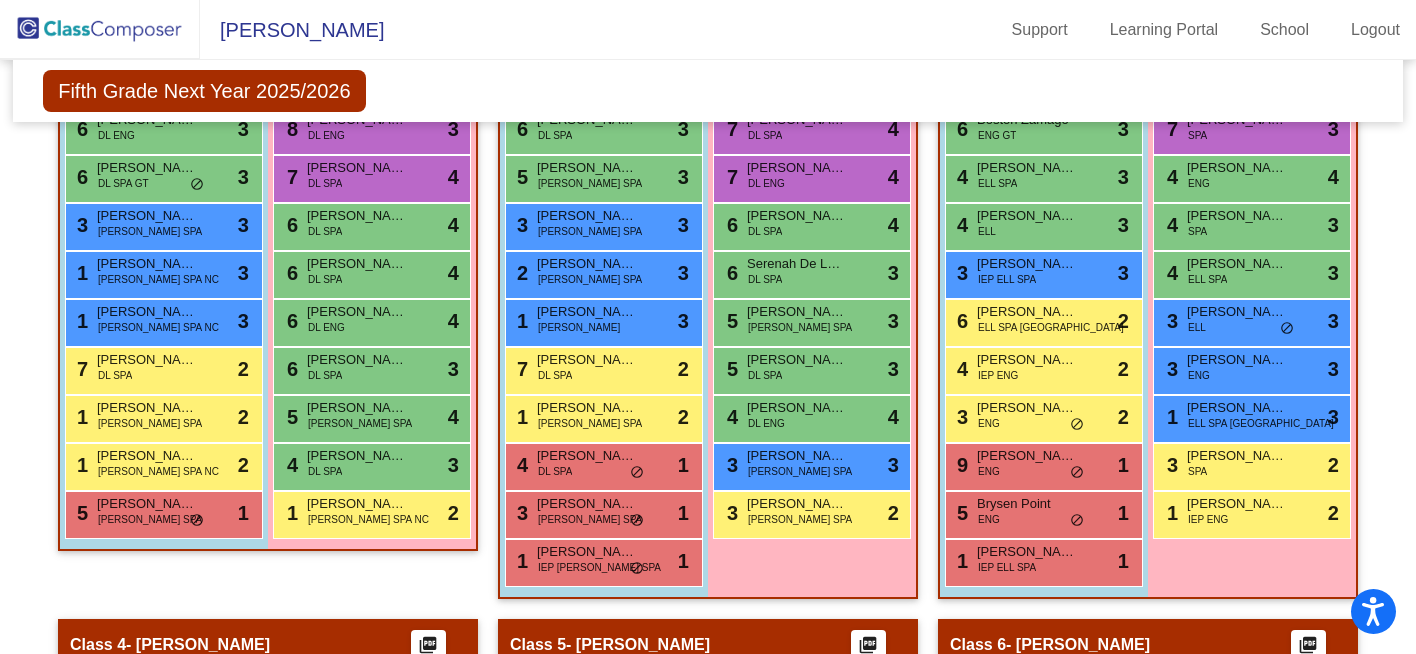 scroll, scrollTop: 607, scrollLeft: 0, axis: vertical 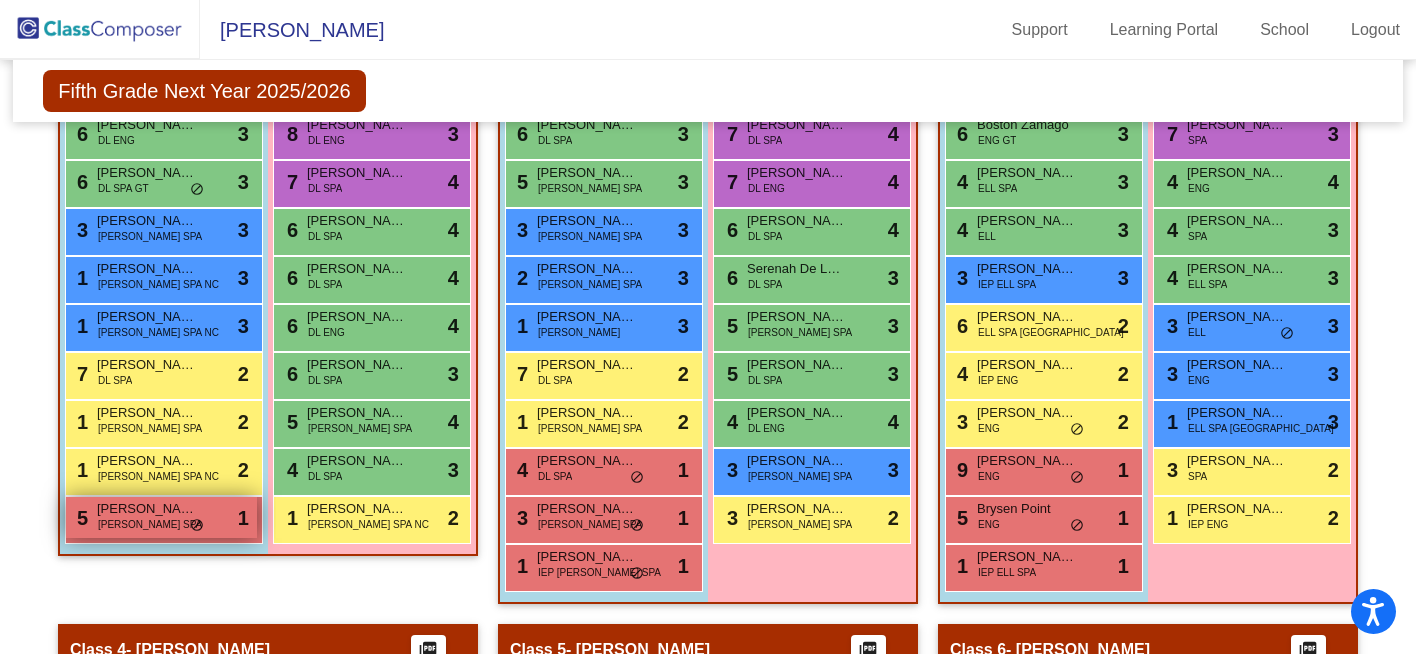 click on "[PERSON_NAME] SPA" at bounding box center (150, 524) 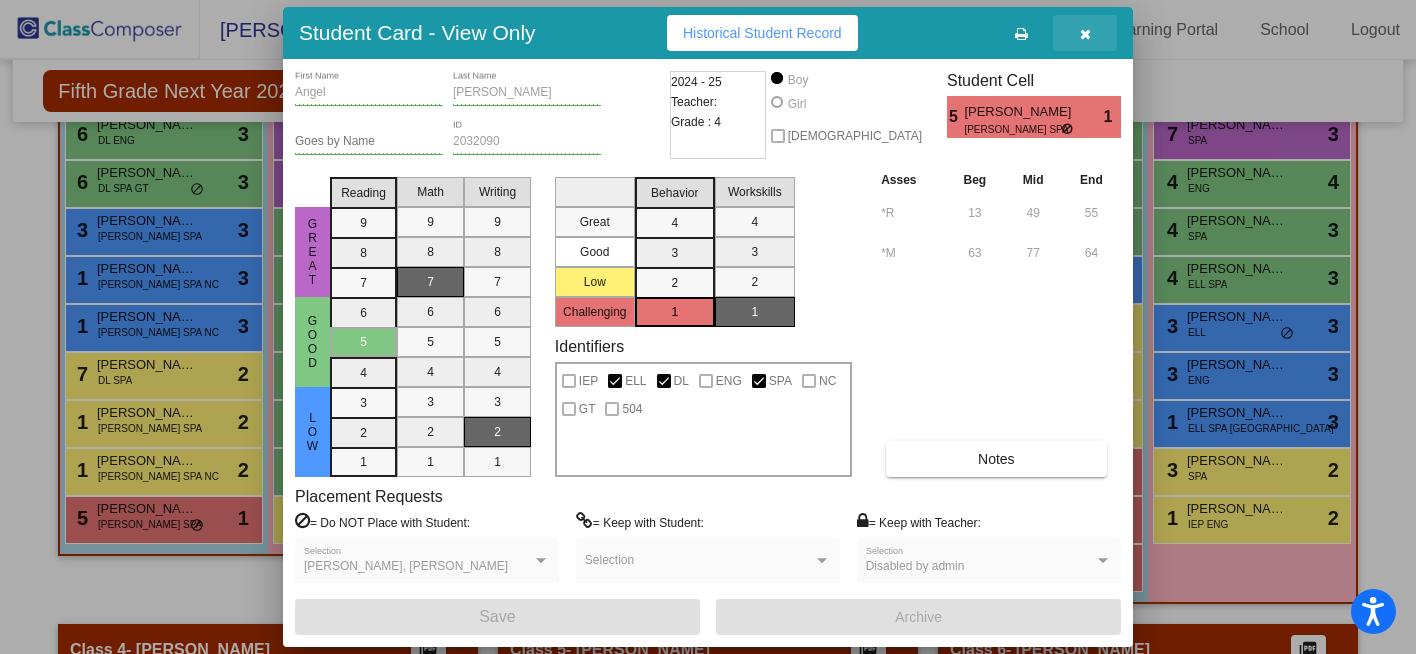 click at bounding box center (1085, 34) 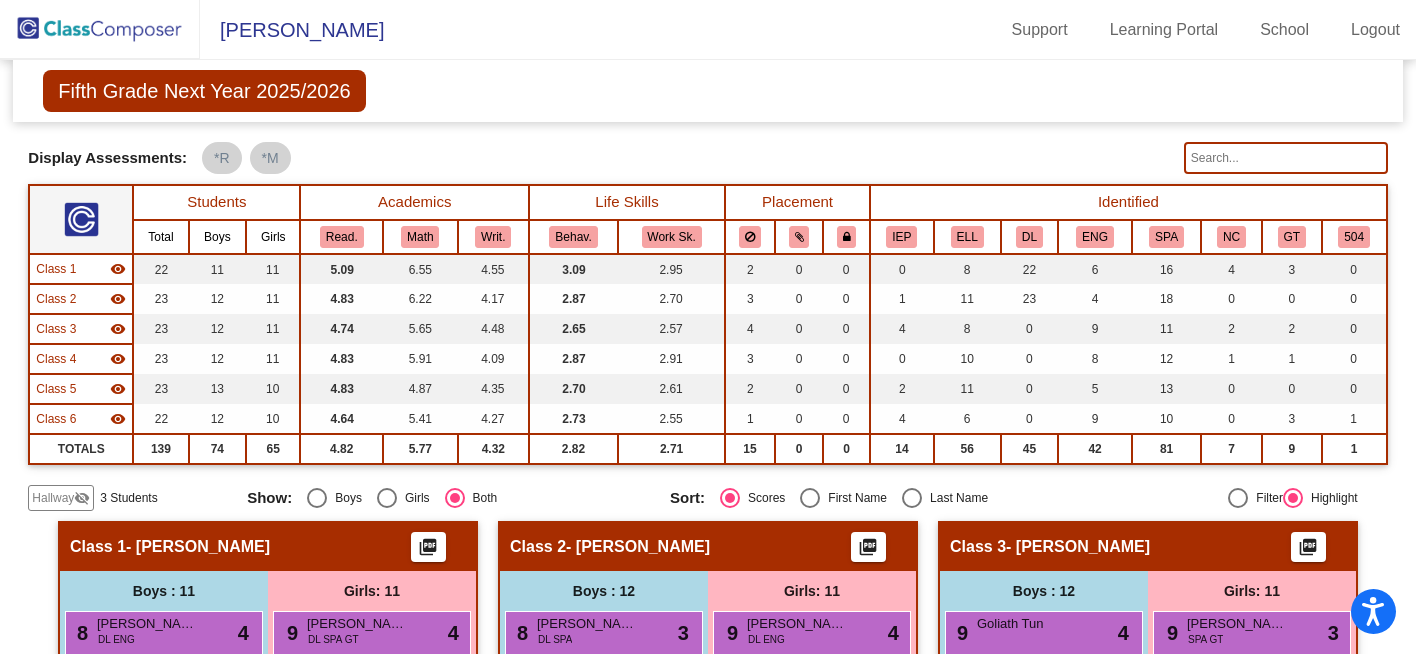 scroll, scrollTop: 0, scrollLeft: 0, axis: both 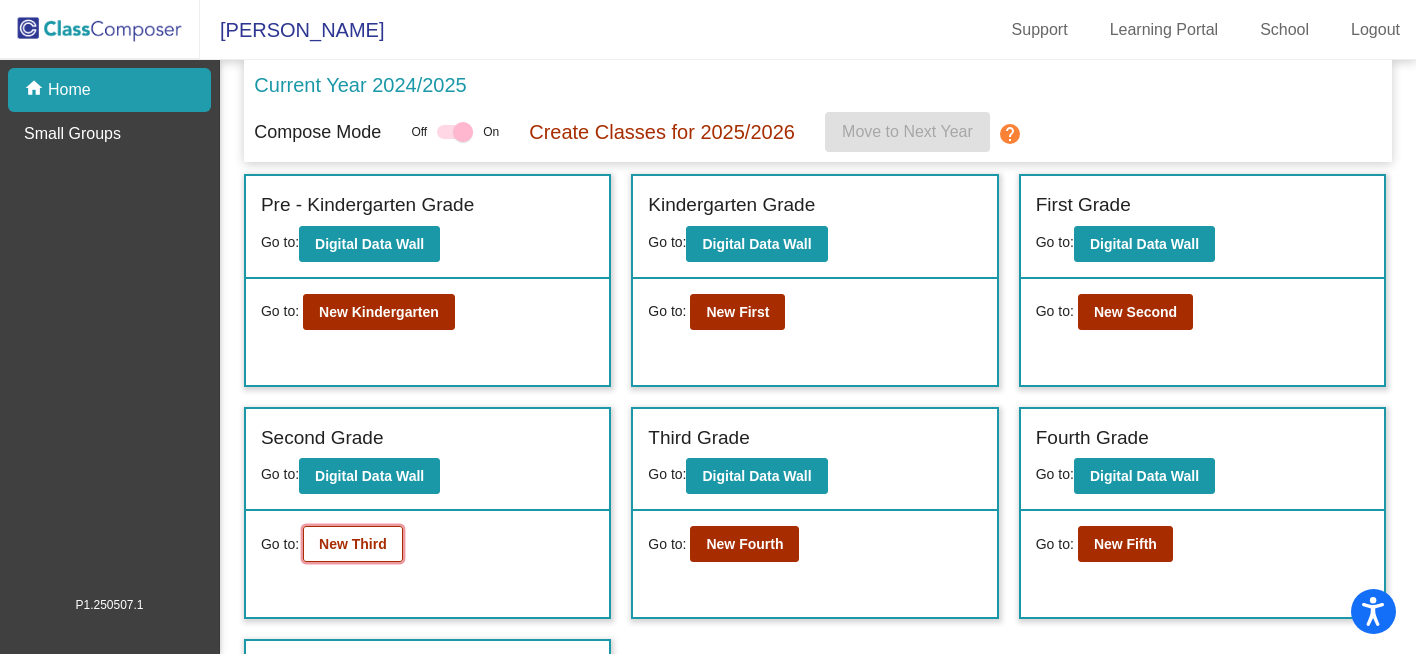 click on "New Third" 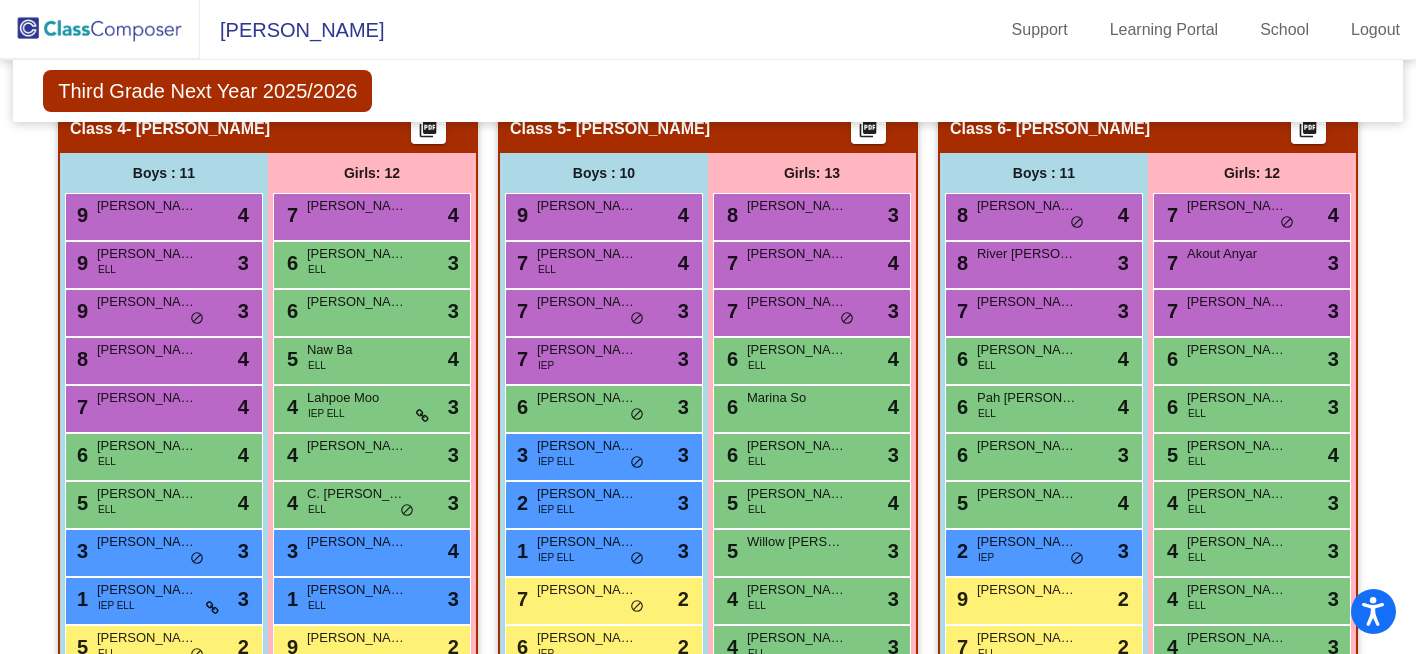 scroll, scrollTop: 1178, scrollLeft: 0, axis: vertical 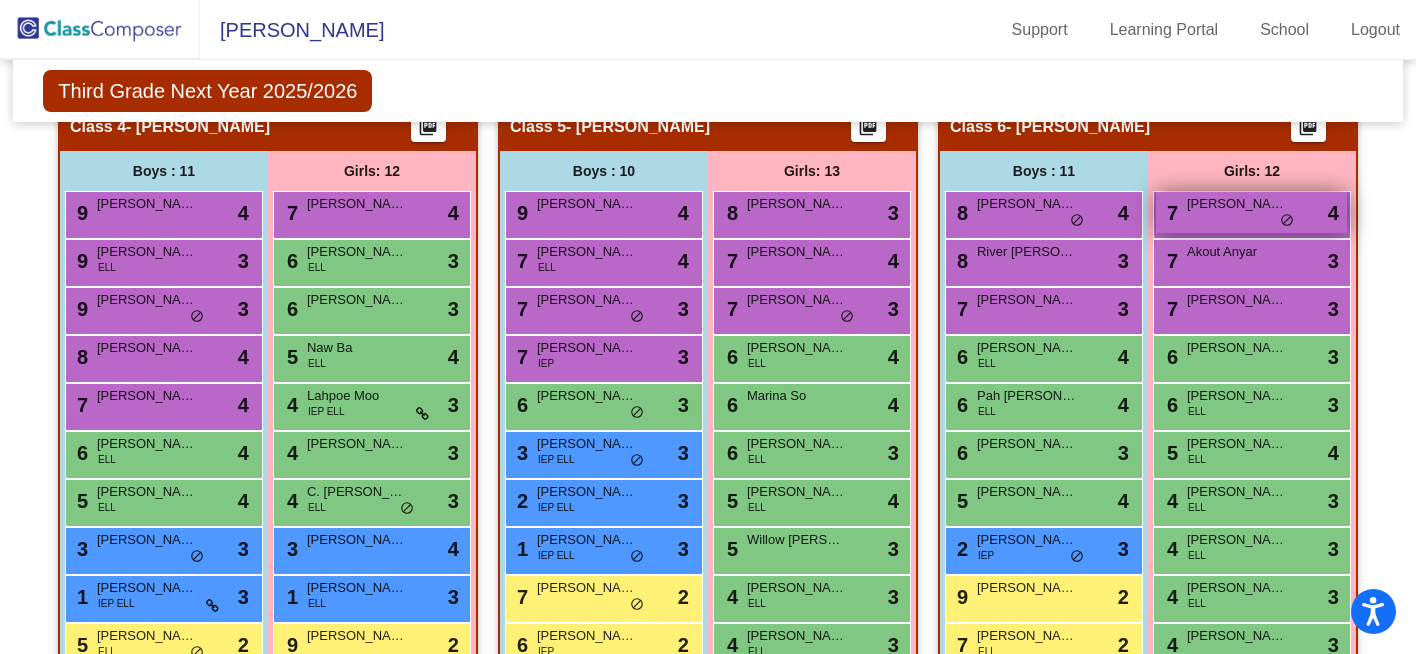 click on "7 [PERSON_NAME] lock do_not_disturb_alt 4" at bounding box center [1251, 212] 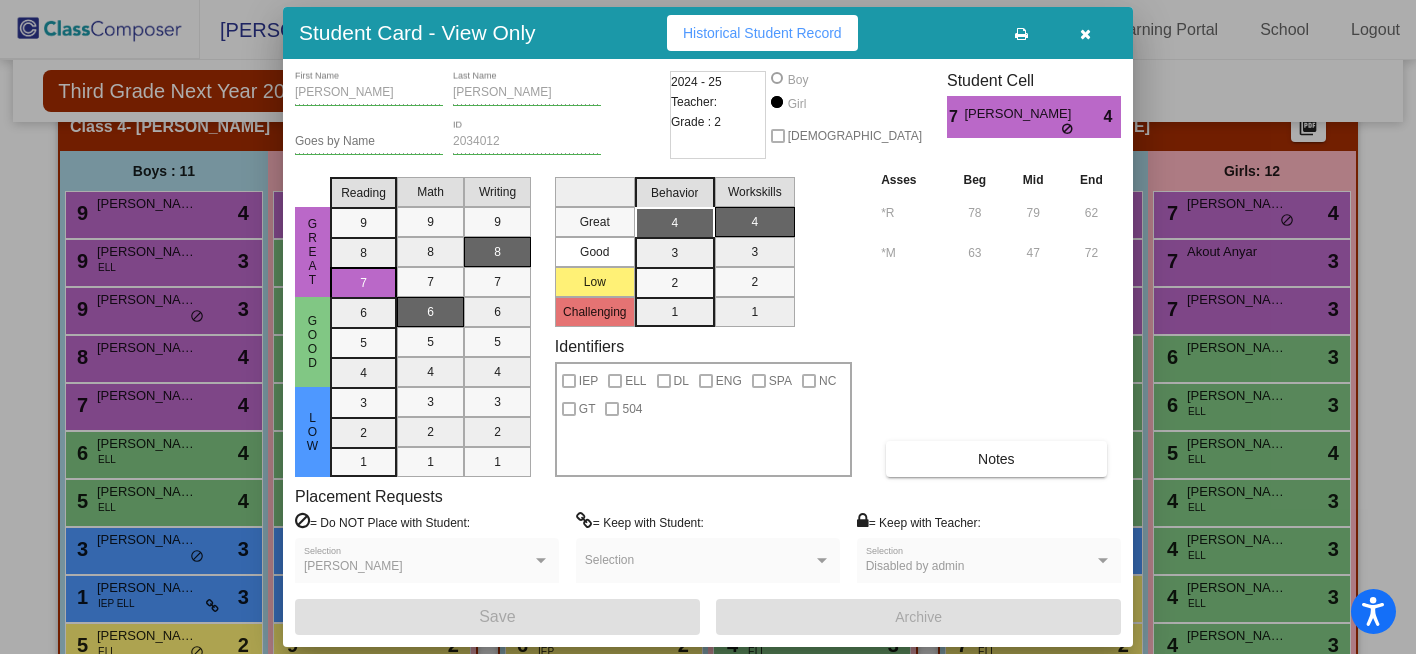 click at bounding box center [1085, 34] 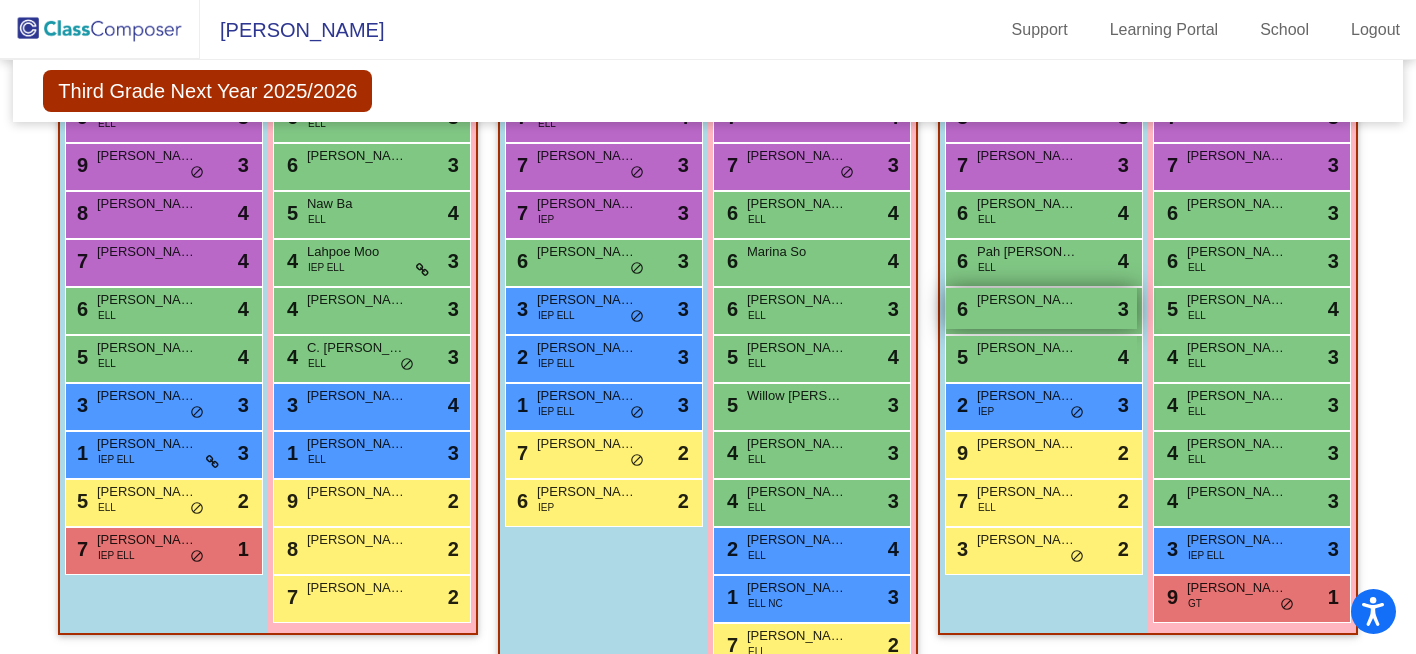 scroll, scrollTop: 1336, scrollLeft: 0, axis: vertical 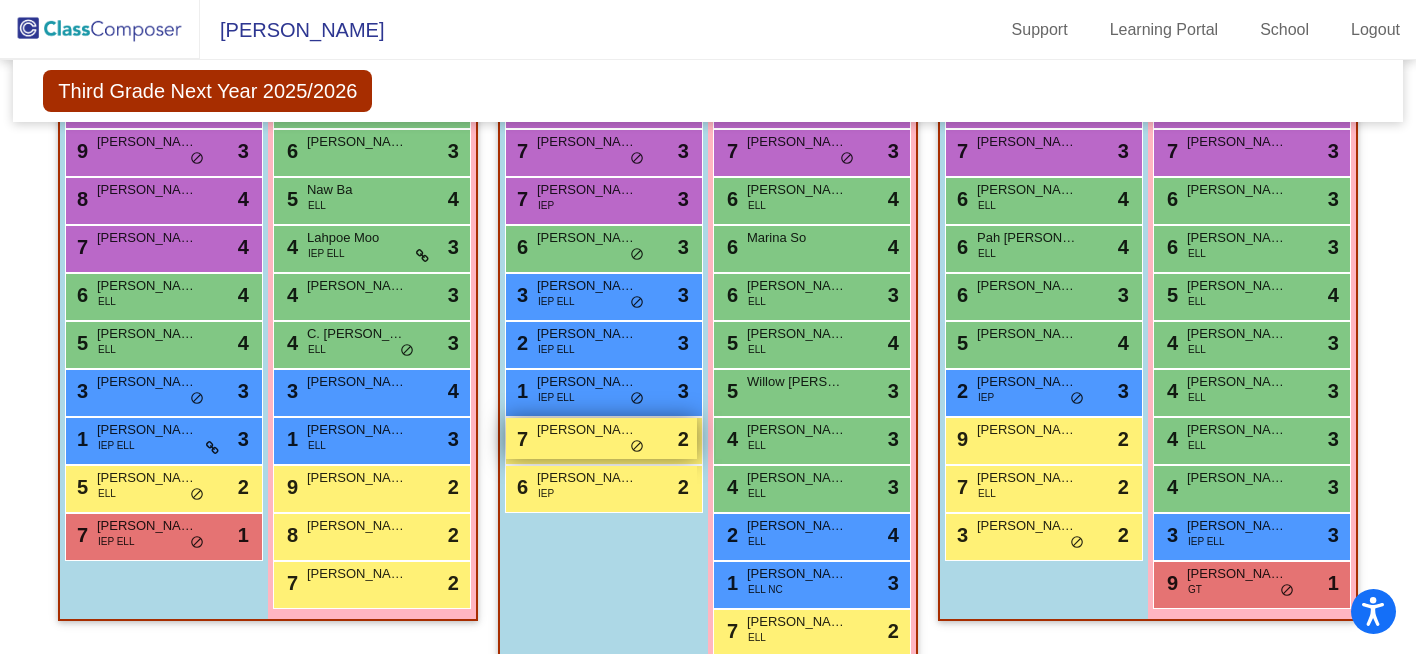 click on "7 [PERSON_NAME] lock do_not_disturb_alt 2" at bounding box center [601, 438] 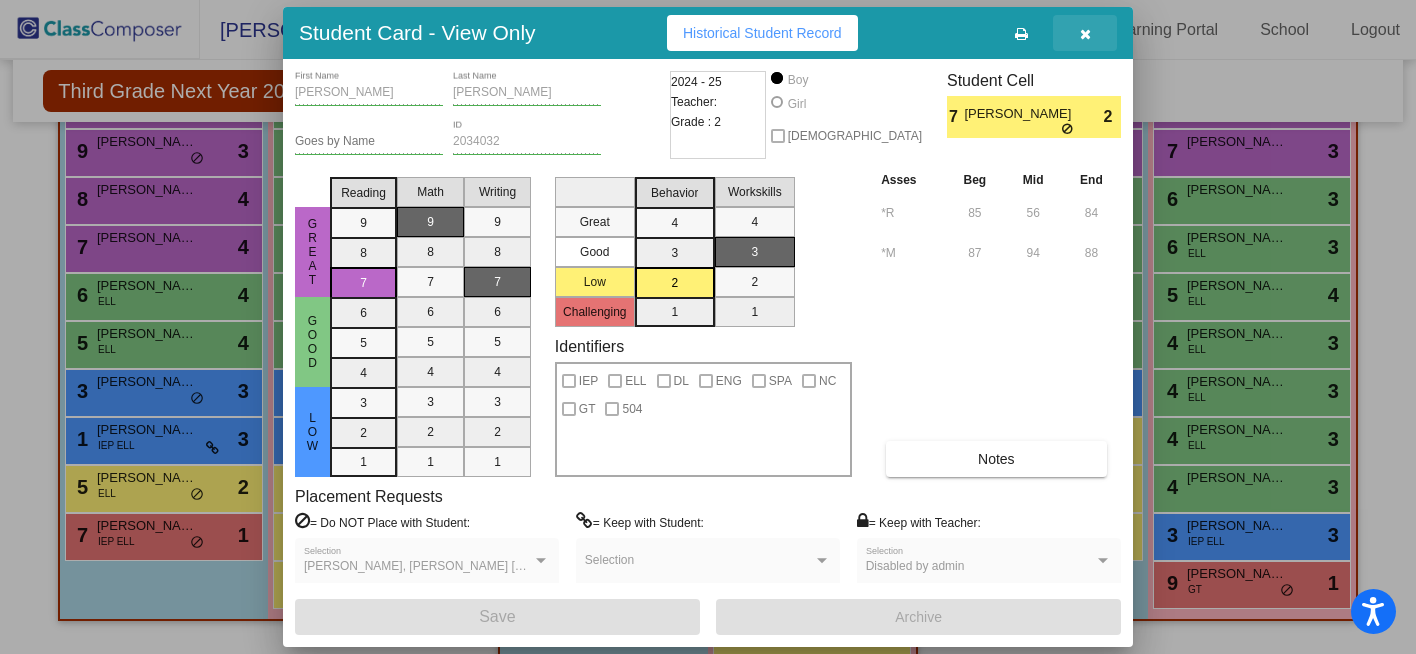 click at bounding box center [1085, 34] 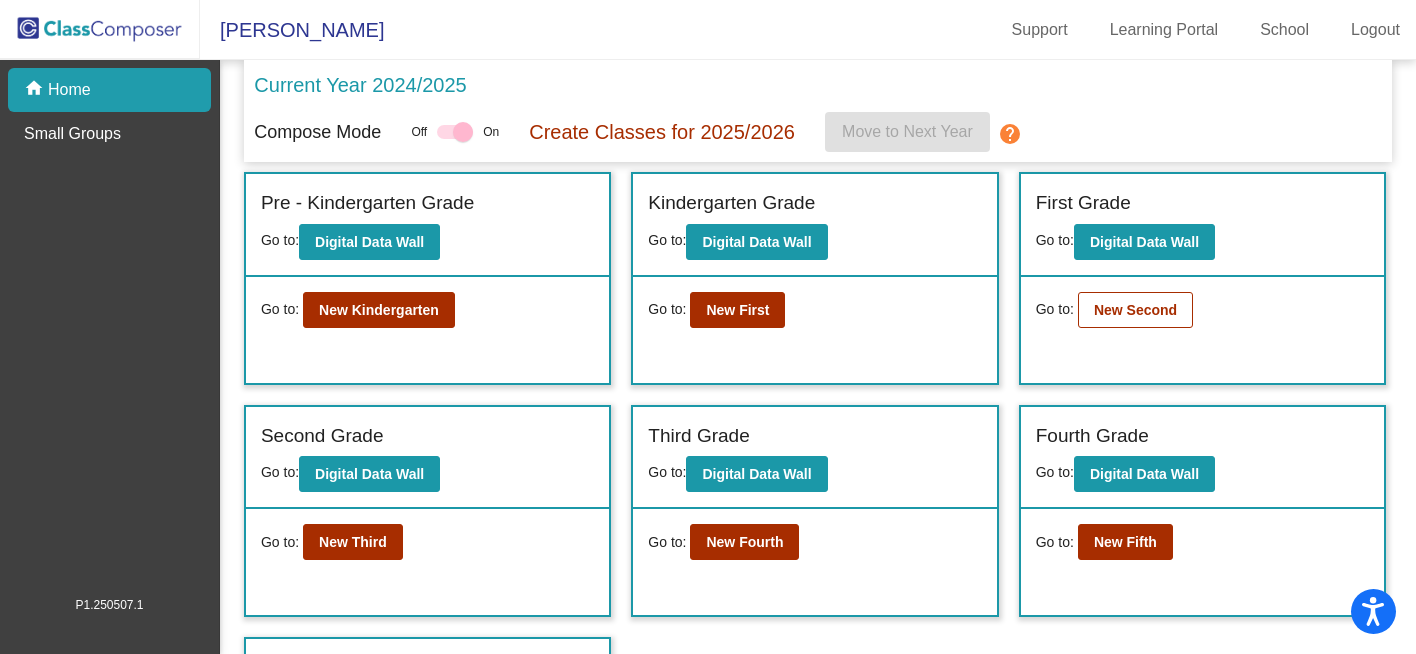 scroll, scrollTop: 0, scrollLeft: 0, axis: both 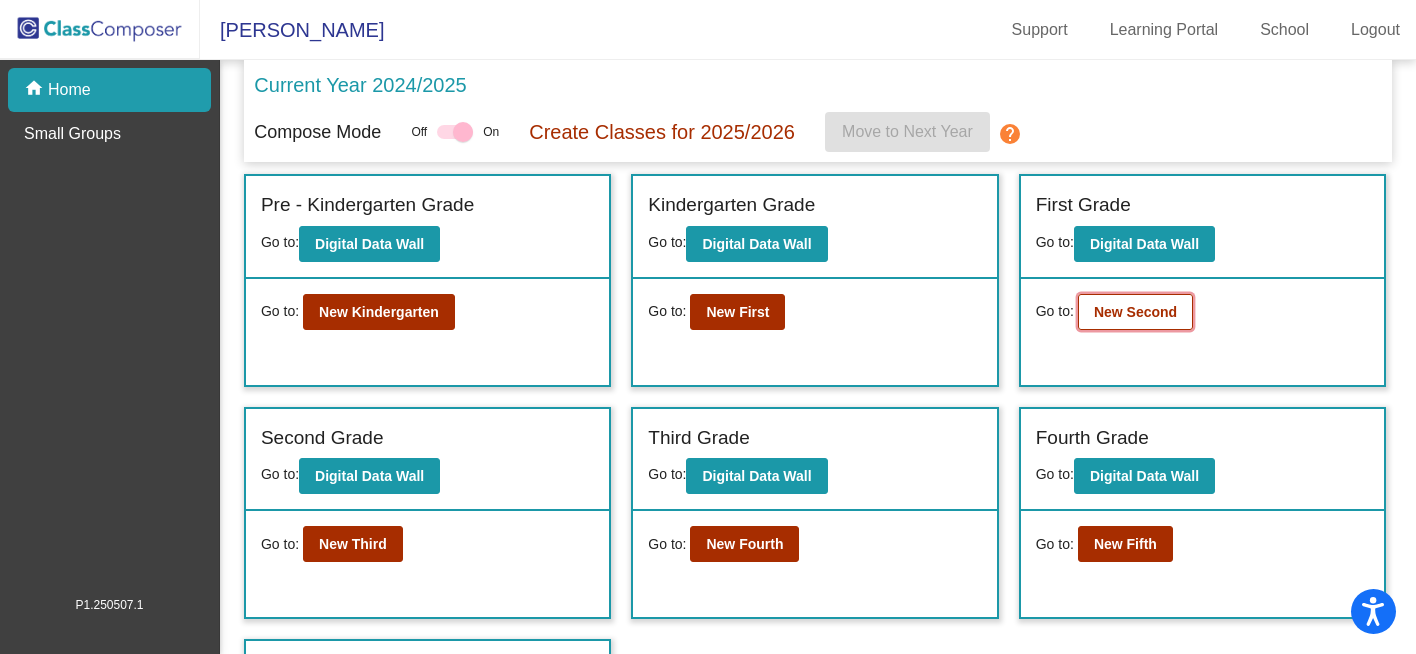 click on "New Second" 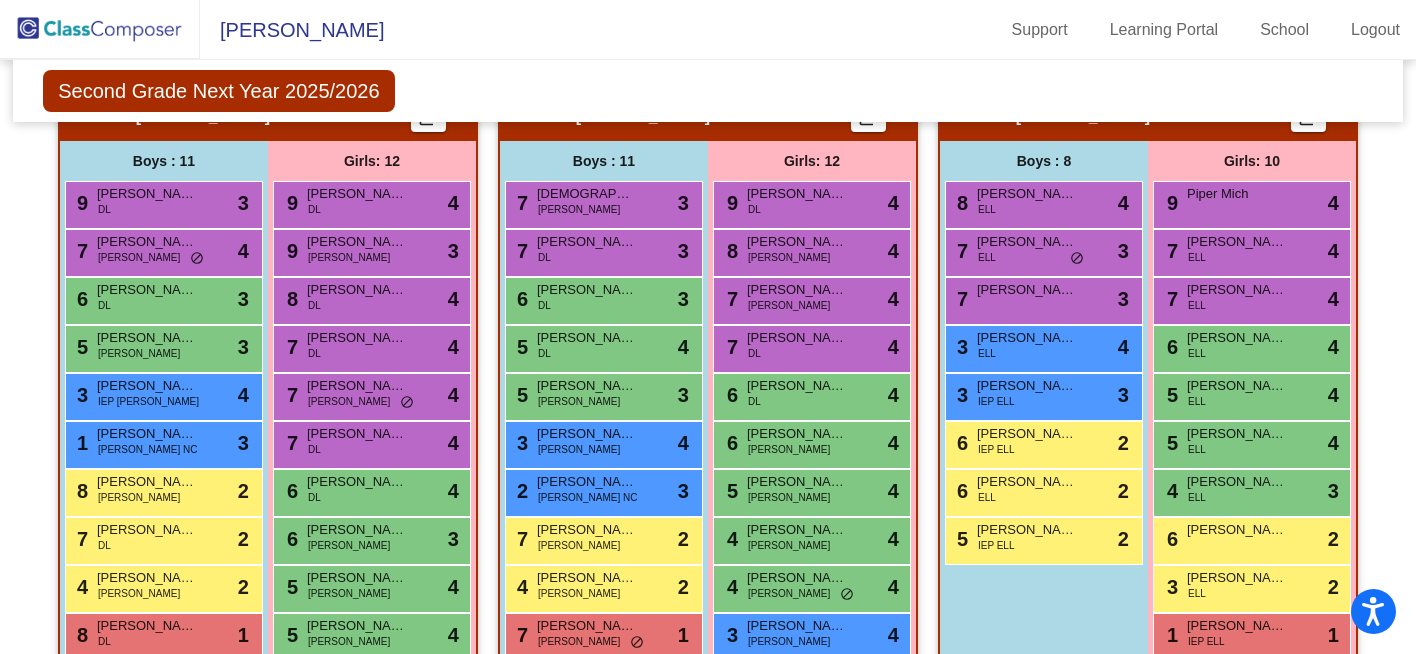 scroll, scrollTop: 448, scrollLeft: 0, axis: vertical 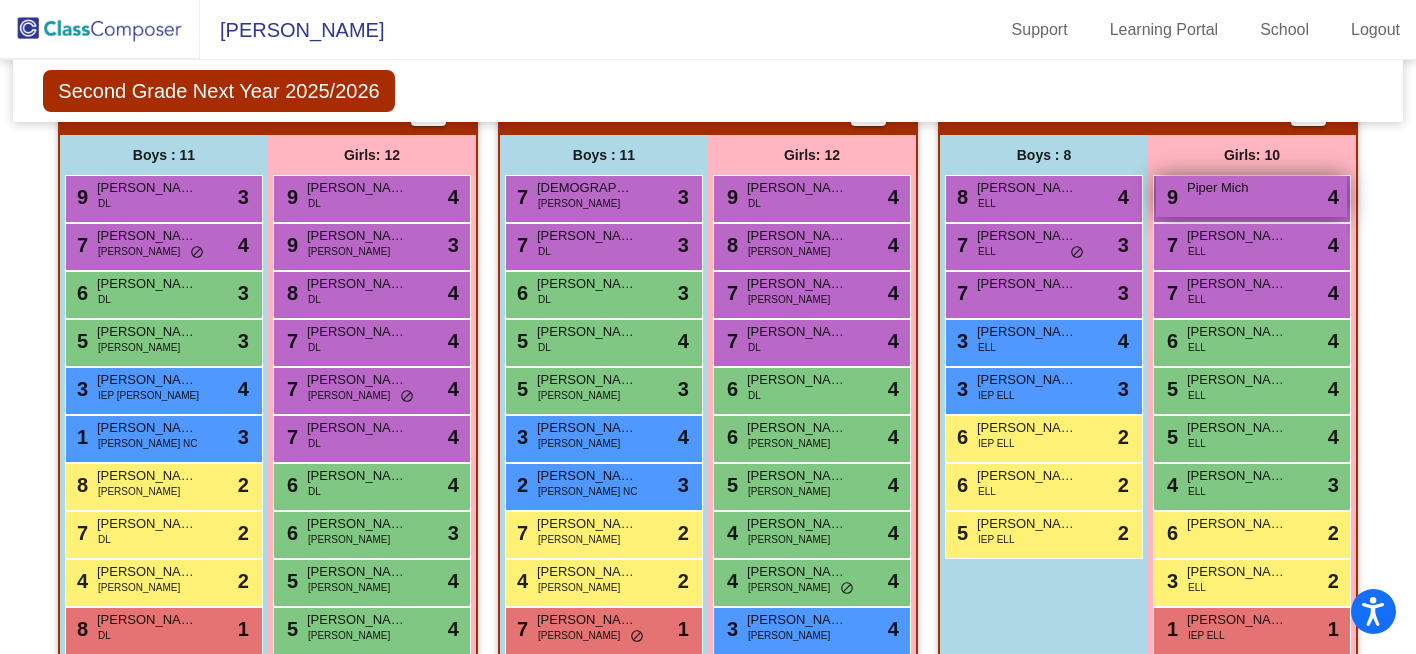 click on "9 Piper Mich lock do_not_disturb_alt 4" at bounding box center [1251, 196] 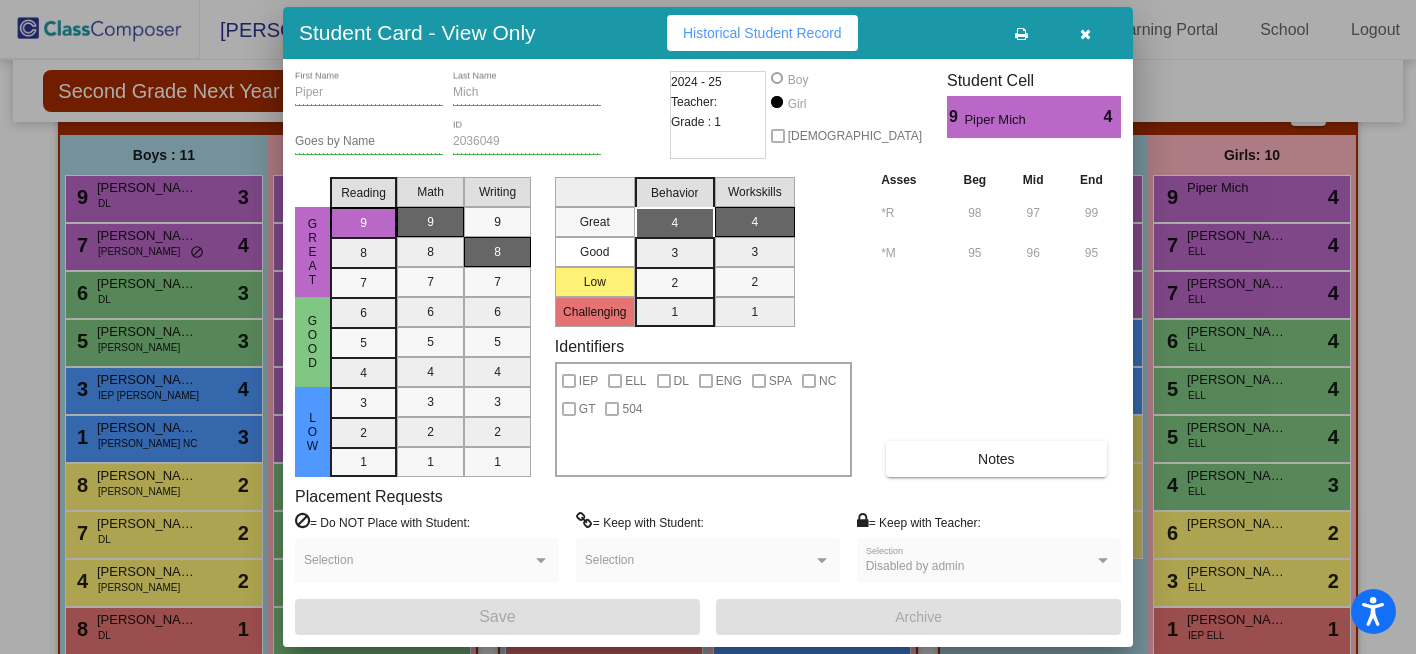 click at bounding box center (1085, 33) 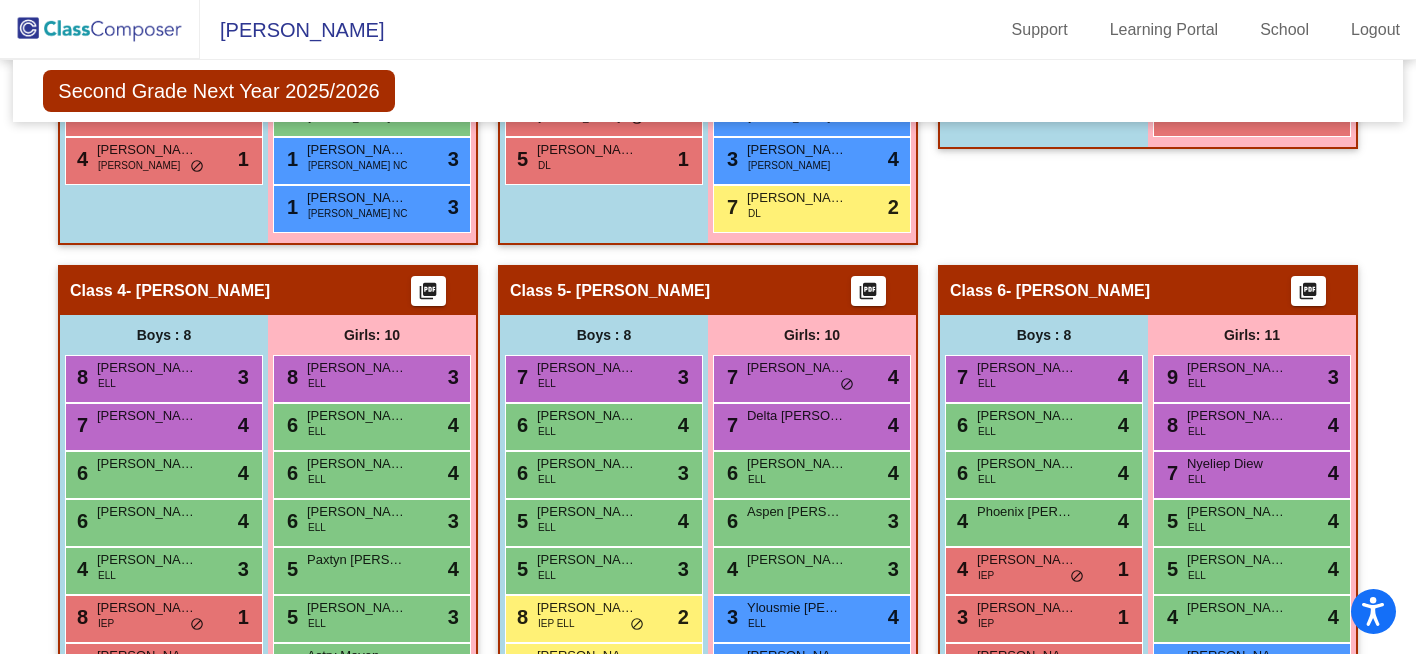 scroll, scrollTop: 991, scrollLeft: 0, axis: vertical 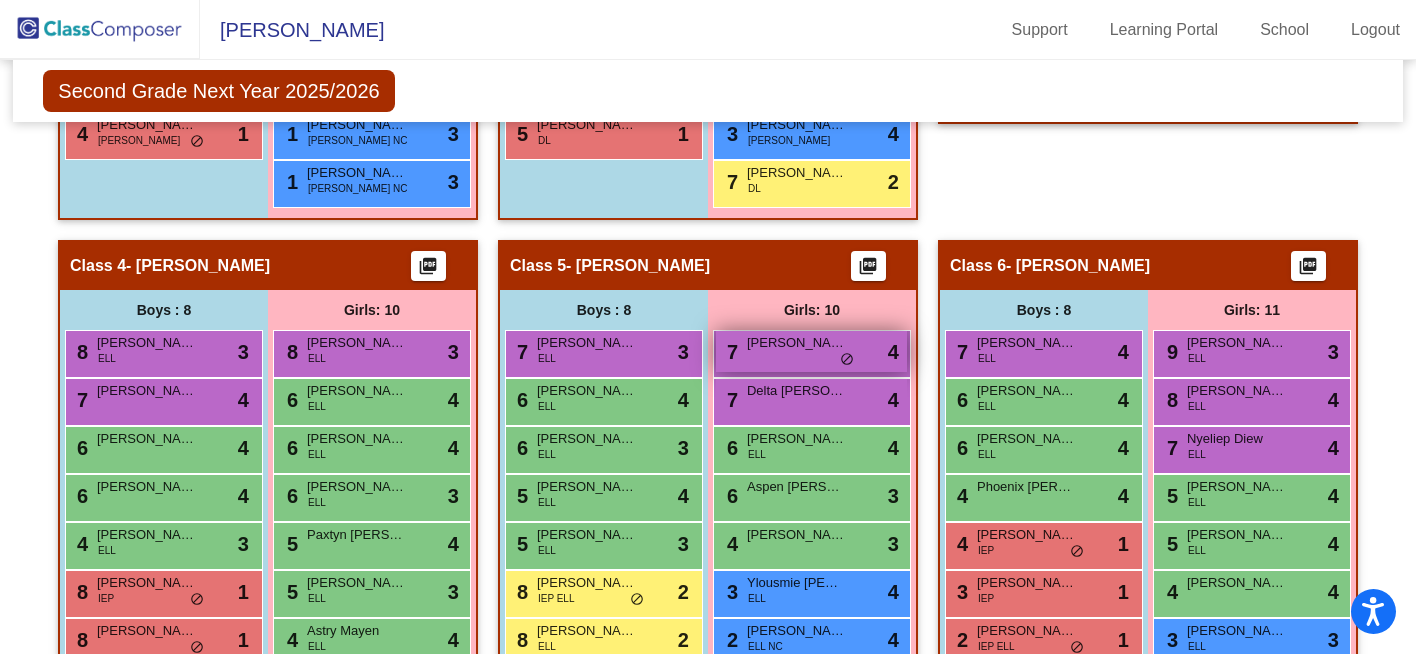 click on "7 [PERSON_NAME] lock do_not_disturb_alt 4" at bounding box center (811, 351) 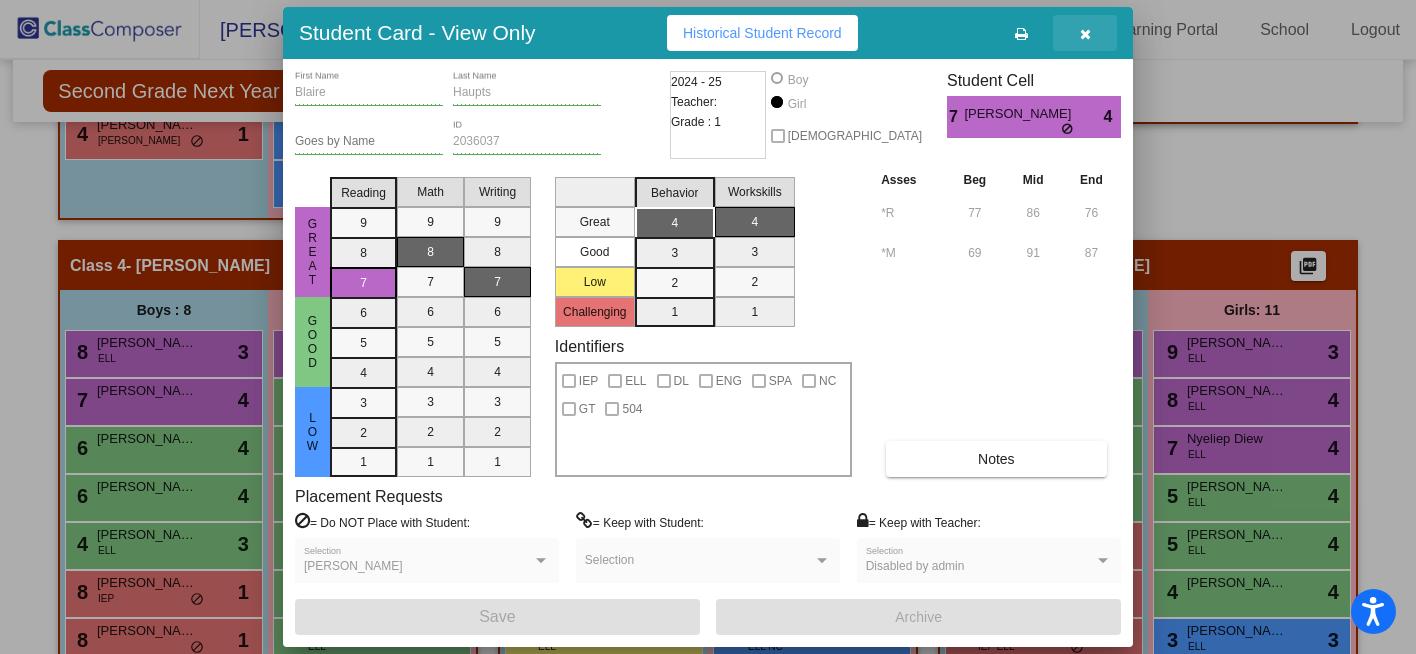 click at bounding box center [1085, 34] 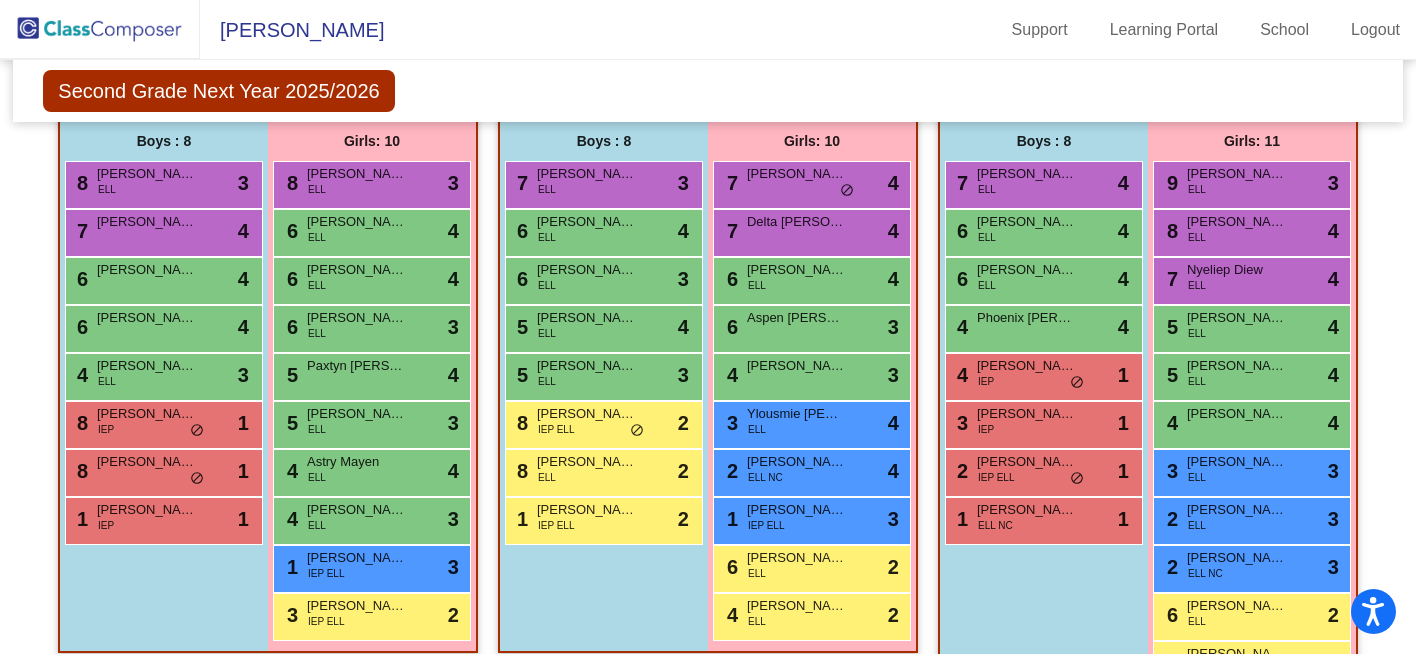 scroll, scrollTop: 1226, scrollLeft: 0, axis: vertical 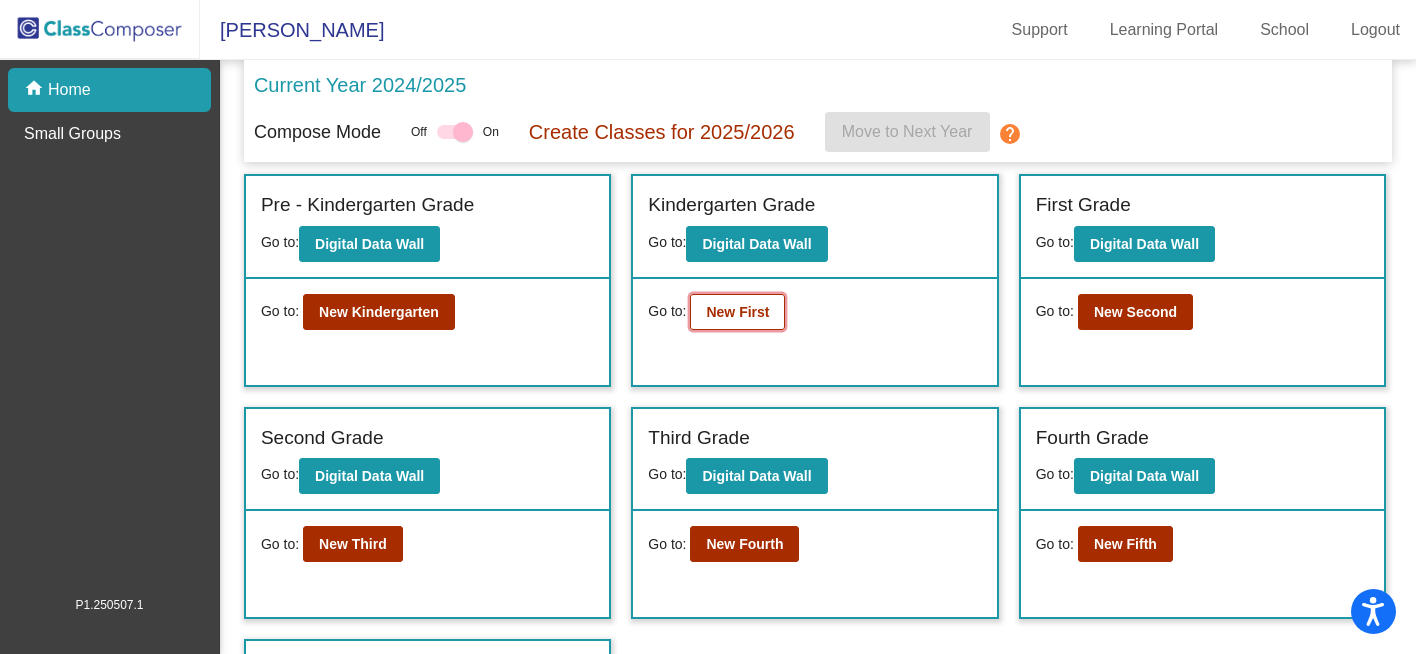 click on "New First" 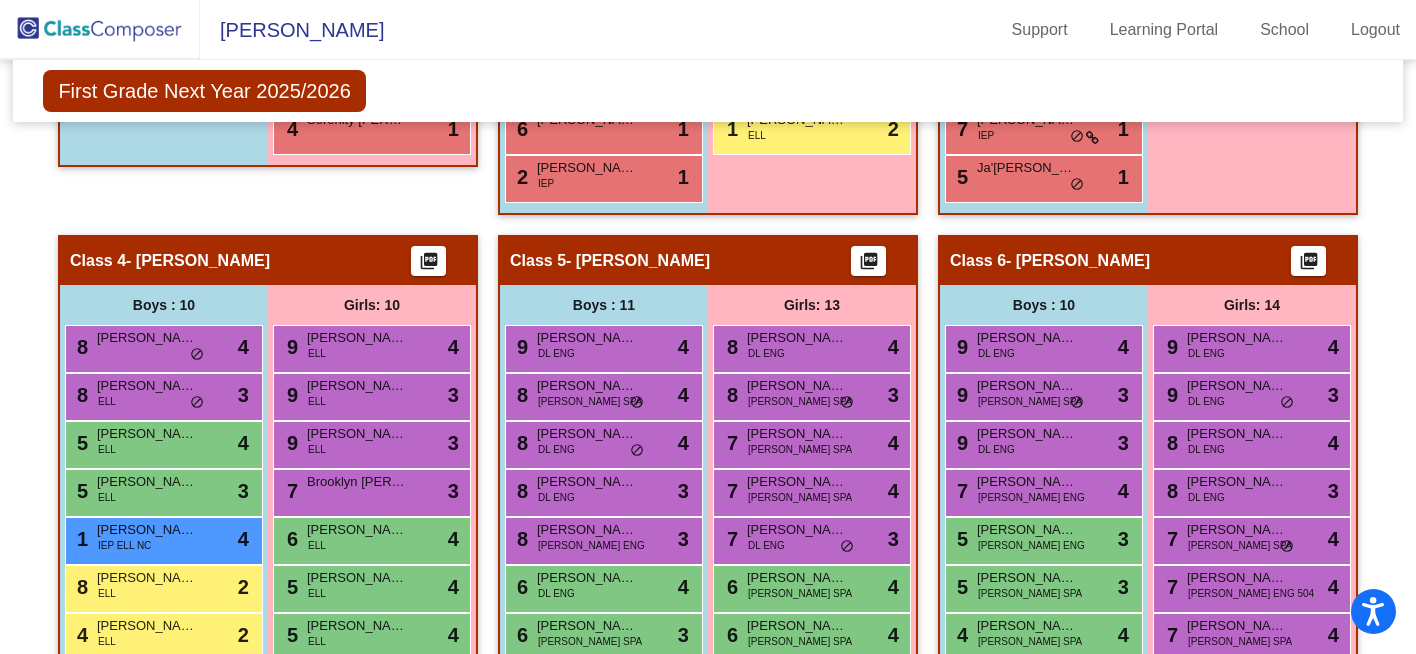 scroll, scrollTop: 950, scrollLeft: 0, axis: vertical 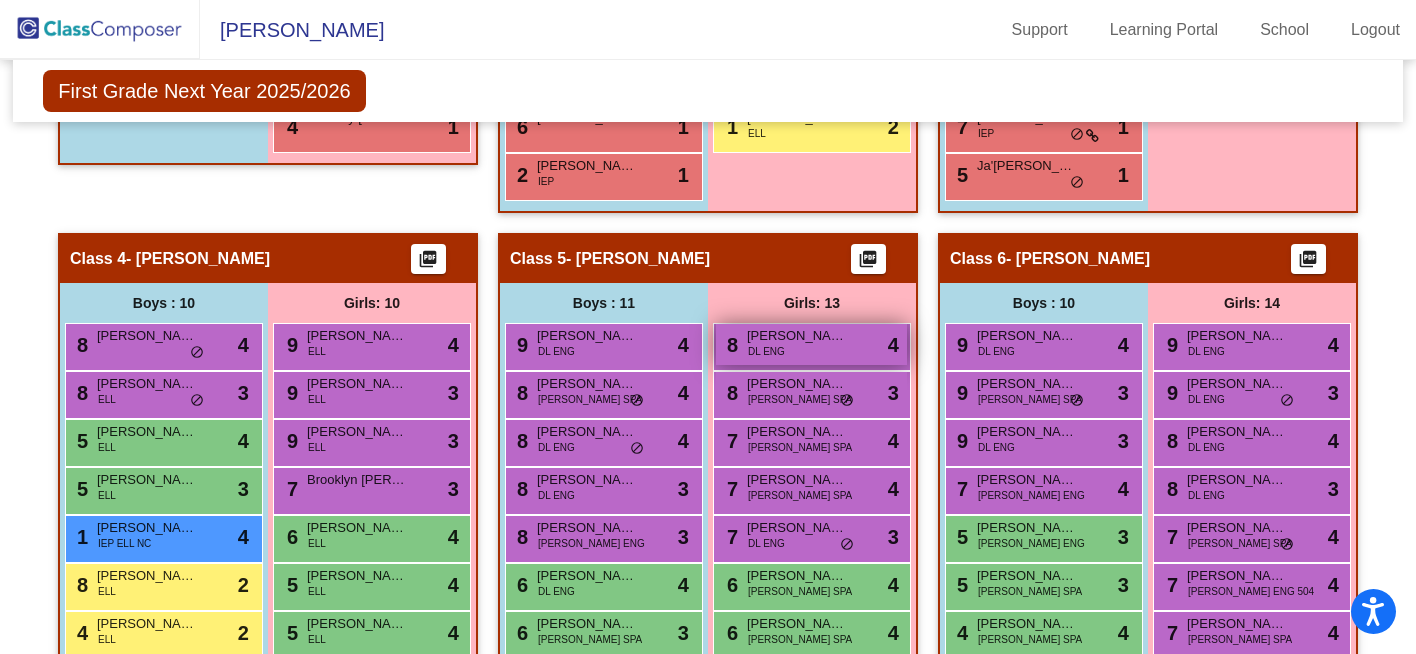 click on "[PERSON_NAME]" at bounding box center (797, 336) 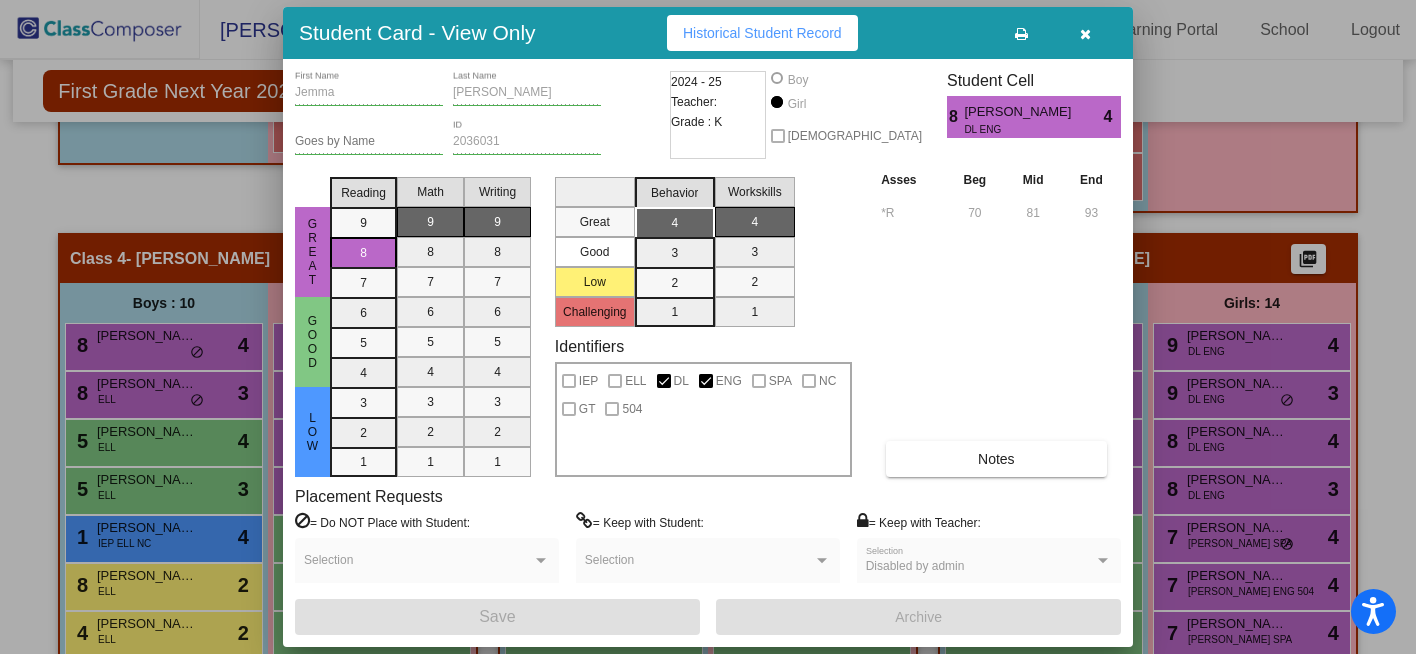 click at bounding box center [1085, 34] 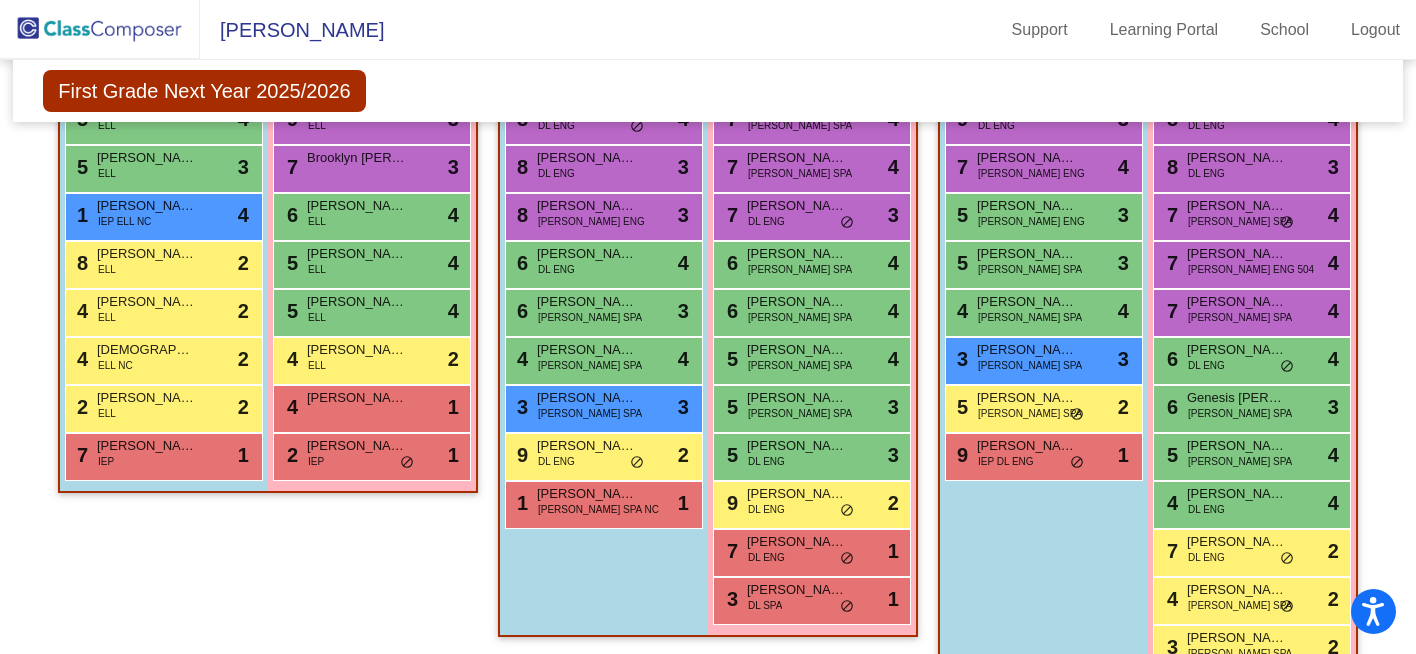 scroll, scrollTop: 1280, scrollLeft: 0, axis: vertical 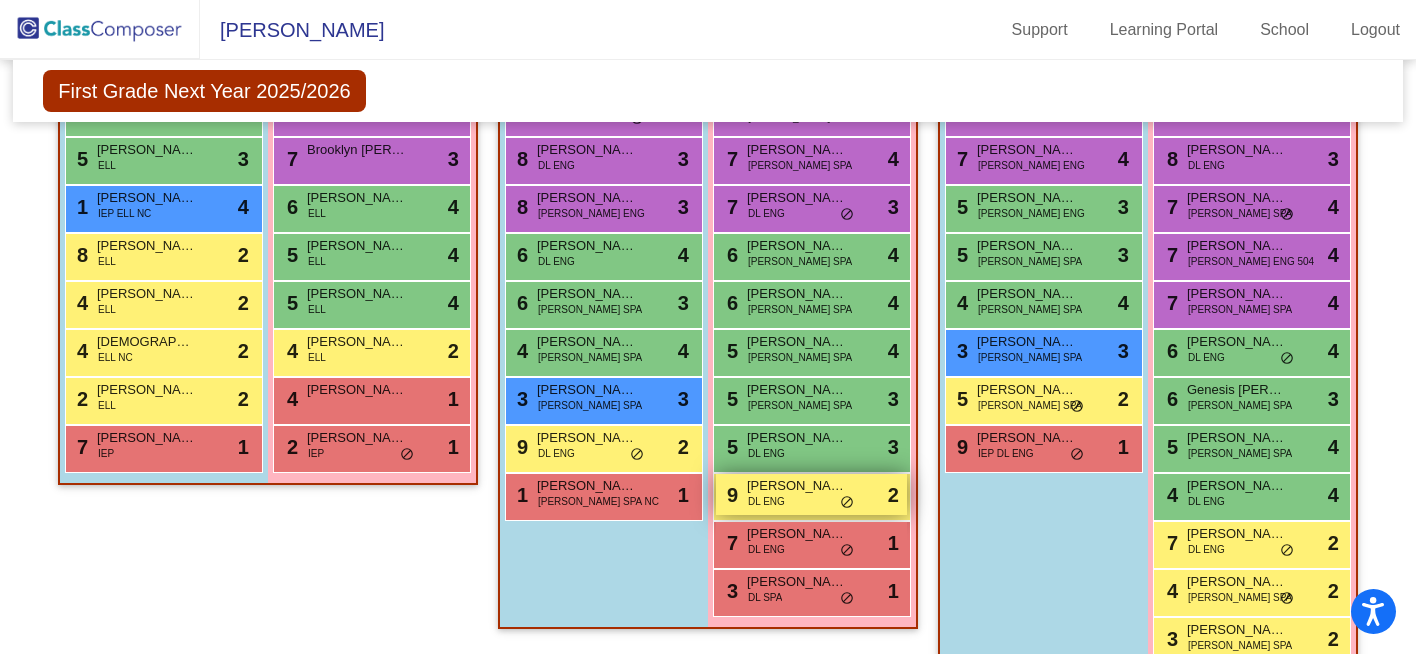 click on "9 [PERSON_NAME] [PERSON_NAME] ENG lock do_not_disturb_alt 2" at bounding box center [811, 494] 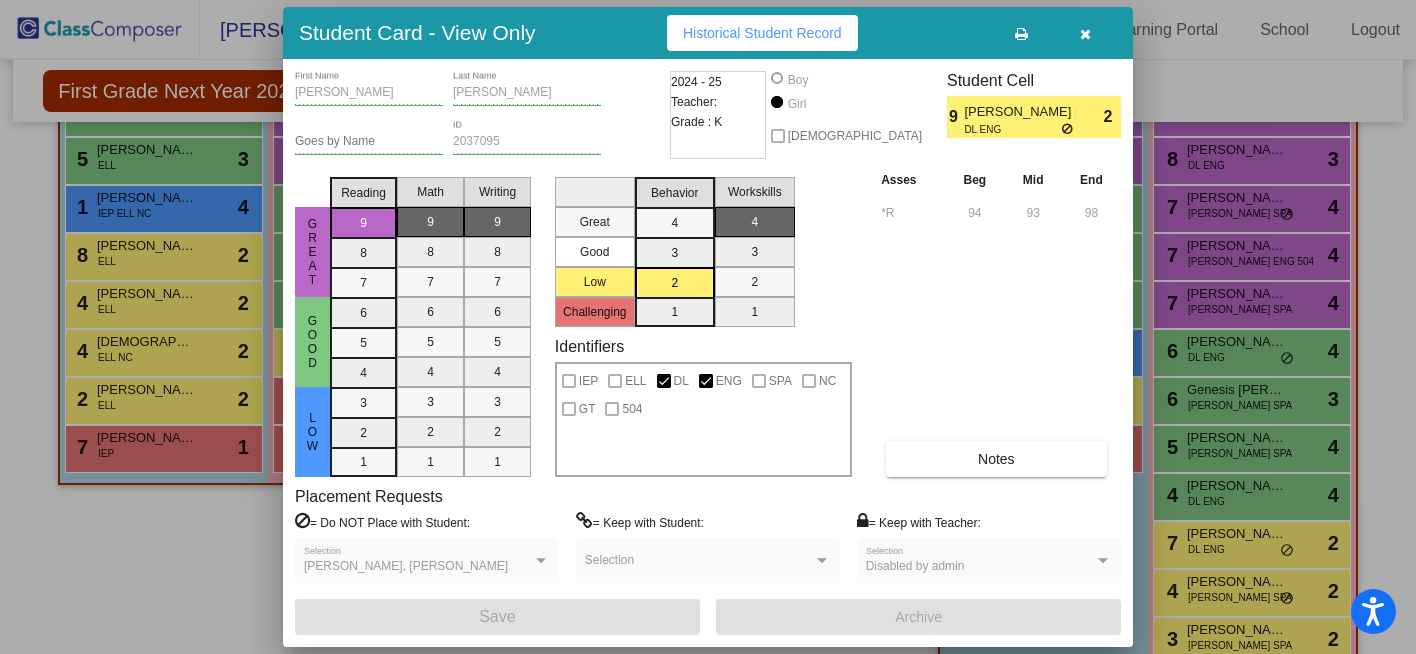 scroll, scrollTop: 0, scrollLeft: 0, axis: both 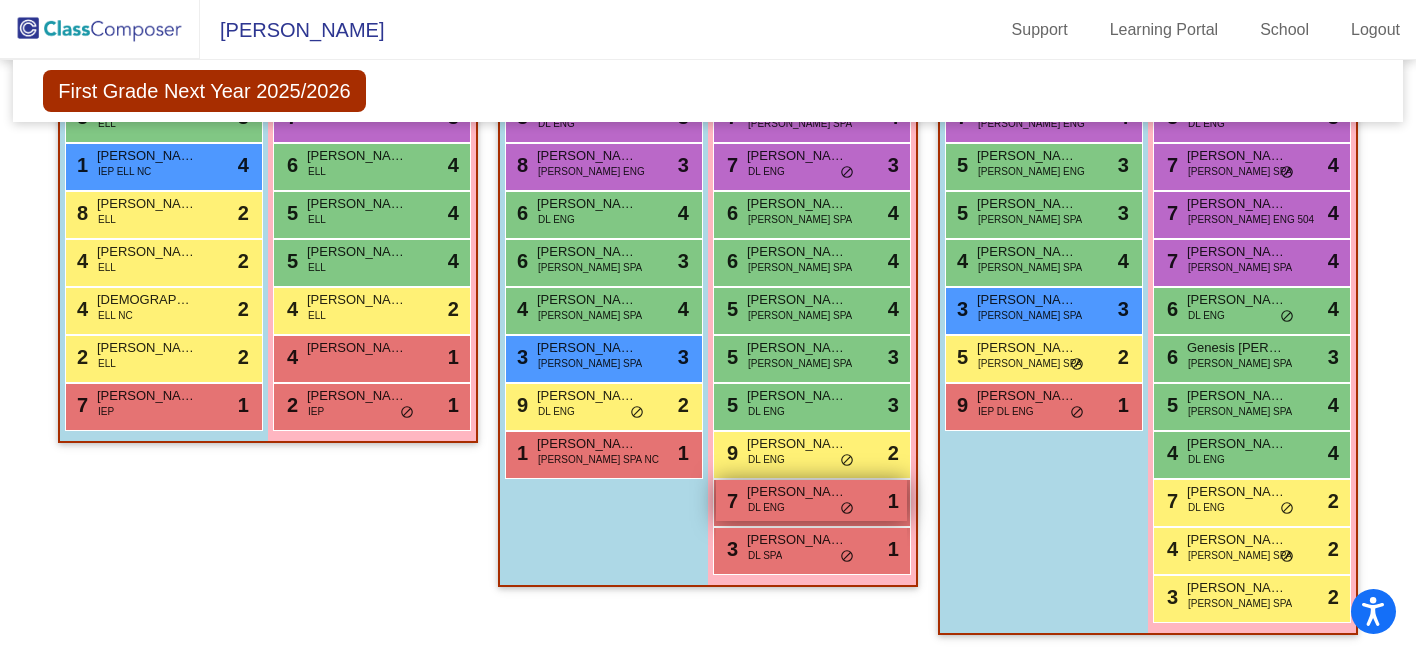 click on "7 [PERSON_NAME] DL ENG lock do_not_disturb_alt 1" at bounding box center (811, 500) 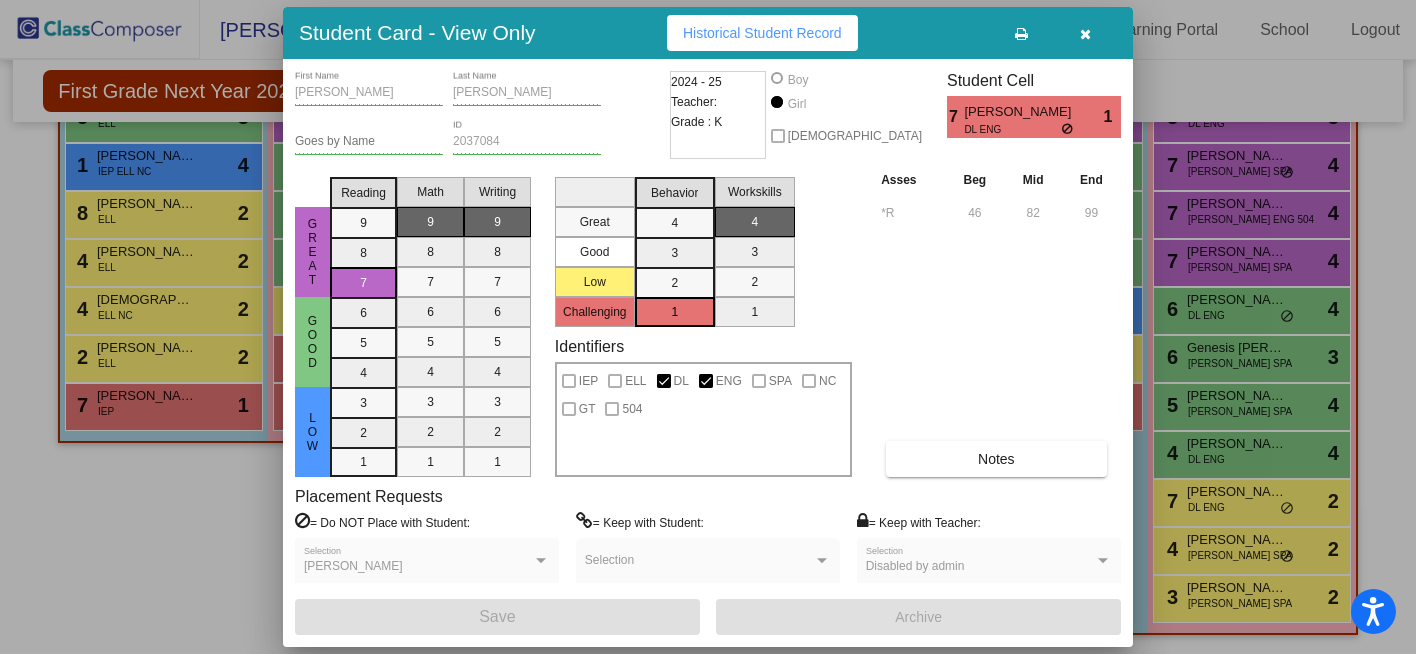 click at bounding box center [1085, 34] 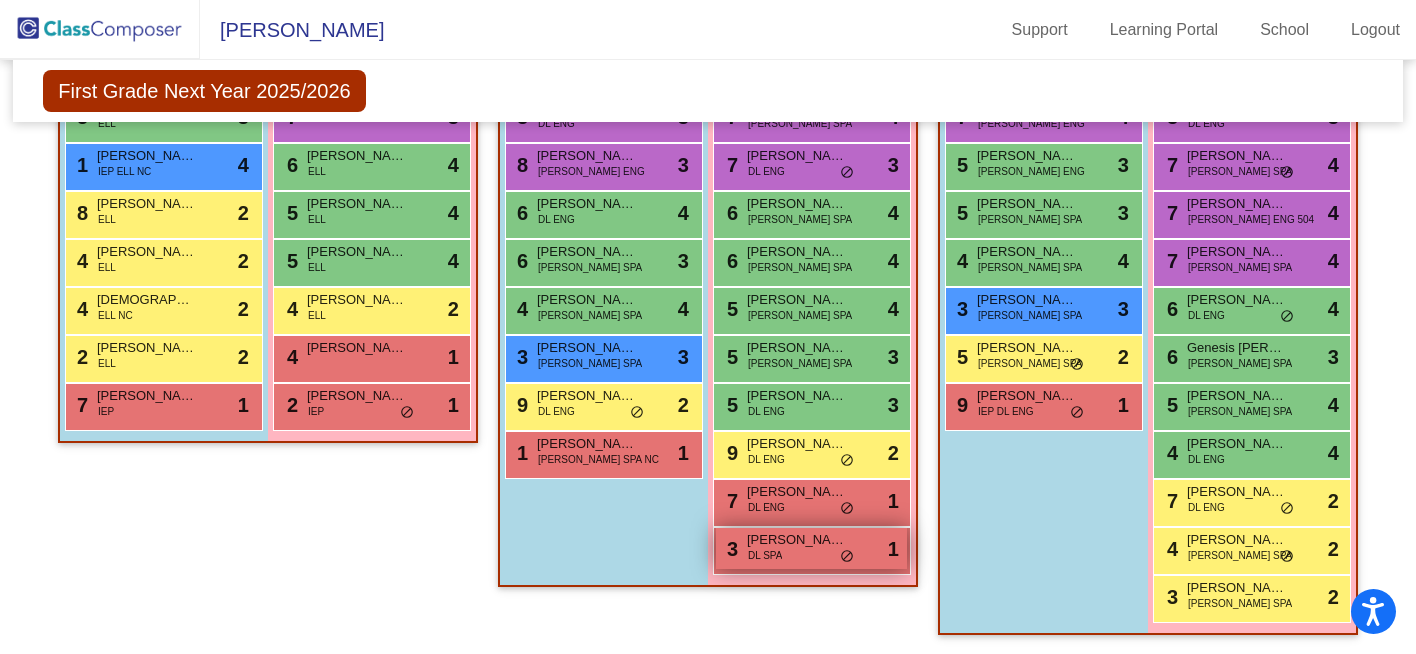 click on "3 [PERSON_NAME] DL SPA lock do_not_disturb_alt 1" at bounding box center [811, 548] 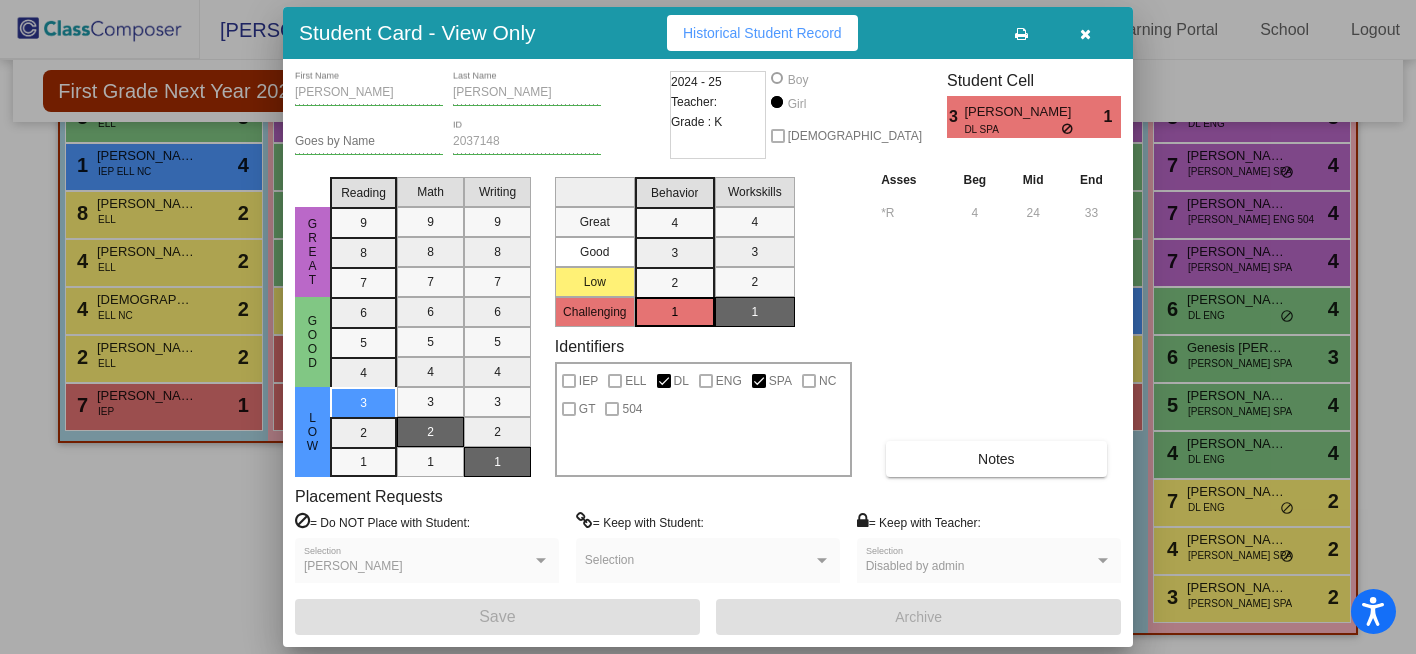 click at bounding box center [1085, 34] 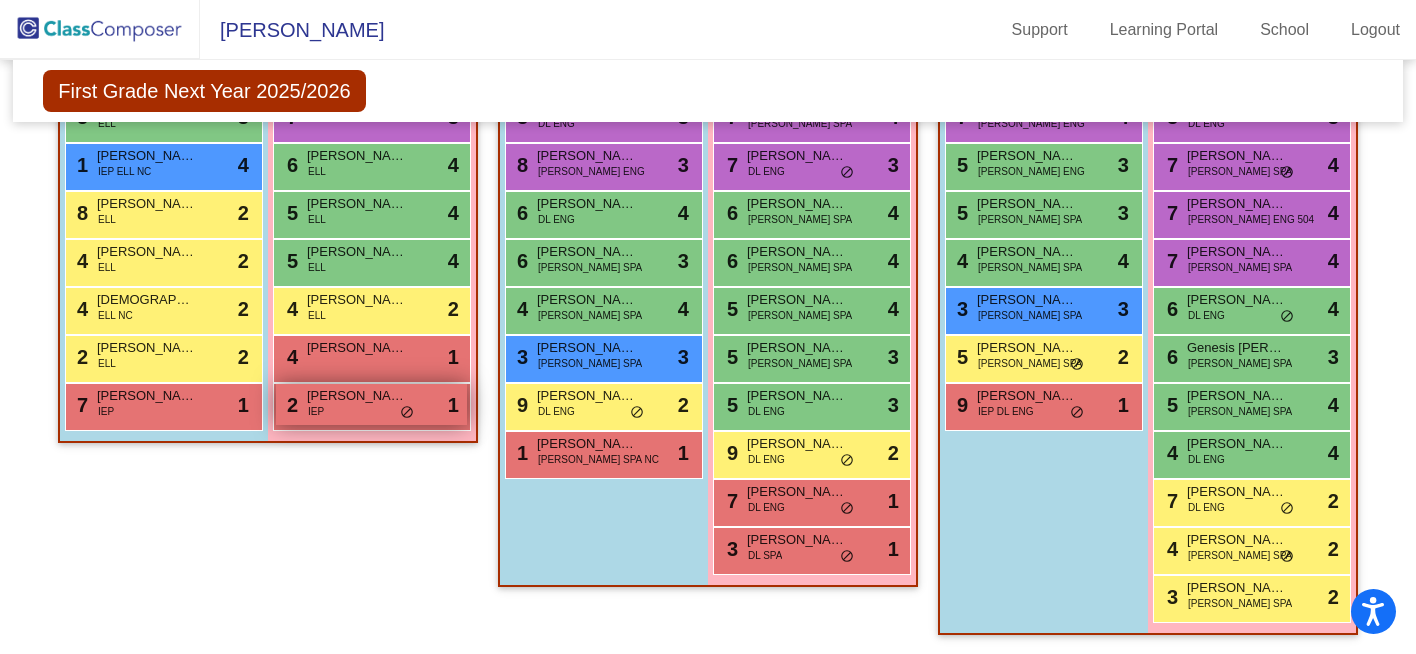 click on "[PERSON_NAME]" at bounding box center [357, 396] 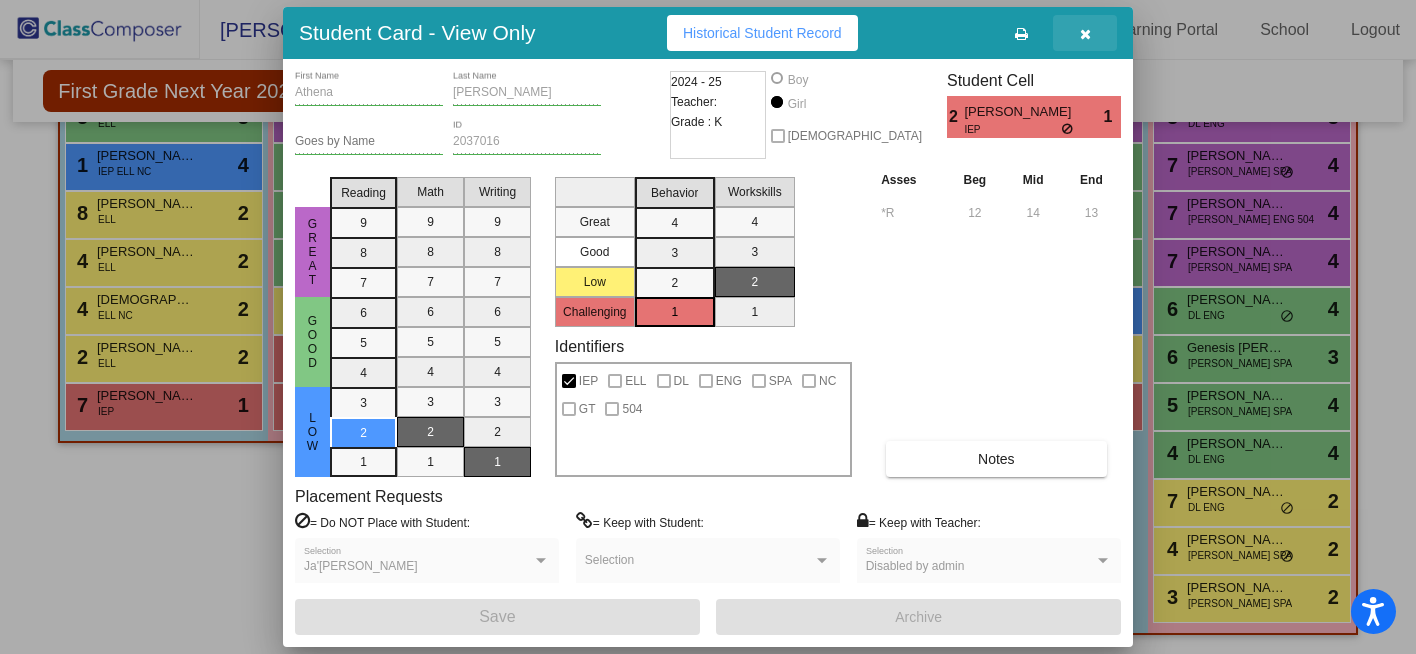 click at bounding box center (1085, 34) 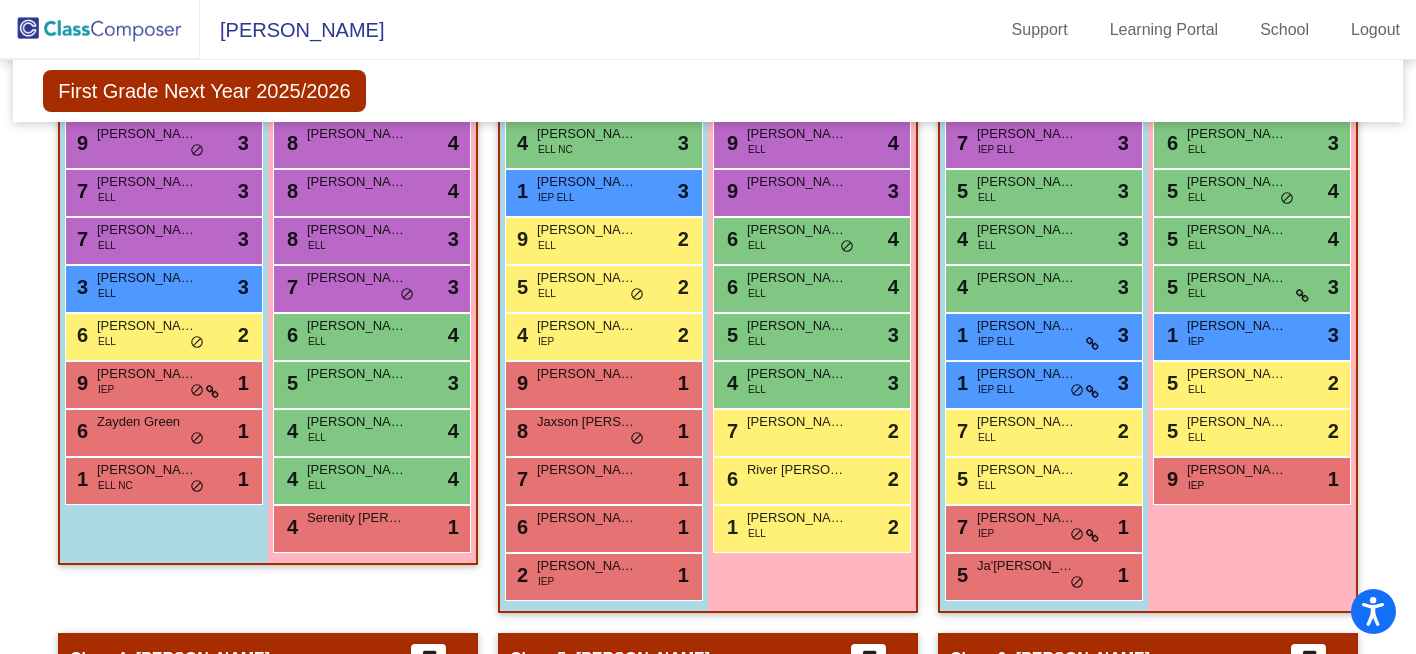 scroll, scrollTop: 469, scrollLeft: 0, axis: vertical 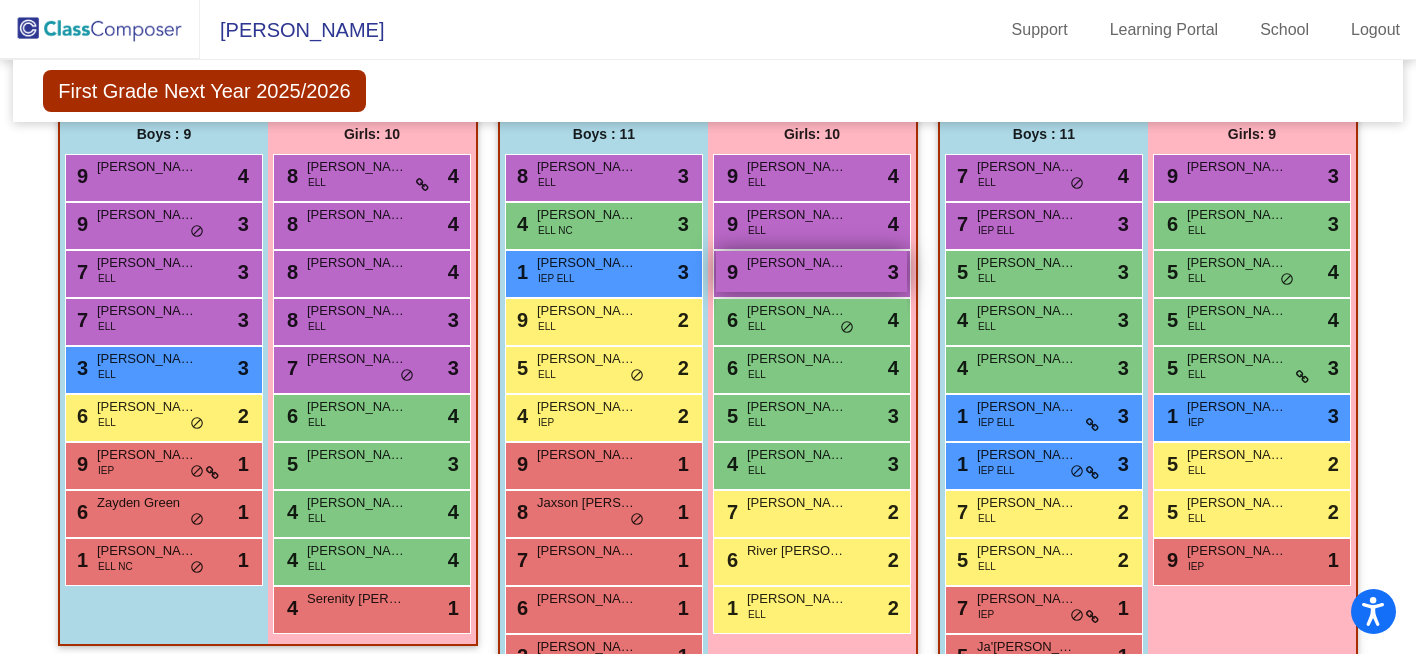 click on "[PERSON_NAME]" at bounding box center [797, 263] 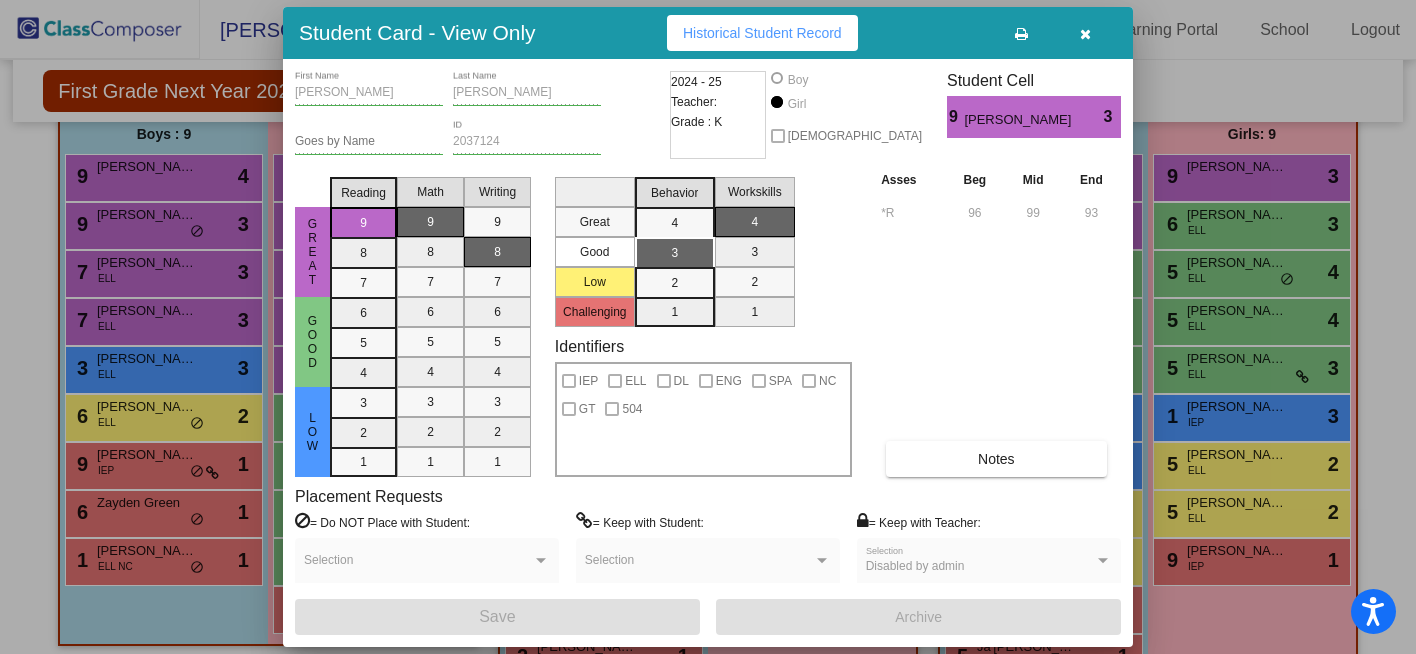 click at bounding box center (1085, 34) 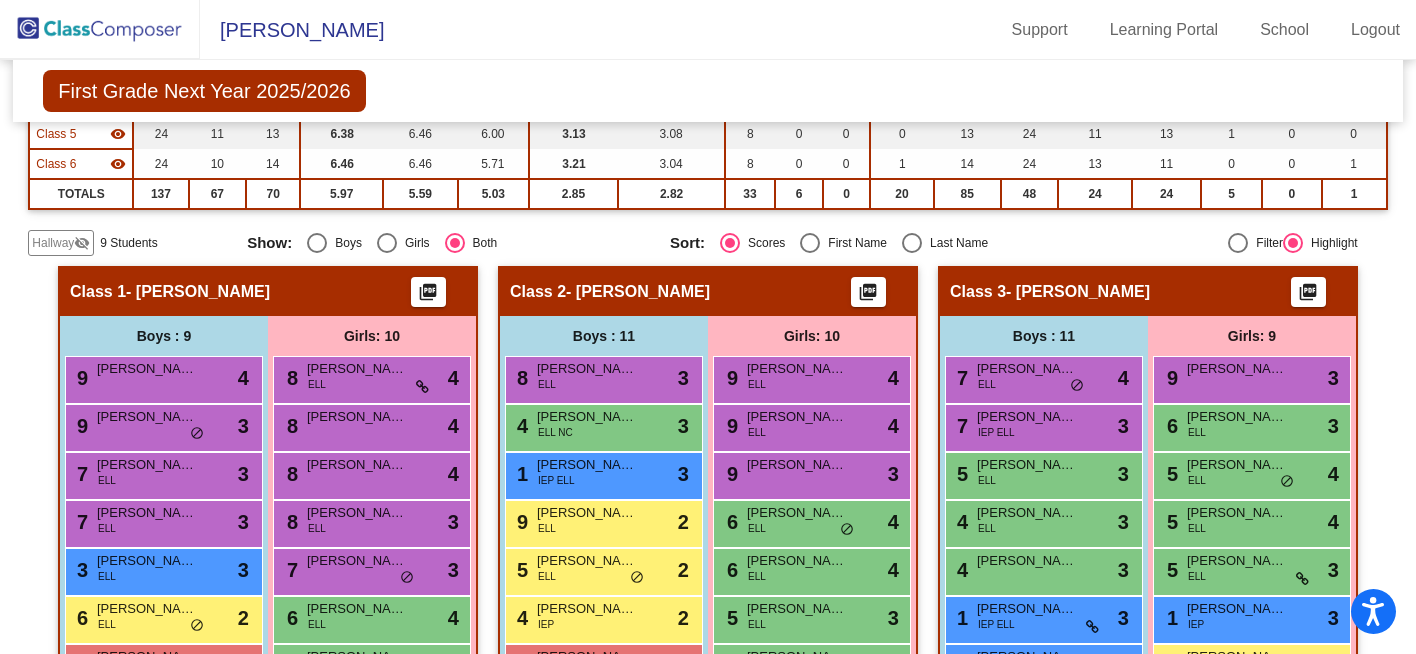 scroll, scrollTop: 0, scrollLeft: 0, axis: both 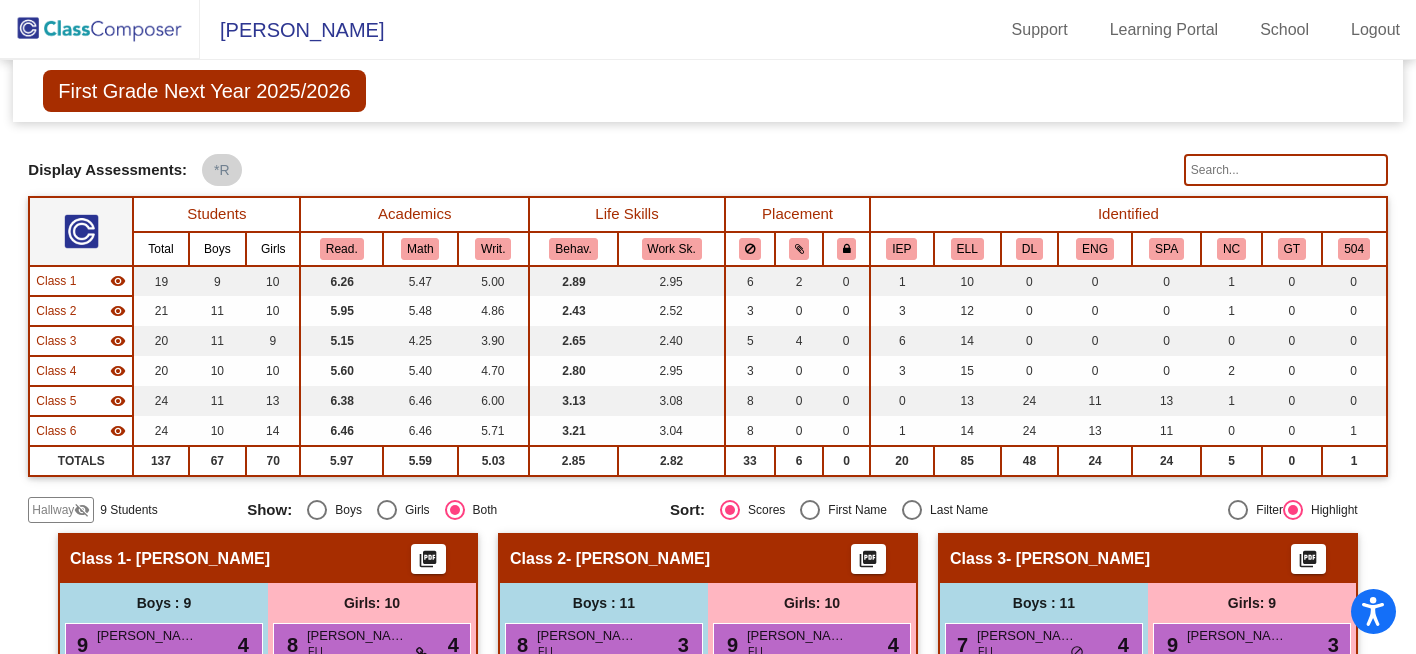 click 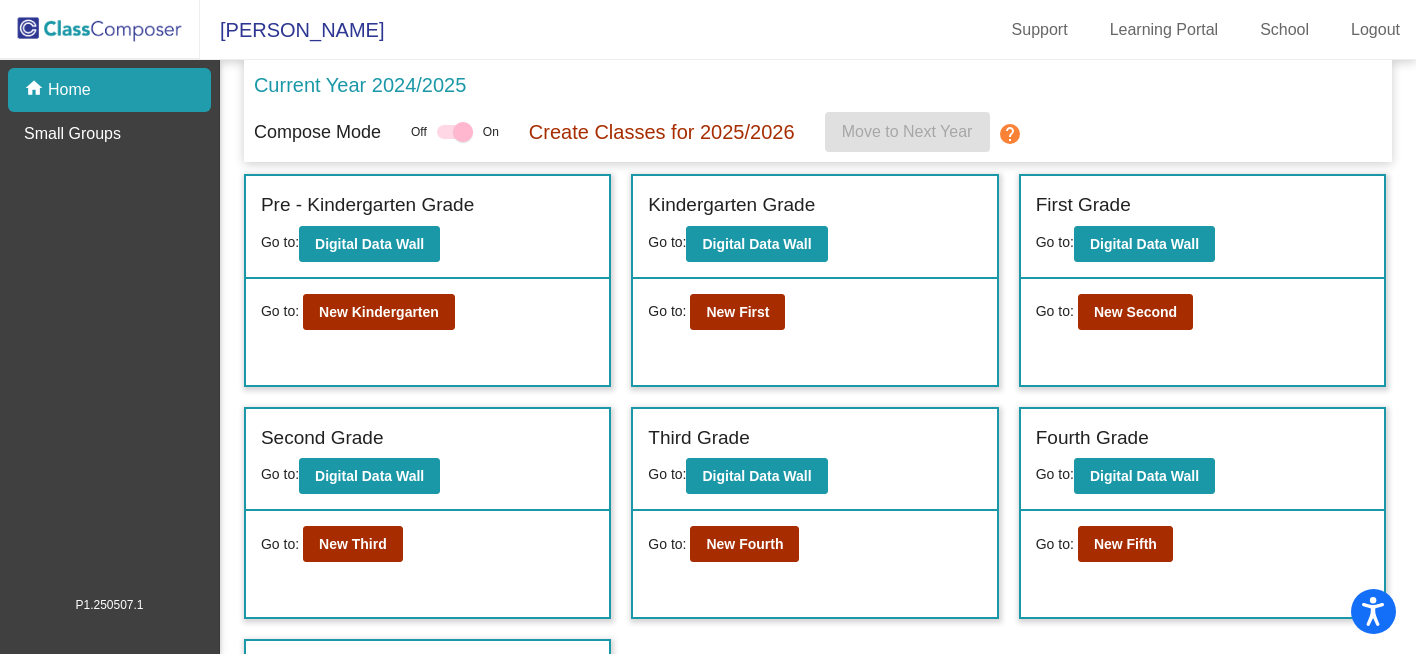 scroll, scrollTop: 92, scrollLeft: 0, axis: vertical 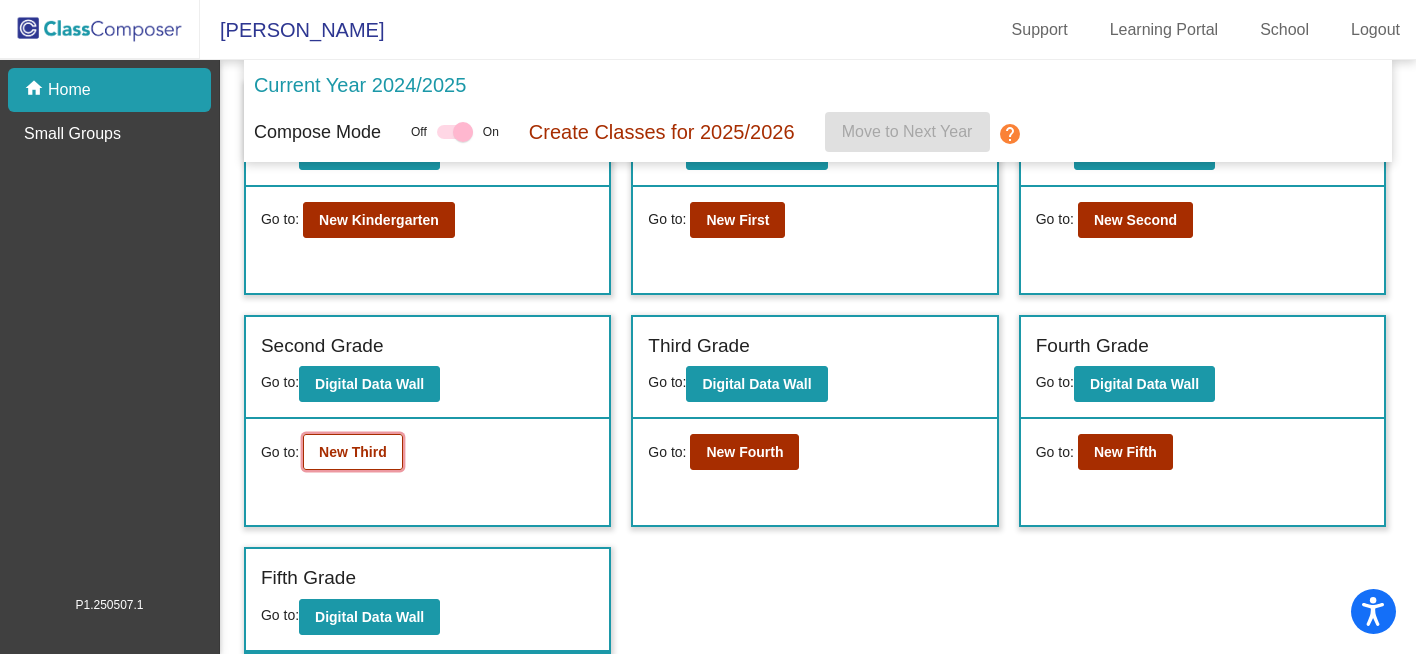 click on "New Third" 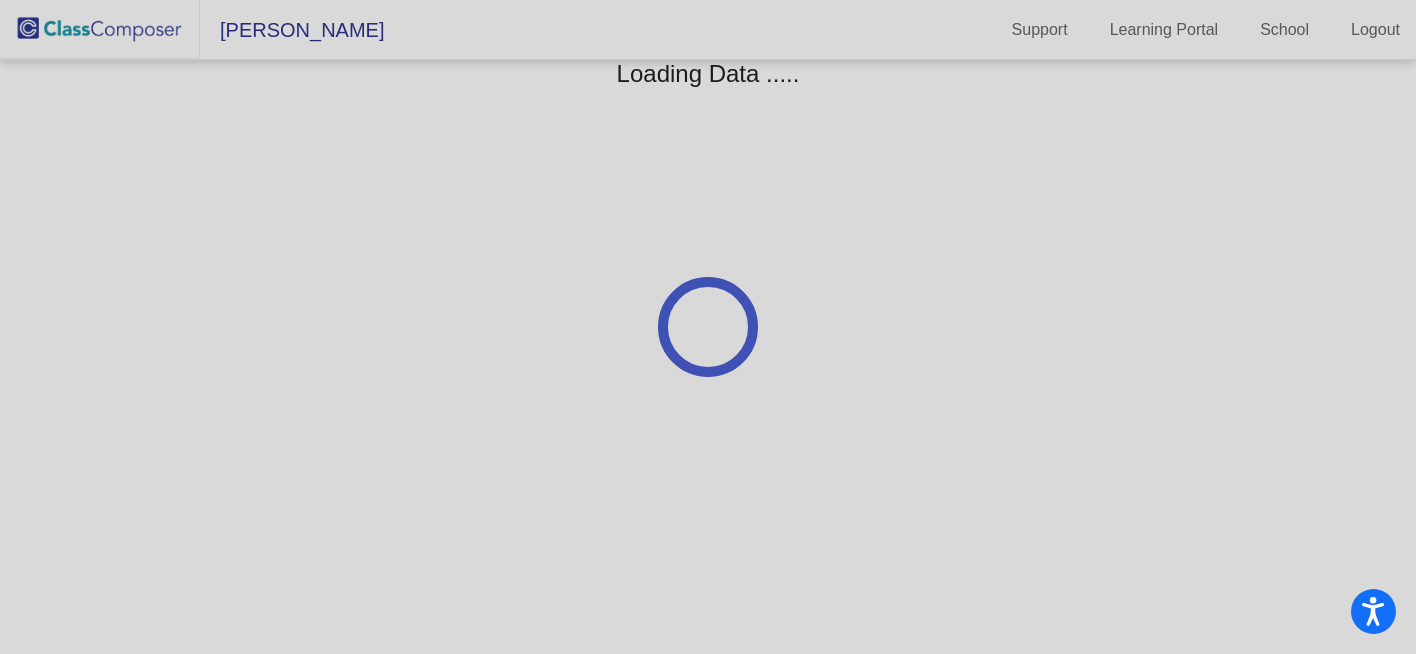 scroll, scrollTop: 0, scrollLeft: 0, axis: both 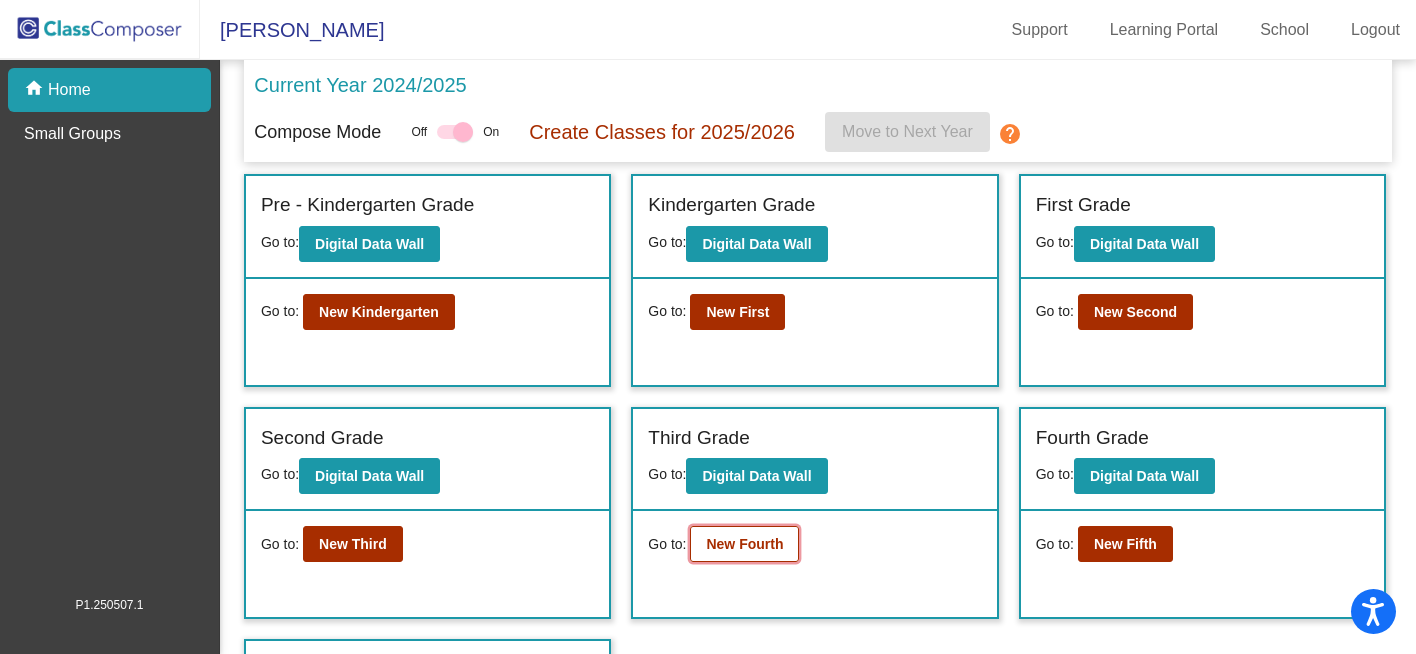 click on "New Fourth" 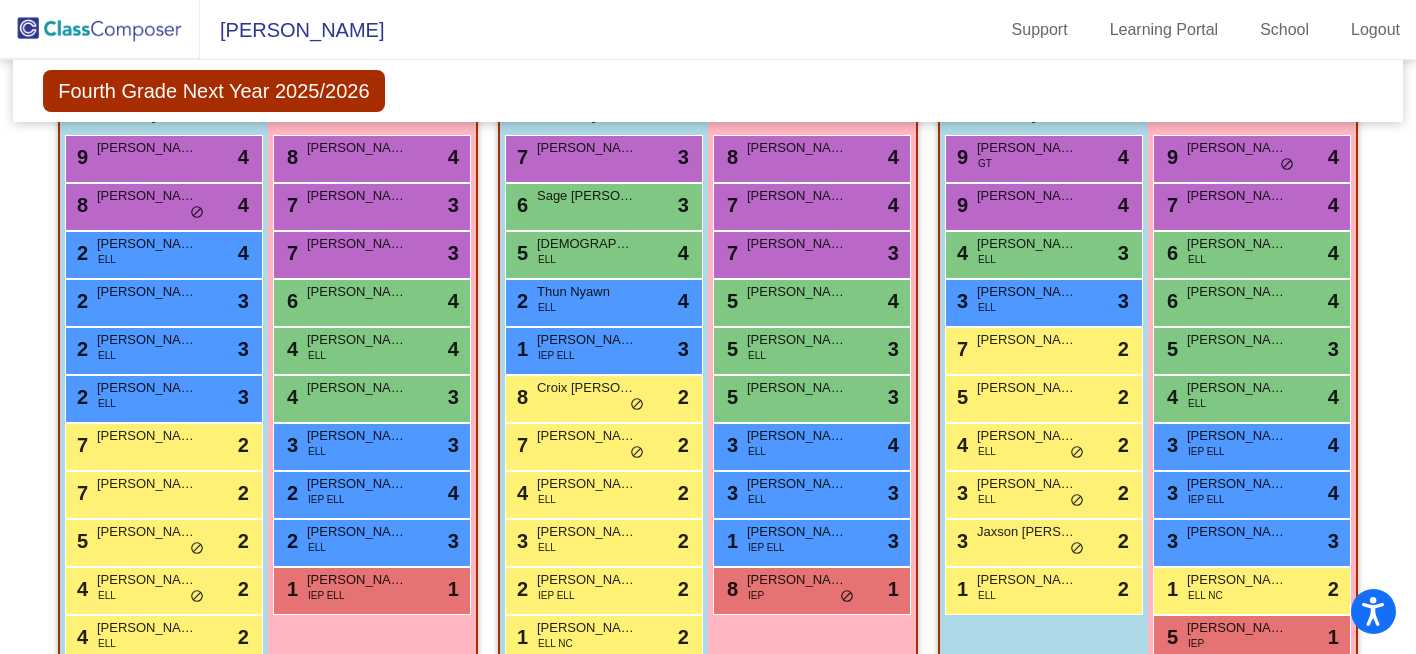 scroll, scrollTop: 1239, scrollLeft: 0, axis: vertical 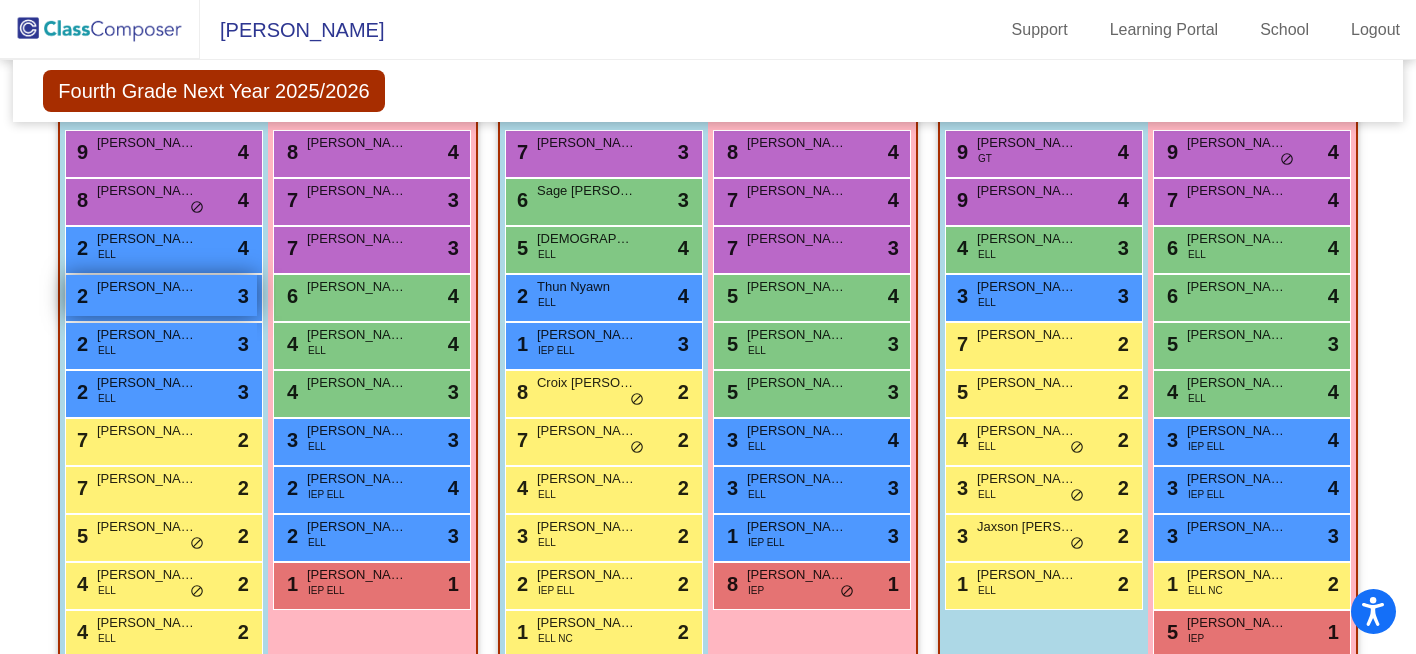 click on "2 [PERSON_NAME] lock do_not_disturb_alt 3" at bounding box center [161, 295] 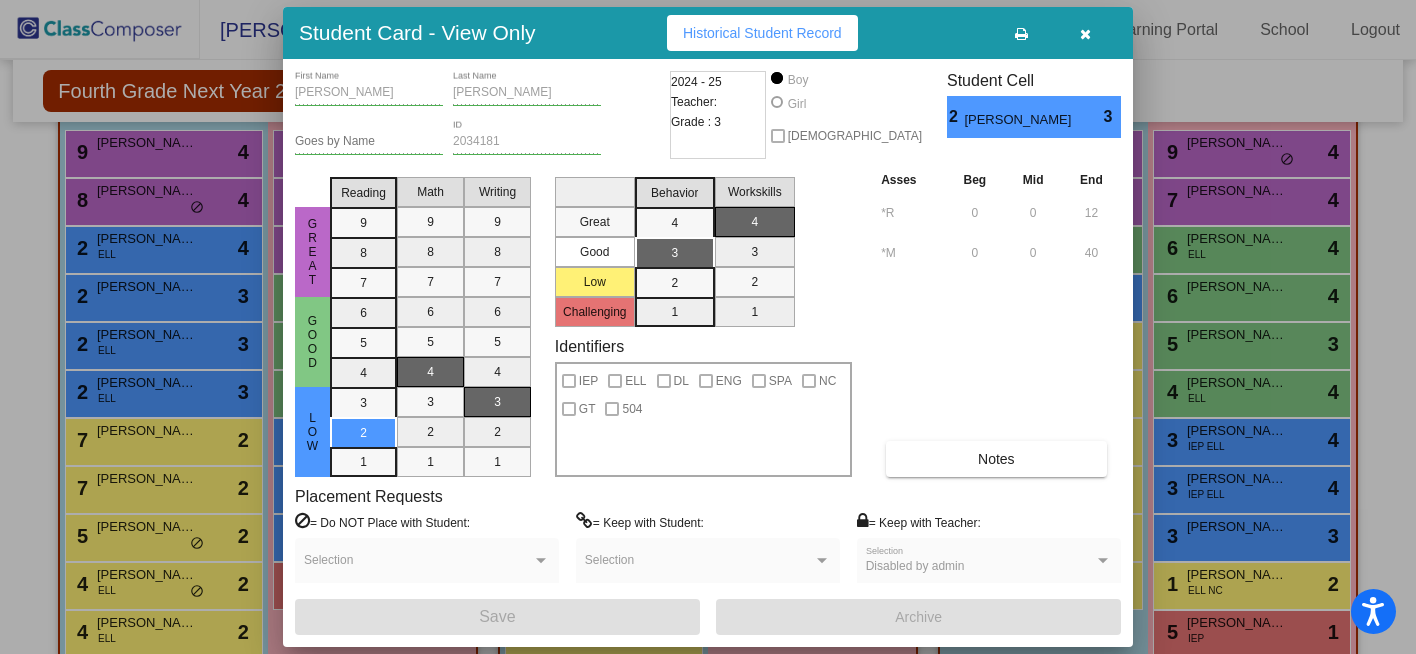 click at bounding box center [1085, 34] 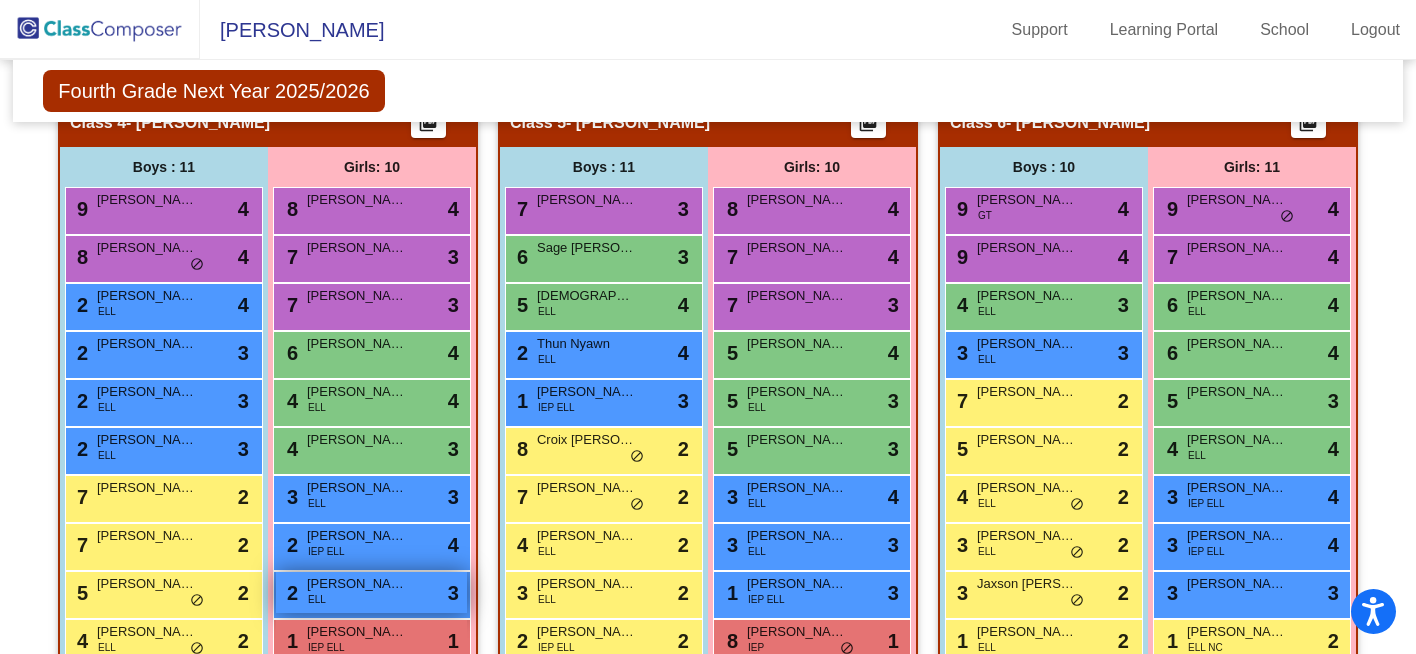 scroll, scrollTop: 1184, scrollLeft: 0, axis: vertical 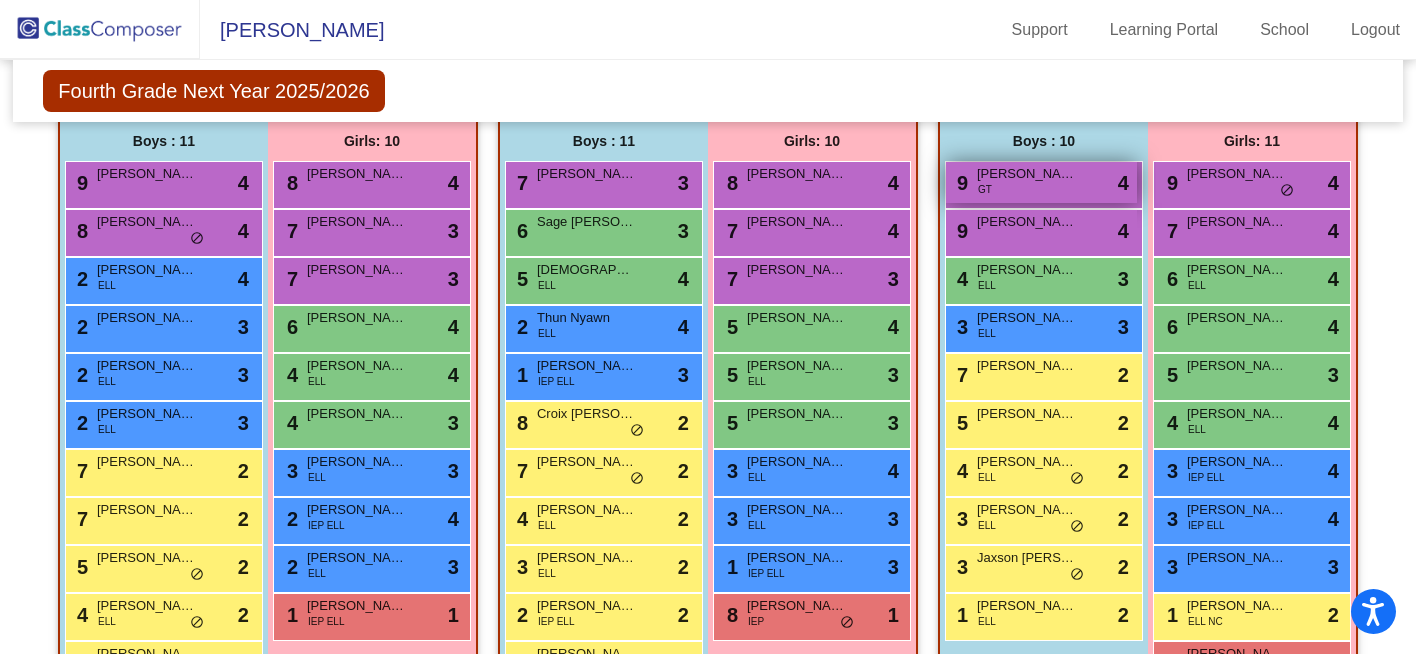 click on "9 [PERSON_NAME] GT lock do_not_disturb_alt 4" at bounding box center [1041, 182] 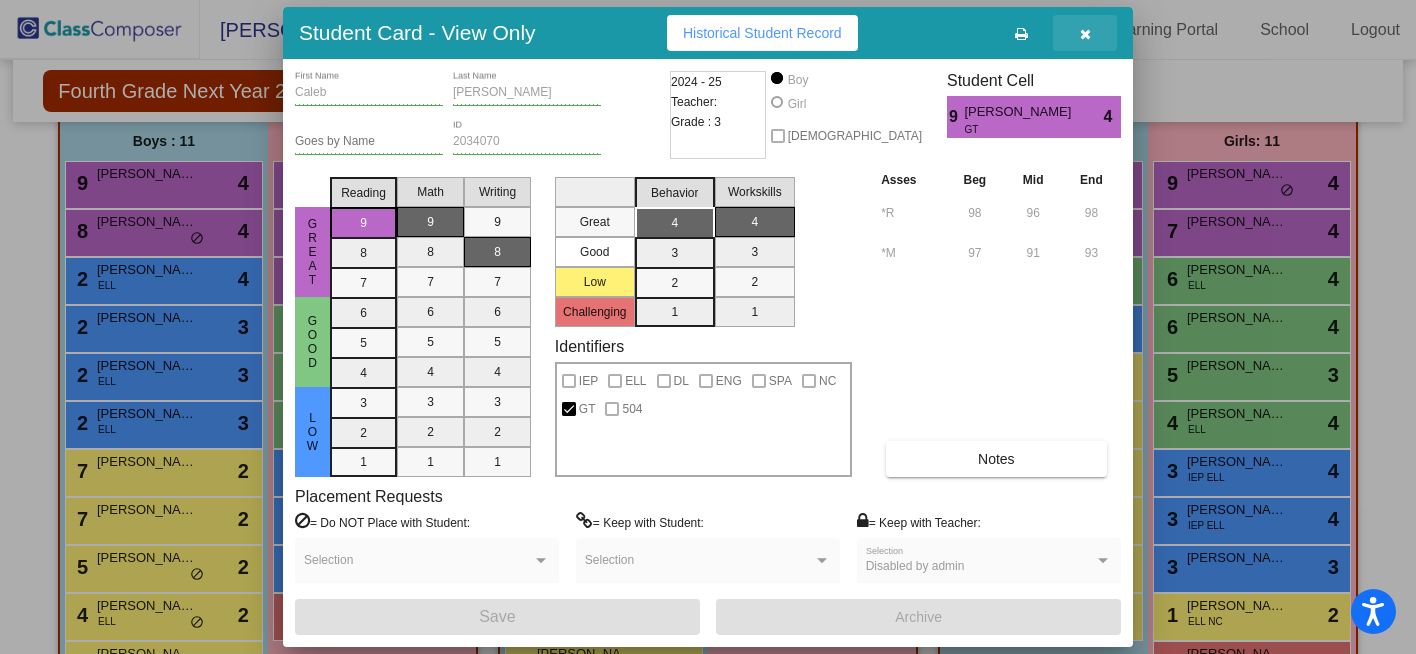 click at bounding box center (1085, 34) 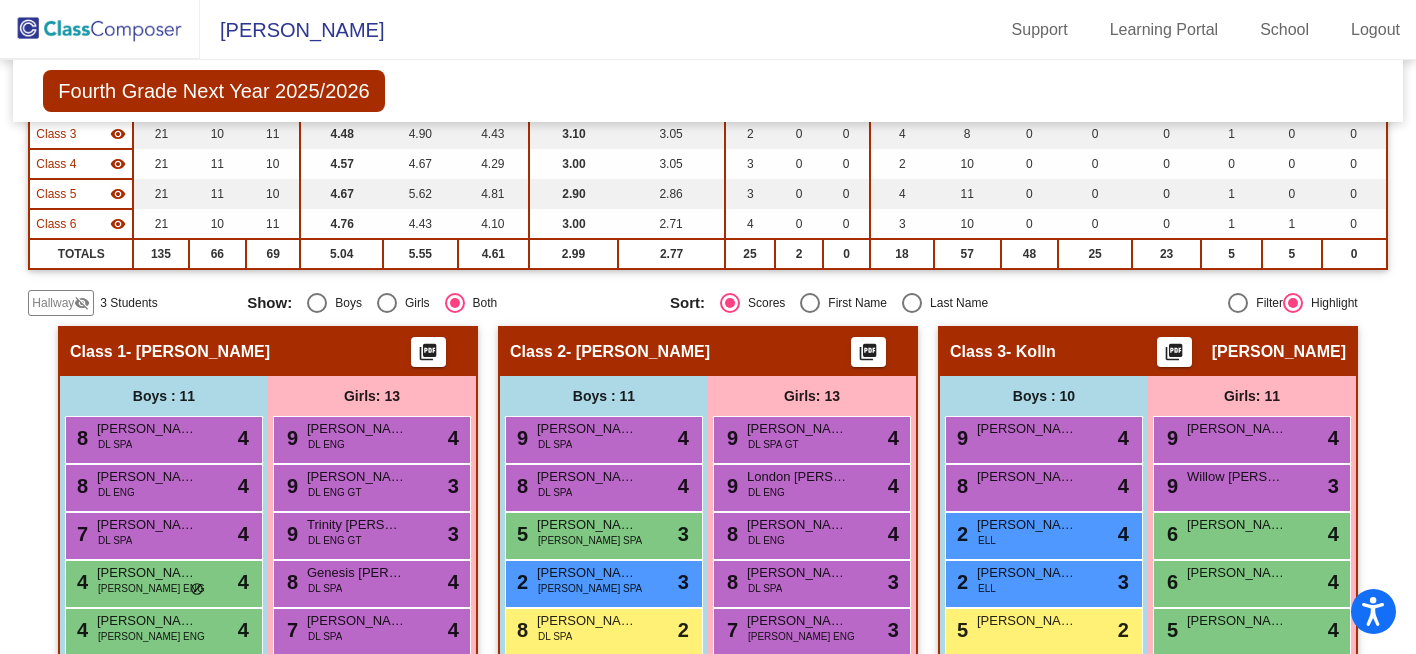 scroll, scrollTop: 192, scrollLeft: 0, axis: vertical 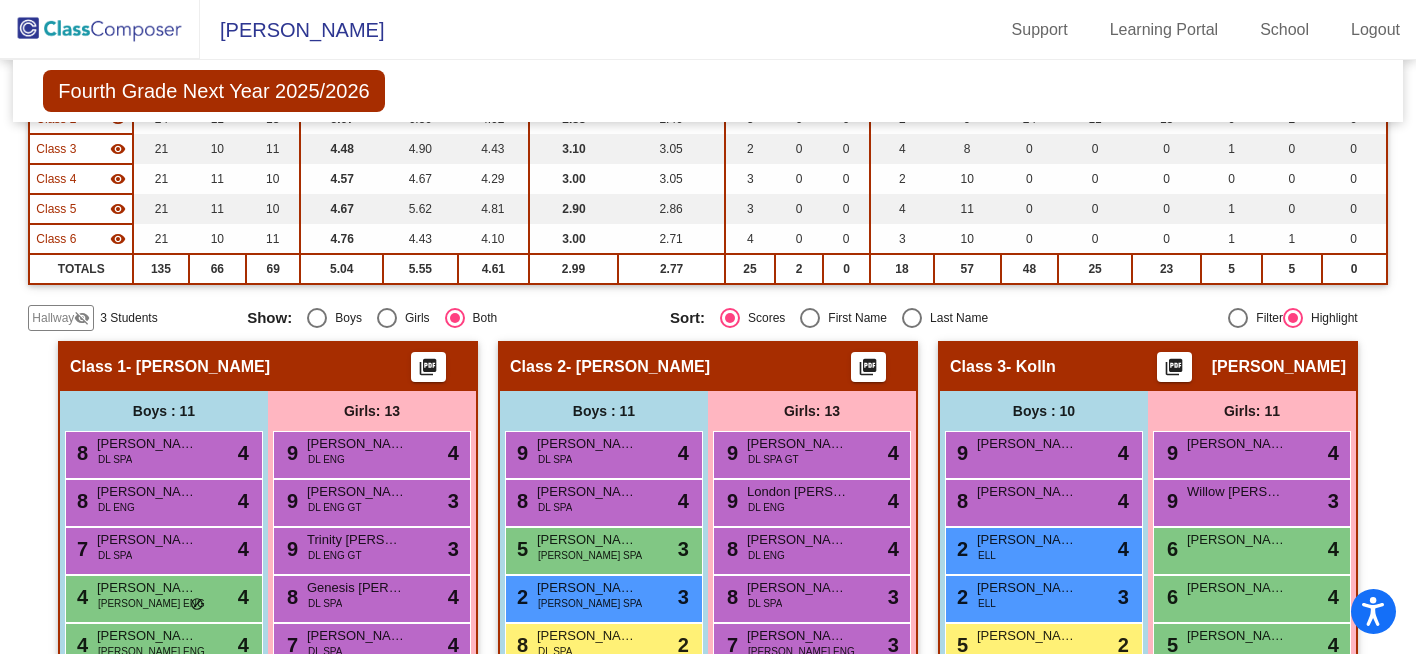 click 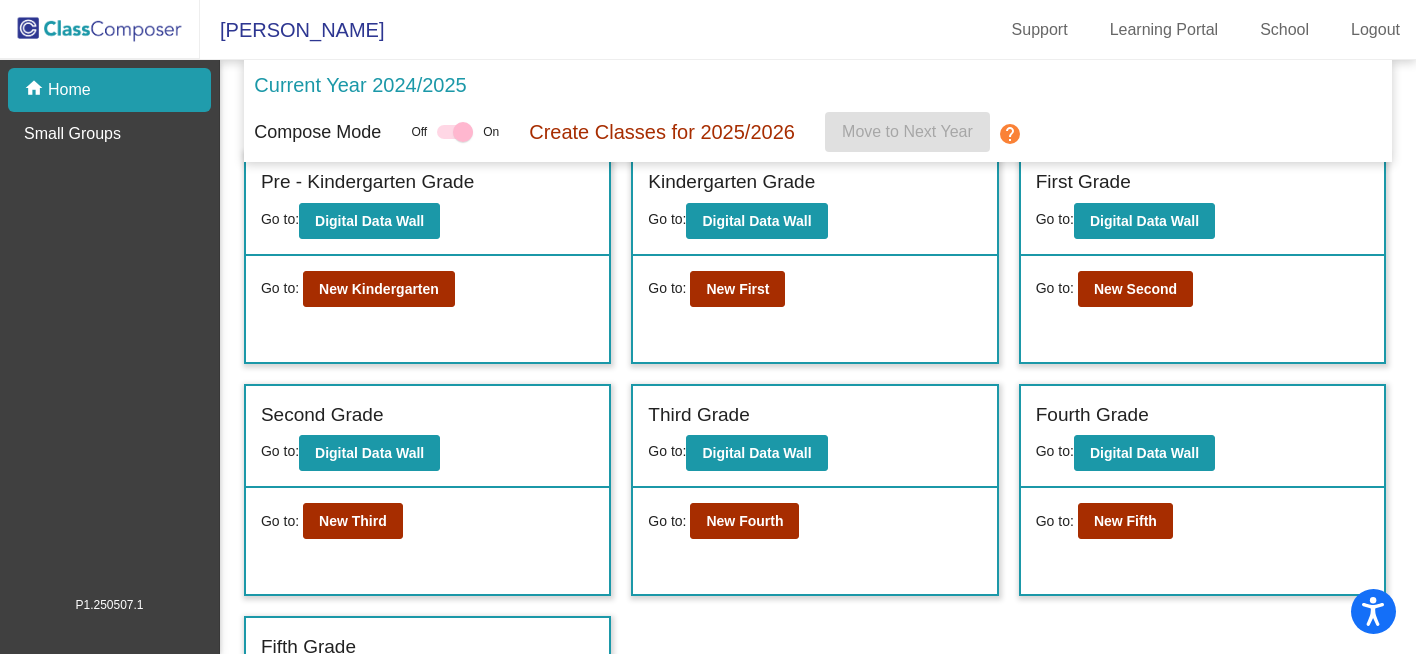 scroll, scrollTop: 0, scrollLeft: 0, axis: both 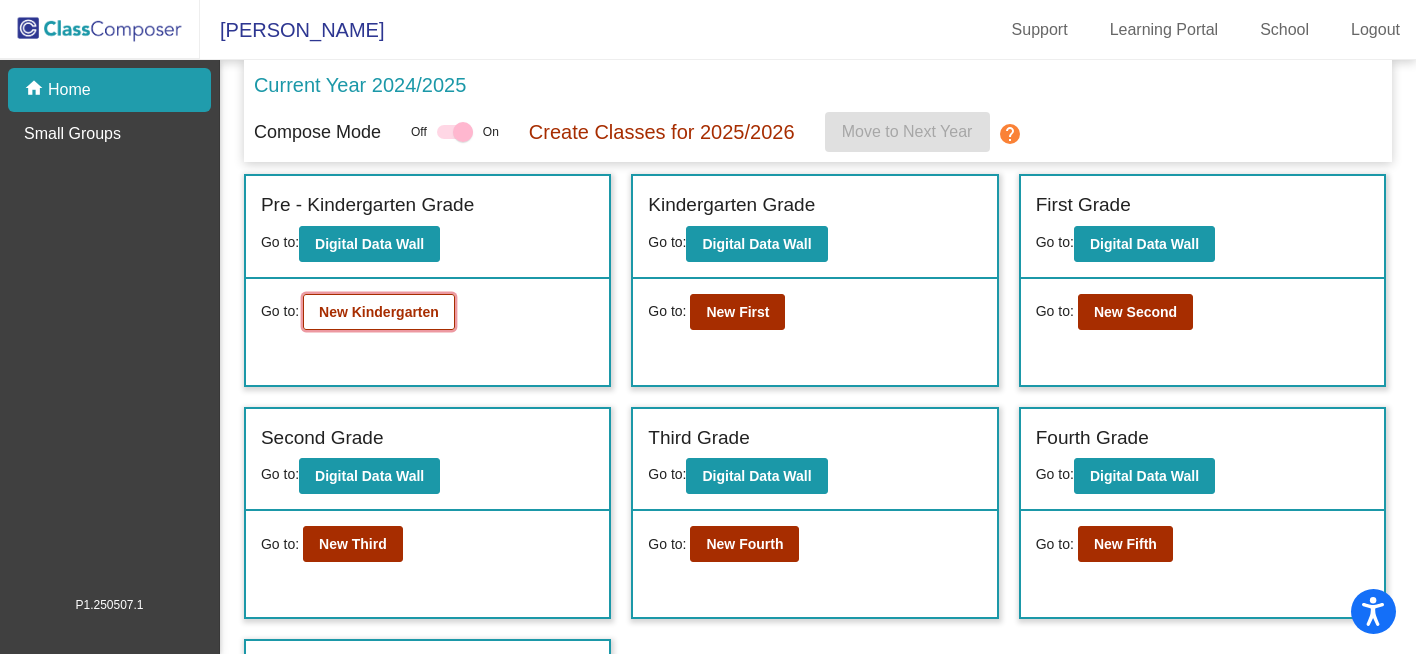 click on "New Kindergarten" 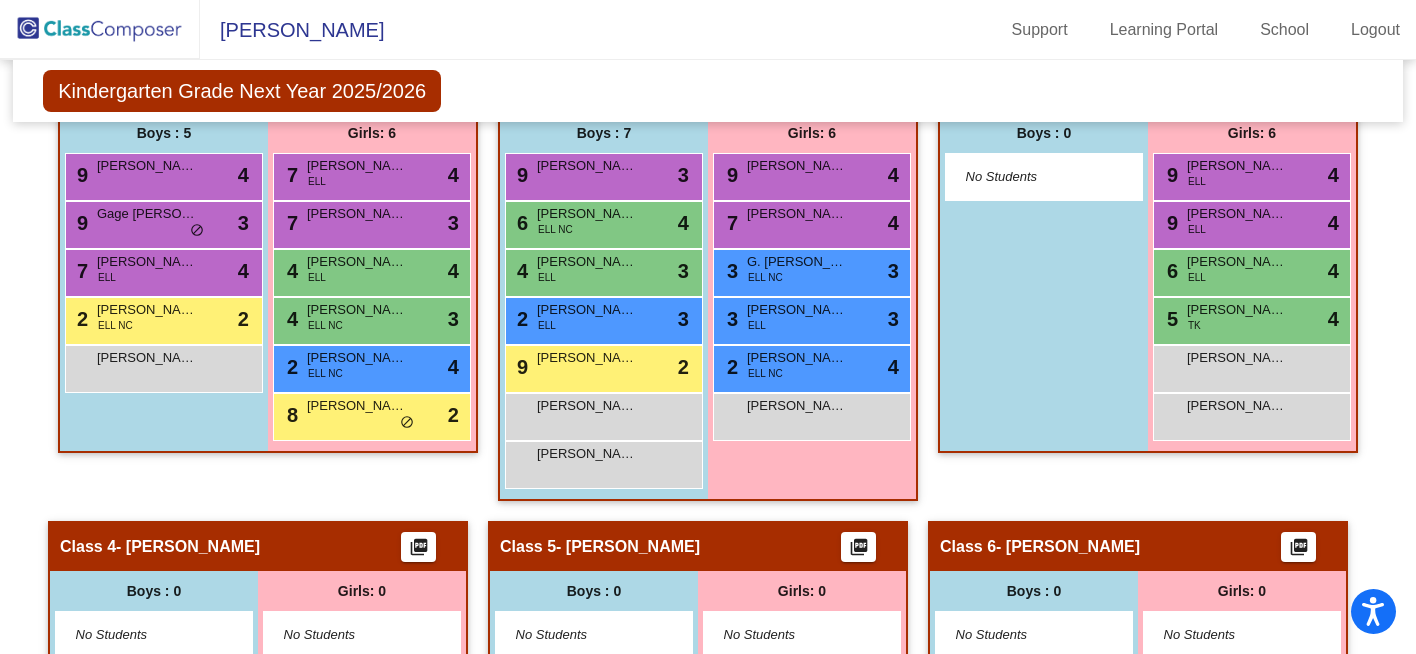 scroll, scrollTop: 531, scrollLeft: 0, axis: vertical 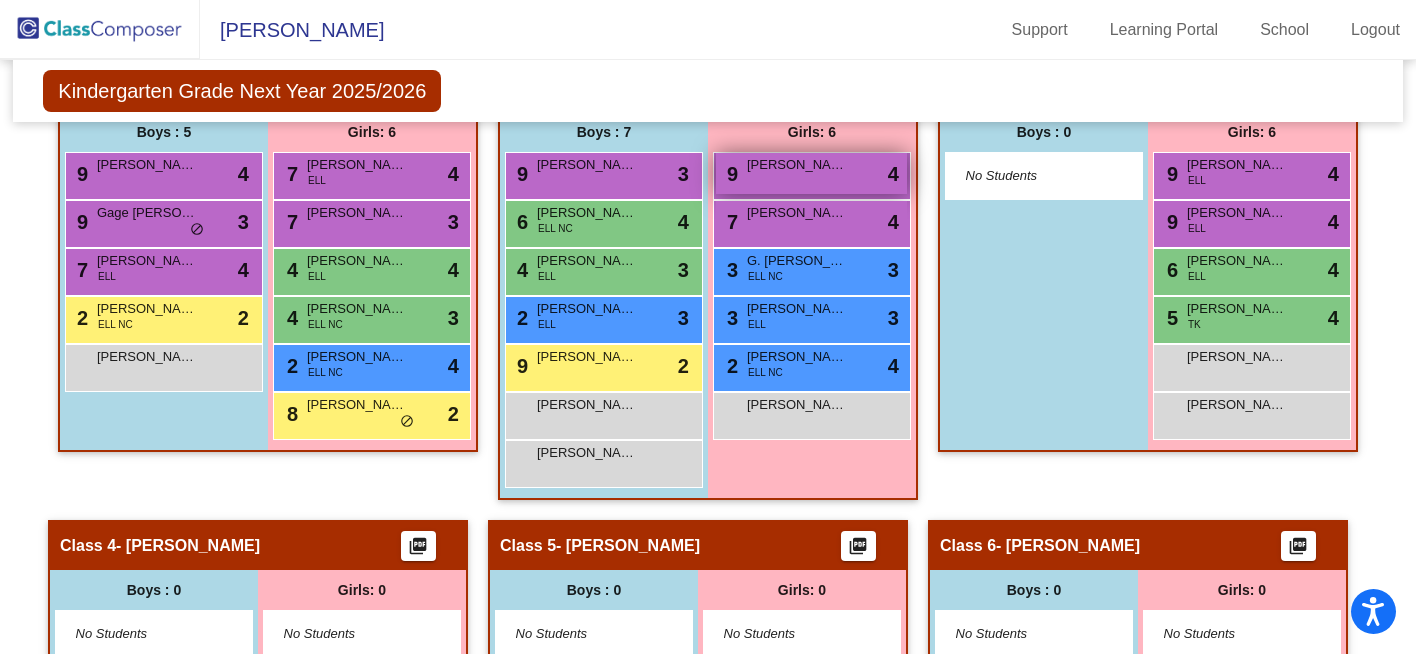 click on "[PERSON_NAME]" at bounding box center (797, 165) 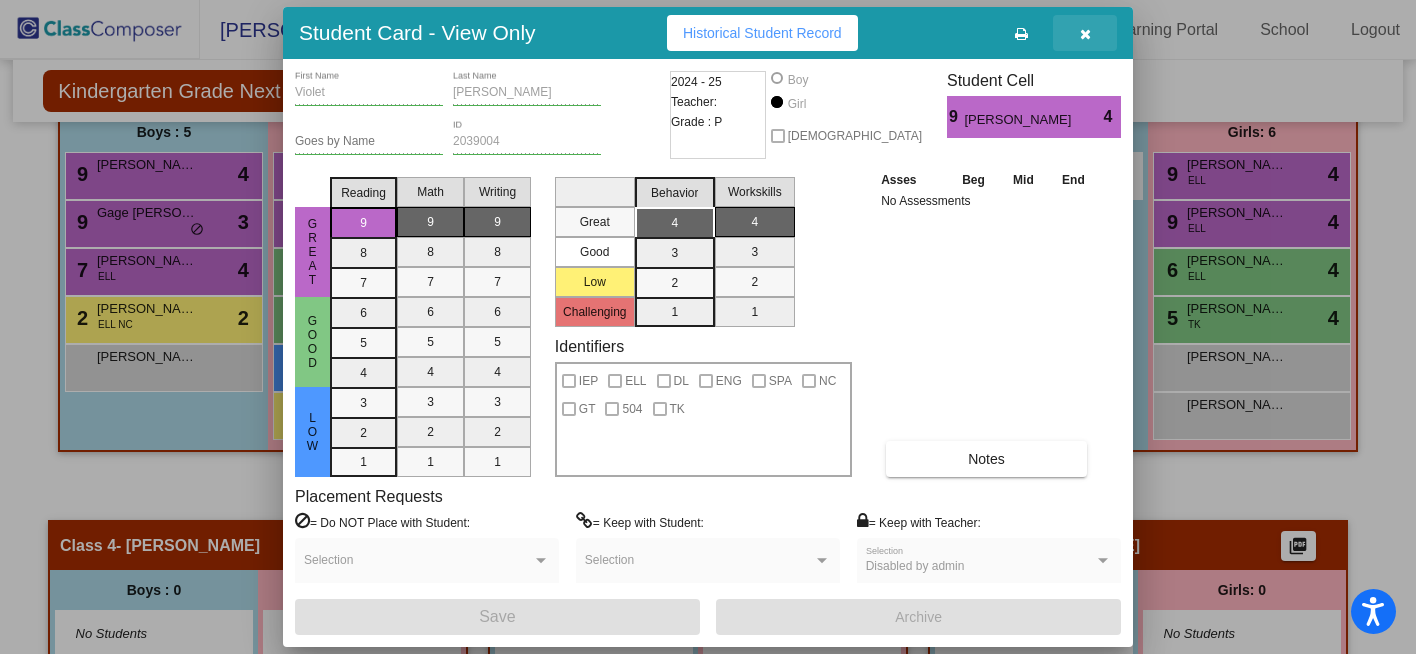 click at bounding box center (1085, 33) 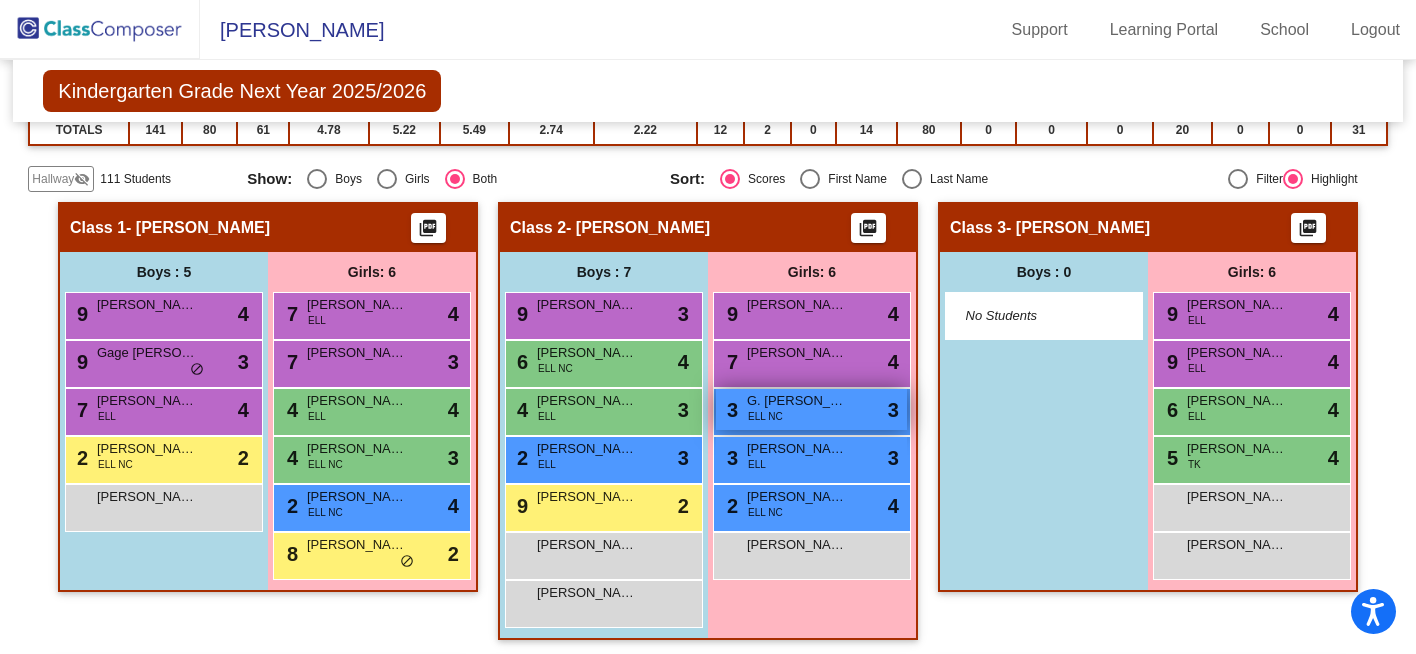 scroll, scrollTop: 390, scrollLeft: 0, axis: vertical 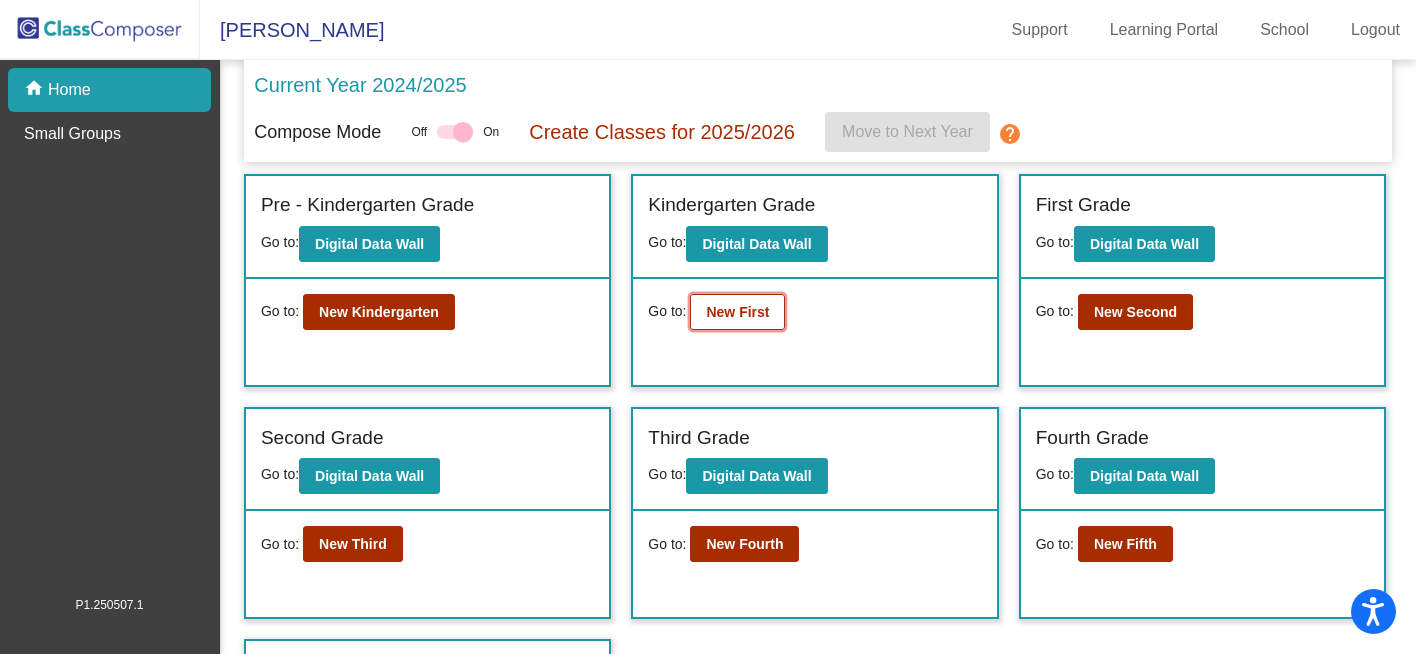 click on "New First" 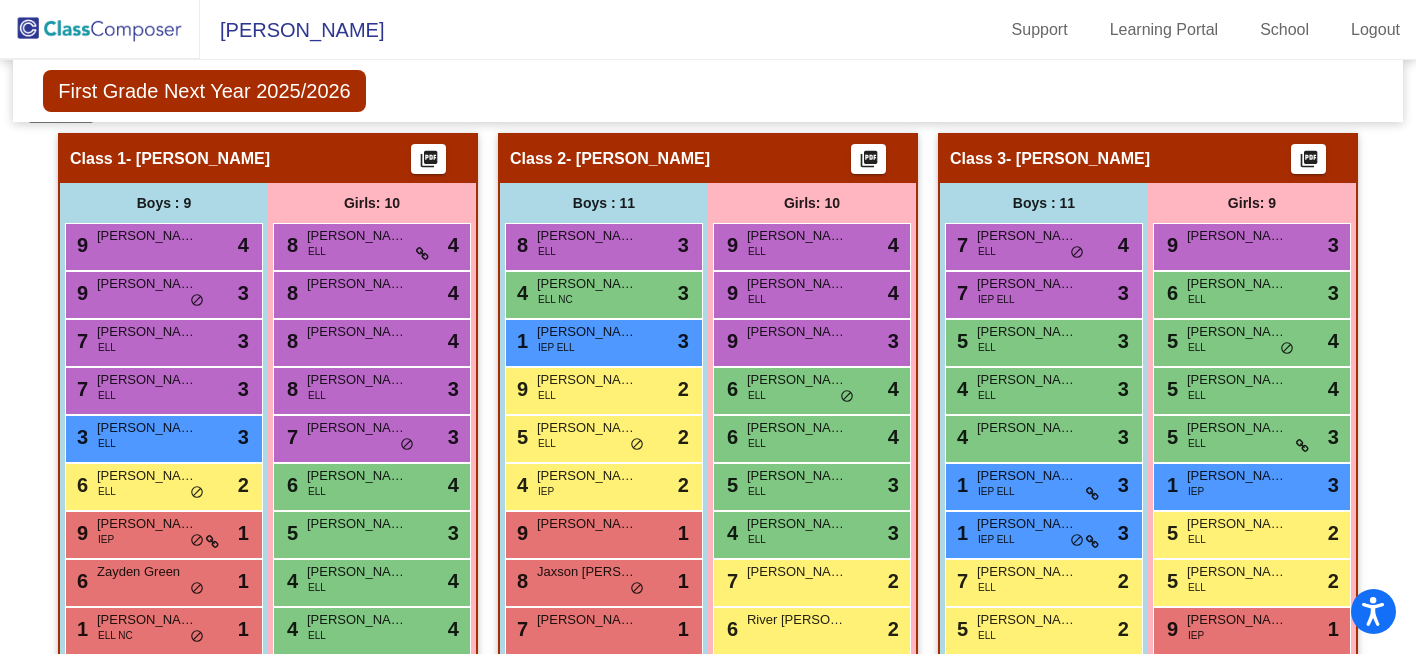 scroll, scrollTop: 402, scrollLeft: 0, axis: vertical 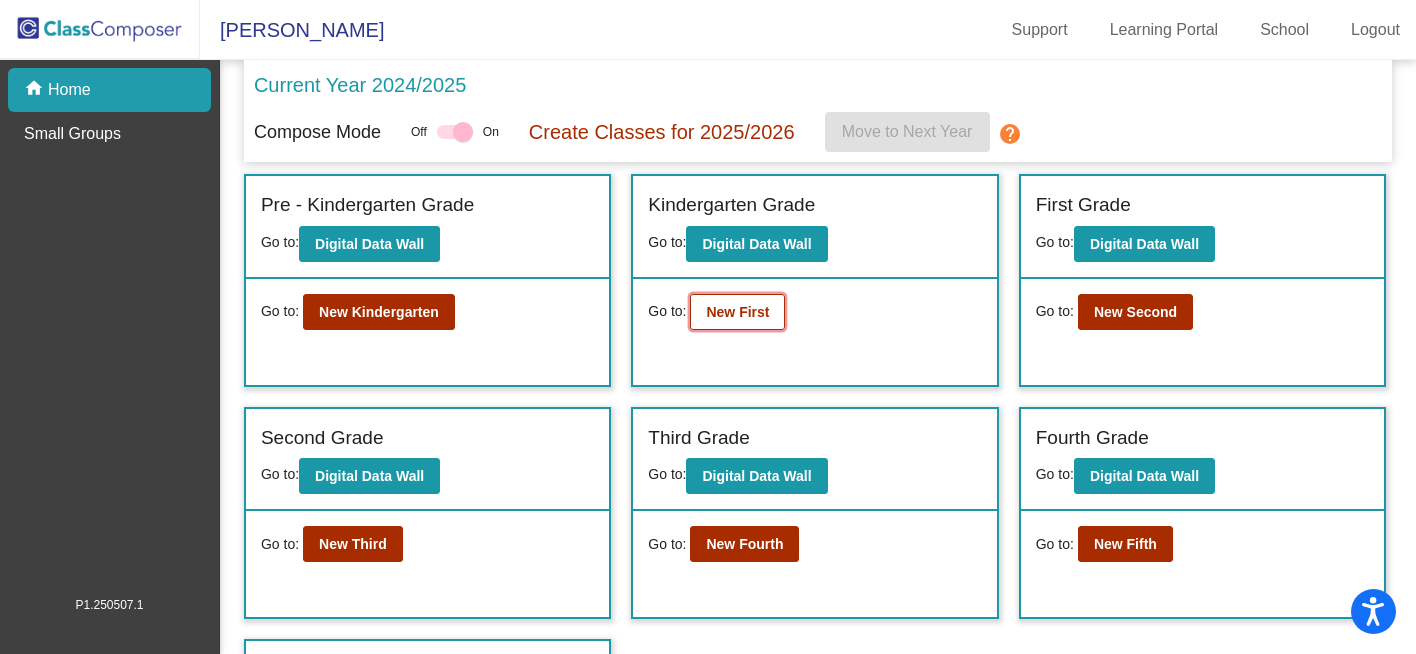 click on "New First" 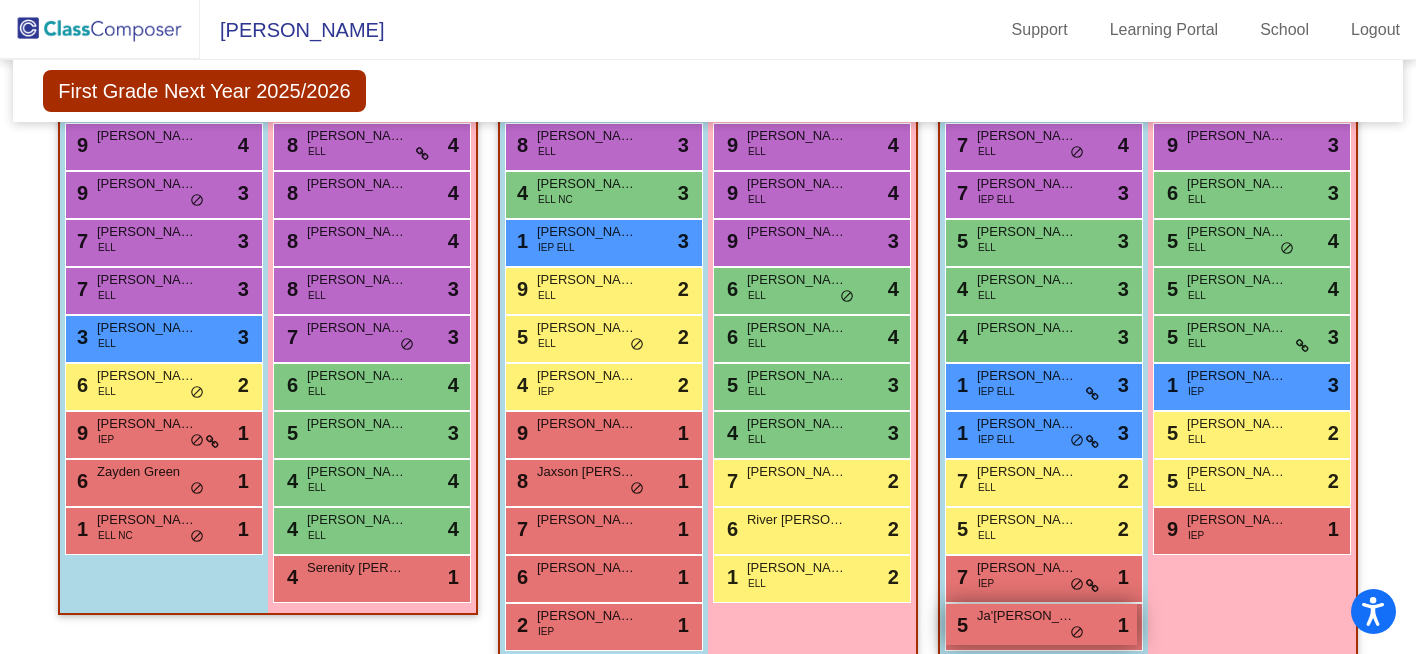 scroll, scrollTop: 499, scrollLeft: 0, axis: vertical 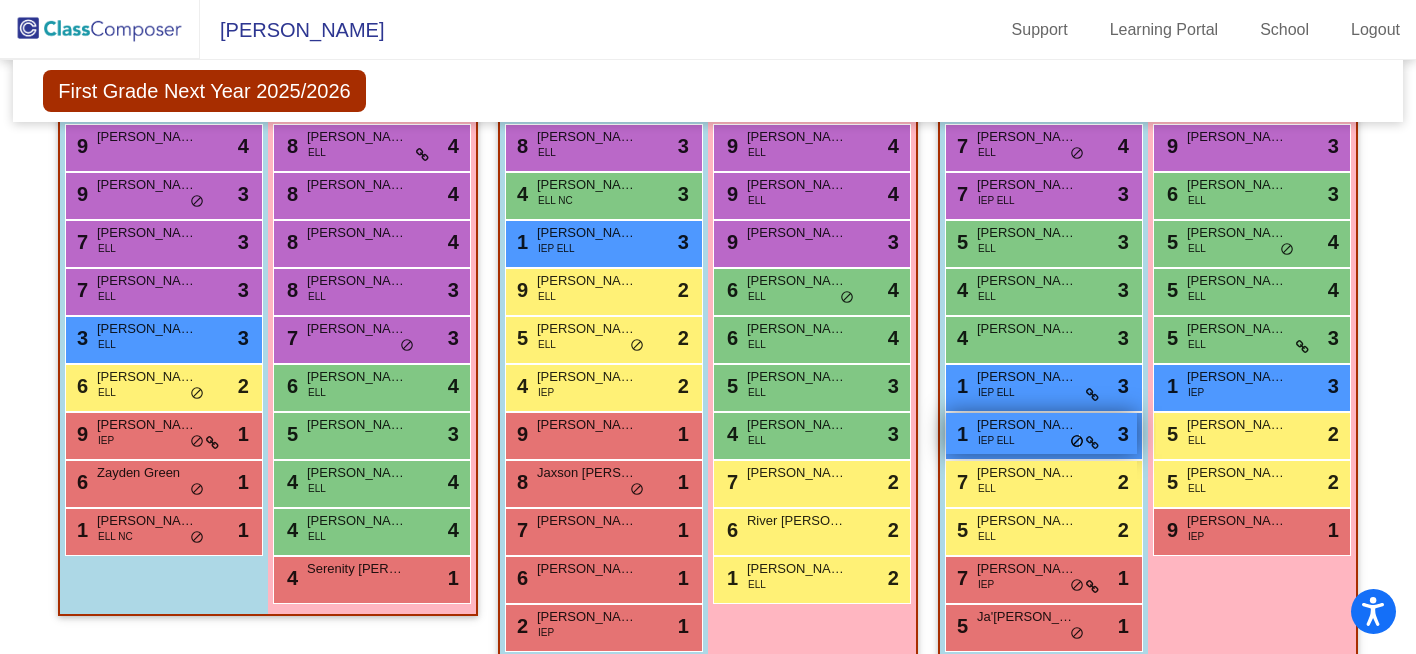 click on "do_not_disturb_alt" at bounding box center [1077, 442] 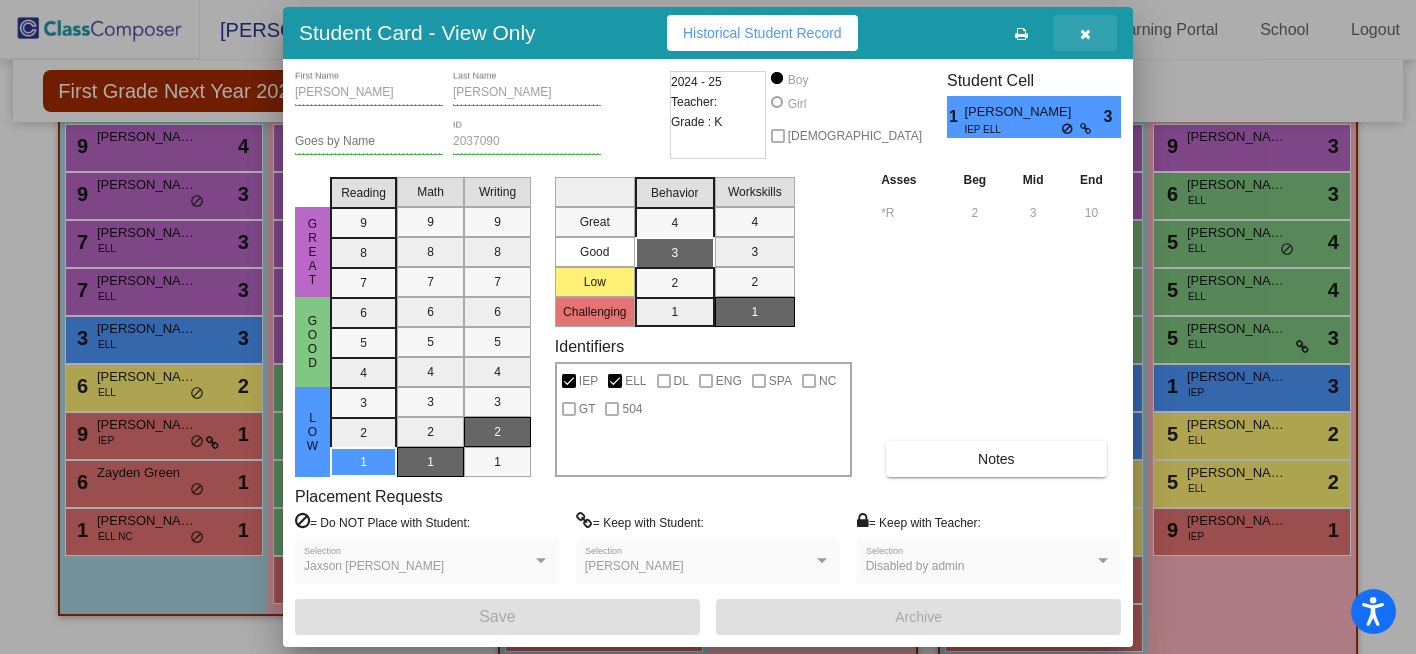 click at bounding box center [1085, 34] 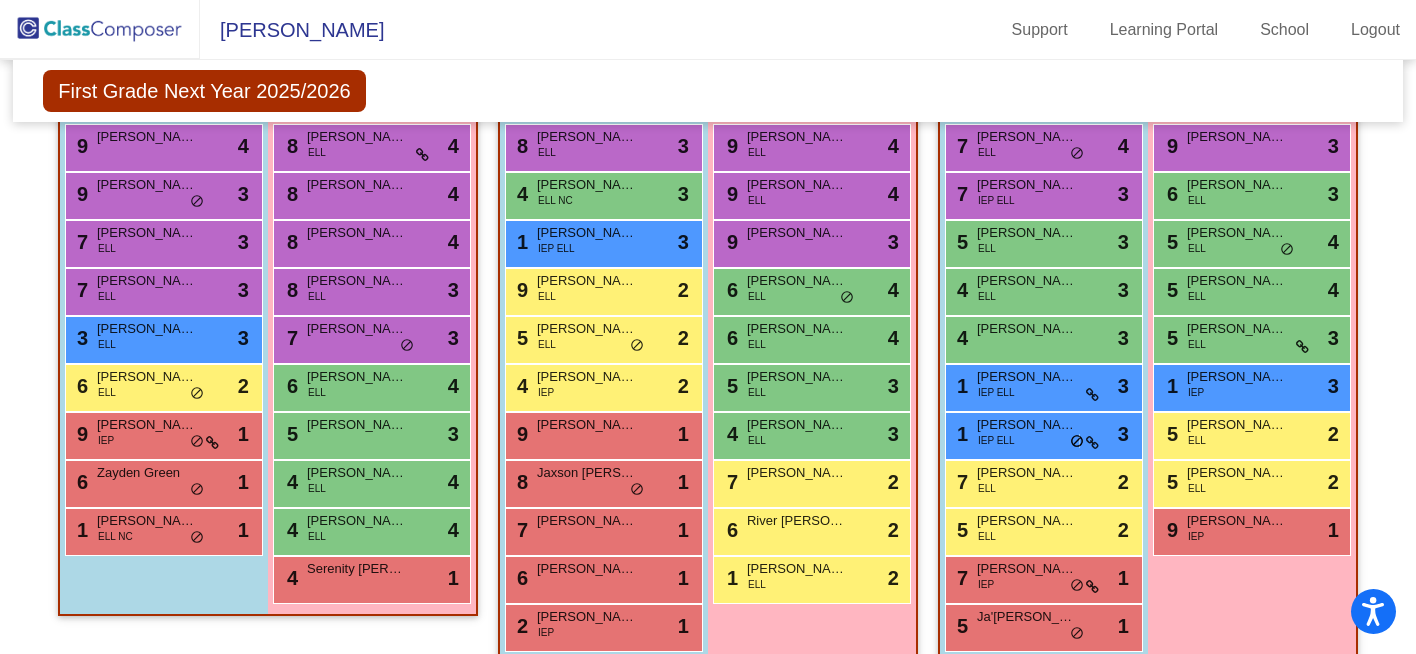 scroll, scrollTop: 0, scrollLeft: 0, axis: both 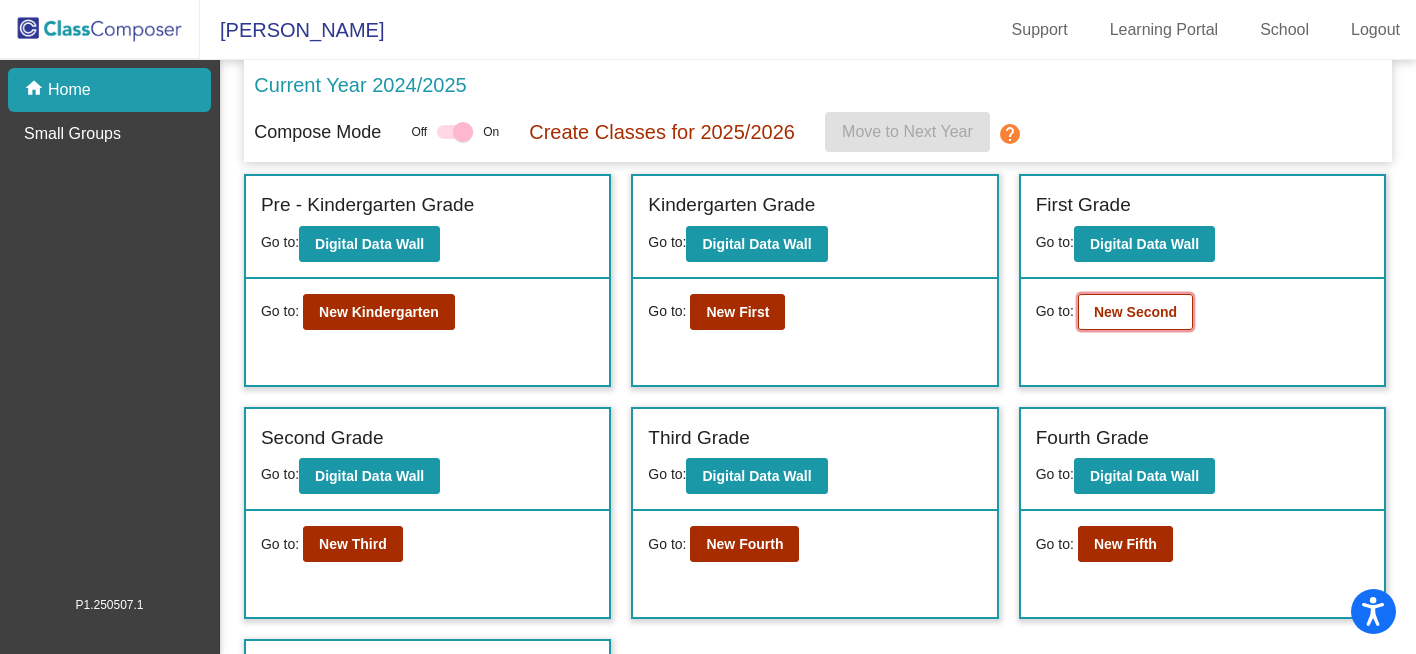 click on "New Second" 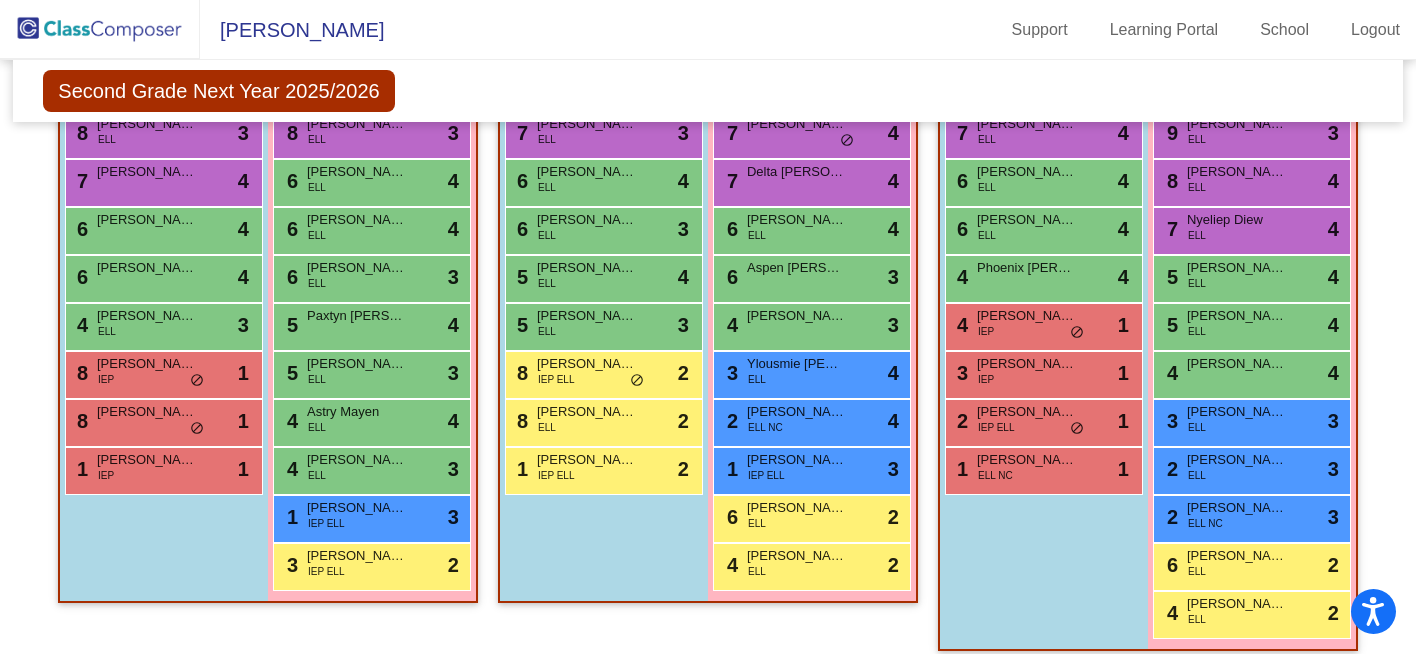 scroll, scrollTop: 1226, scrollLeft: 0, axis: vertical 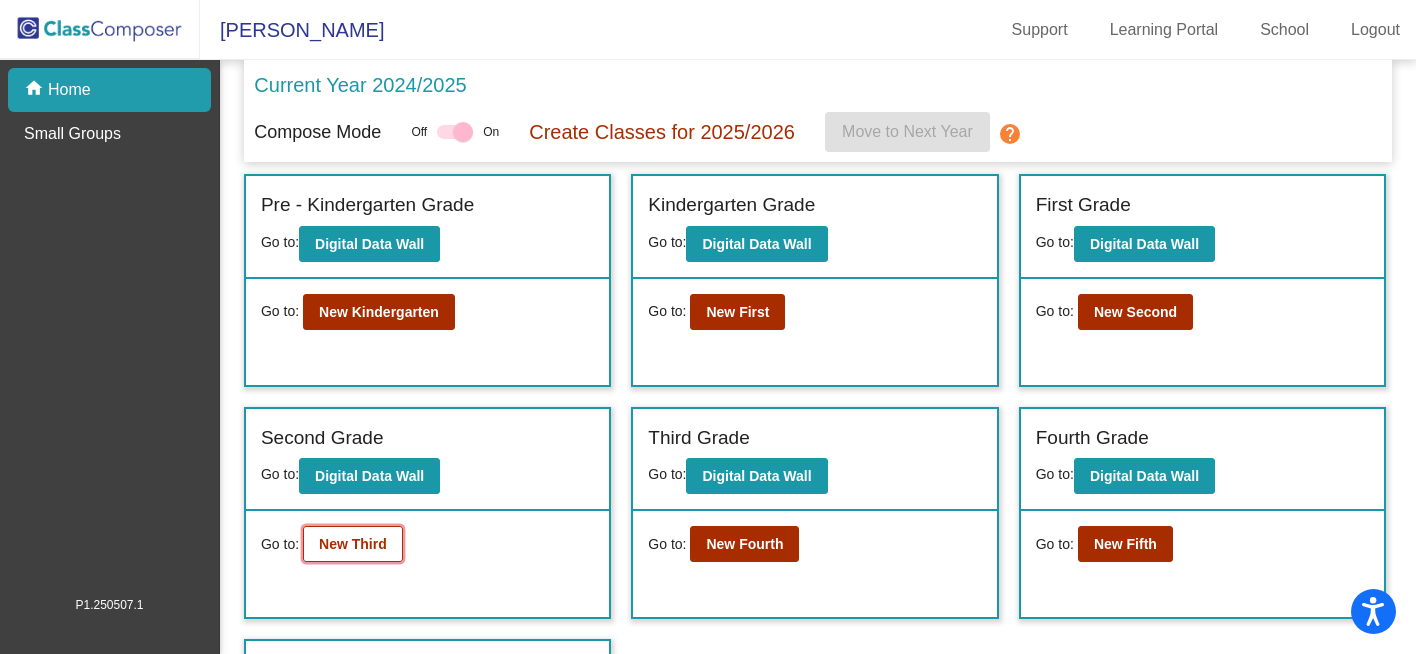 click on "New Third" 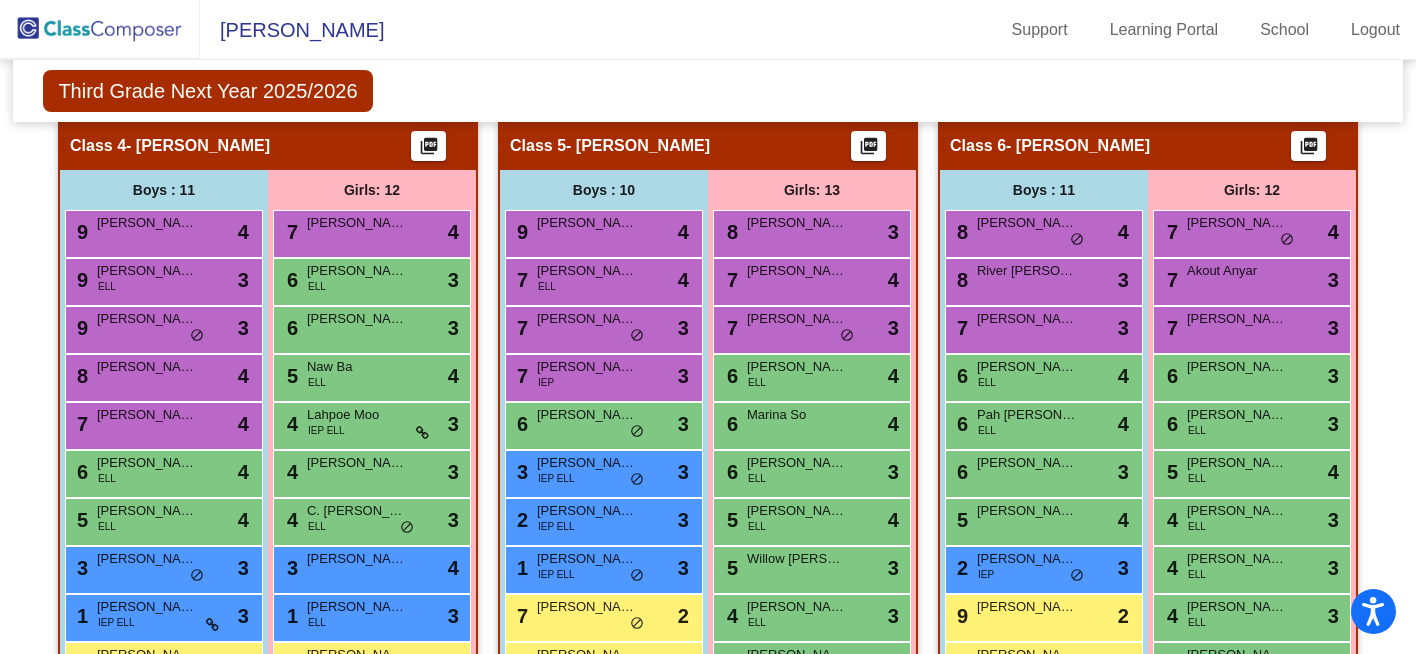 scroll, scrollTop: 1157, scrollLeft: 0, axis: vertical 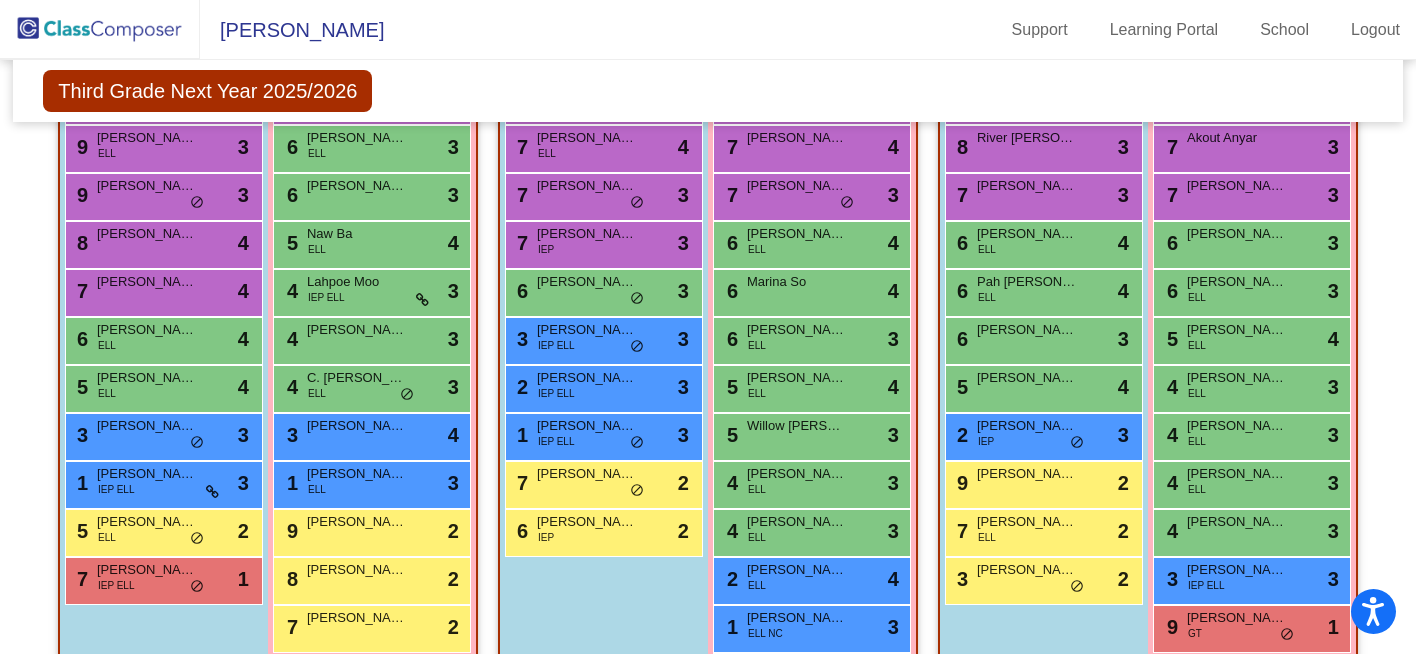 click on "7 [PERSON_NAME] IEP ELL lock do_not_disturb_alt 1" at bounding box center (161, 578) 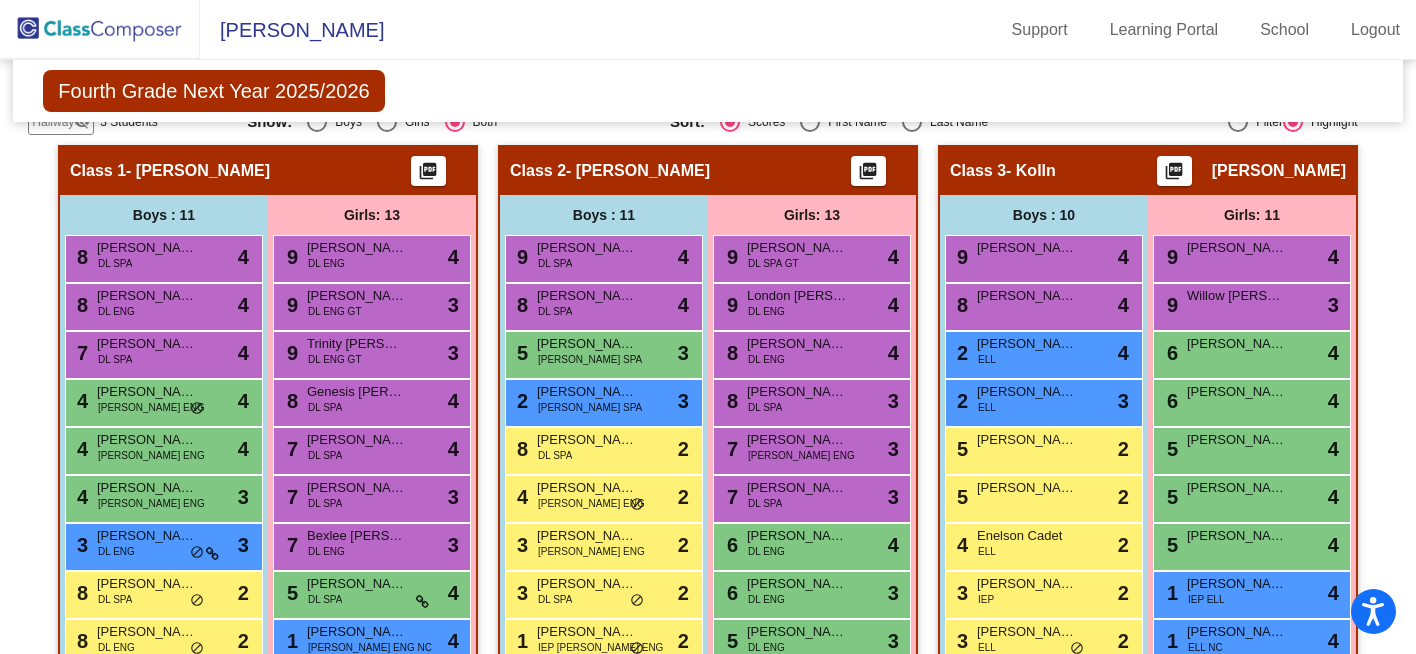 scroll, scrollTop: 398, scrollLeft: 0, axis: vertical 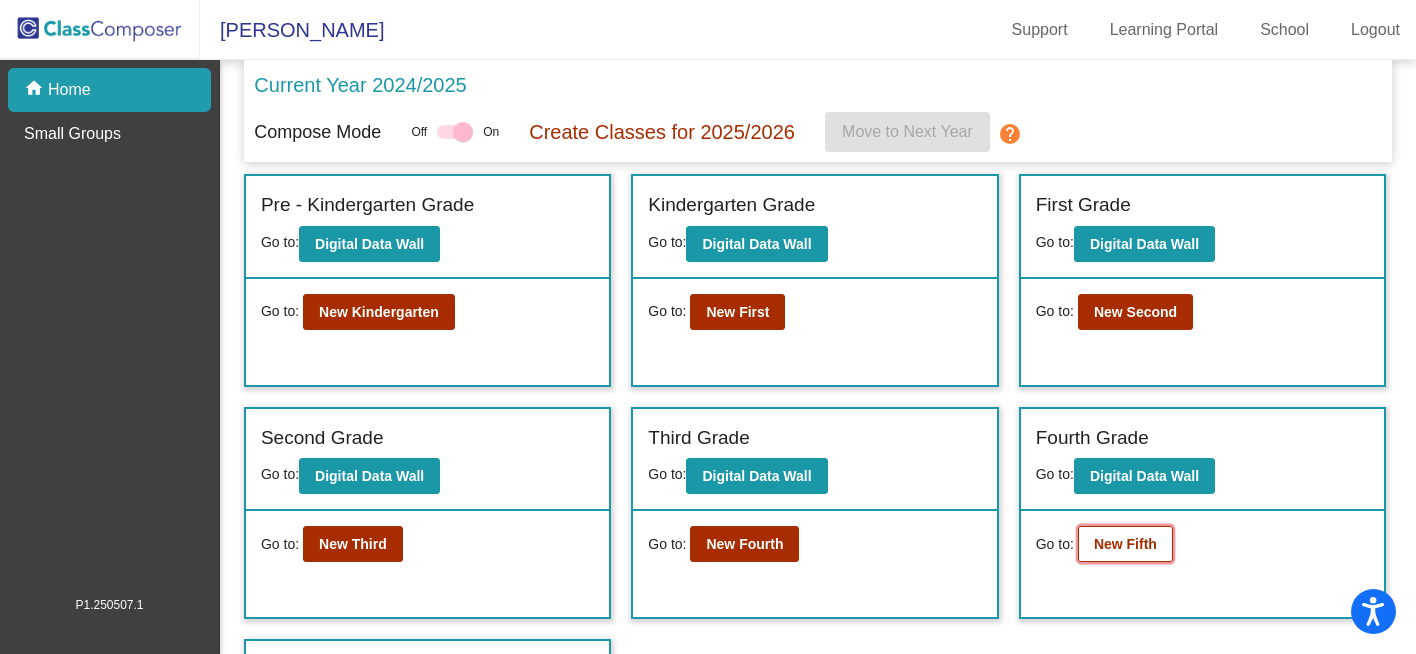 click on "New Fifth" 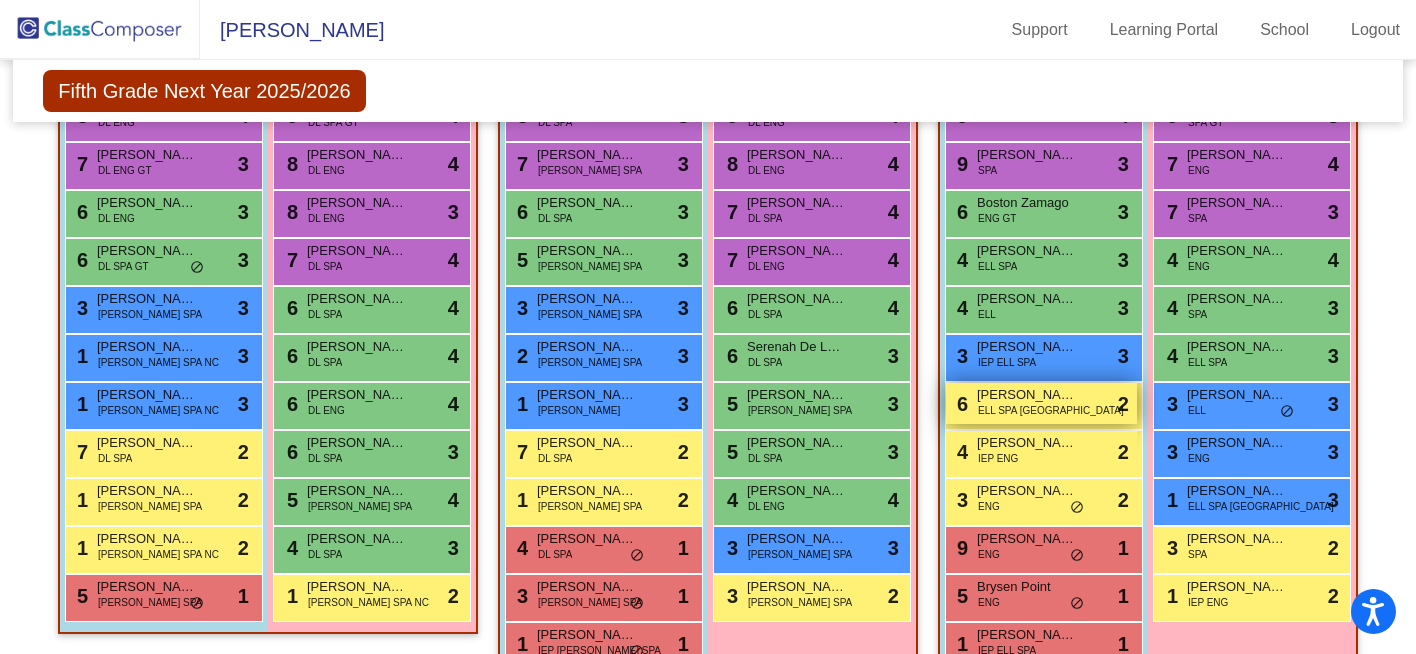 scroll, scrollTop: 516, scrollLeft: 0, axis: vertical 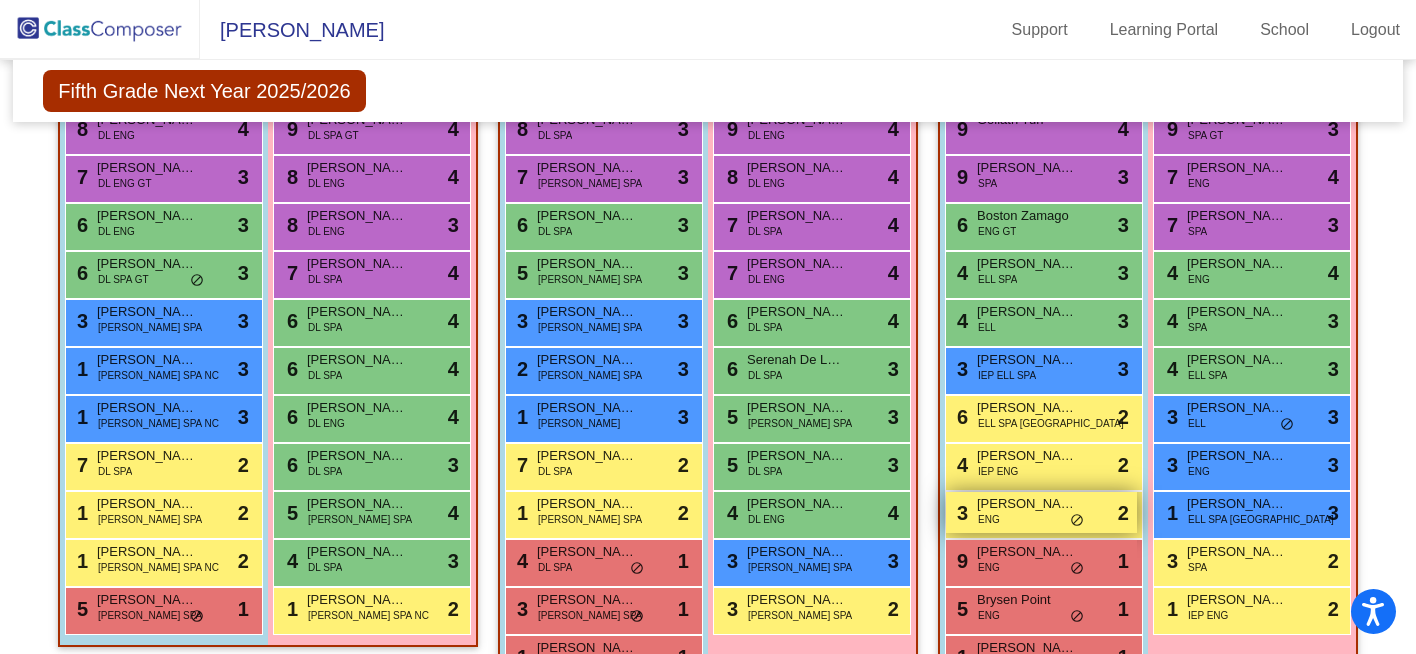 click on "do_not_disturb_alt" at bounding box center [1077, 521] 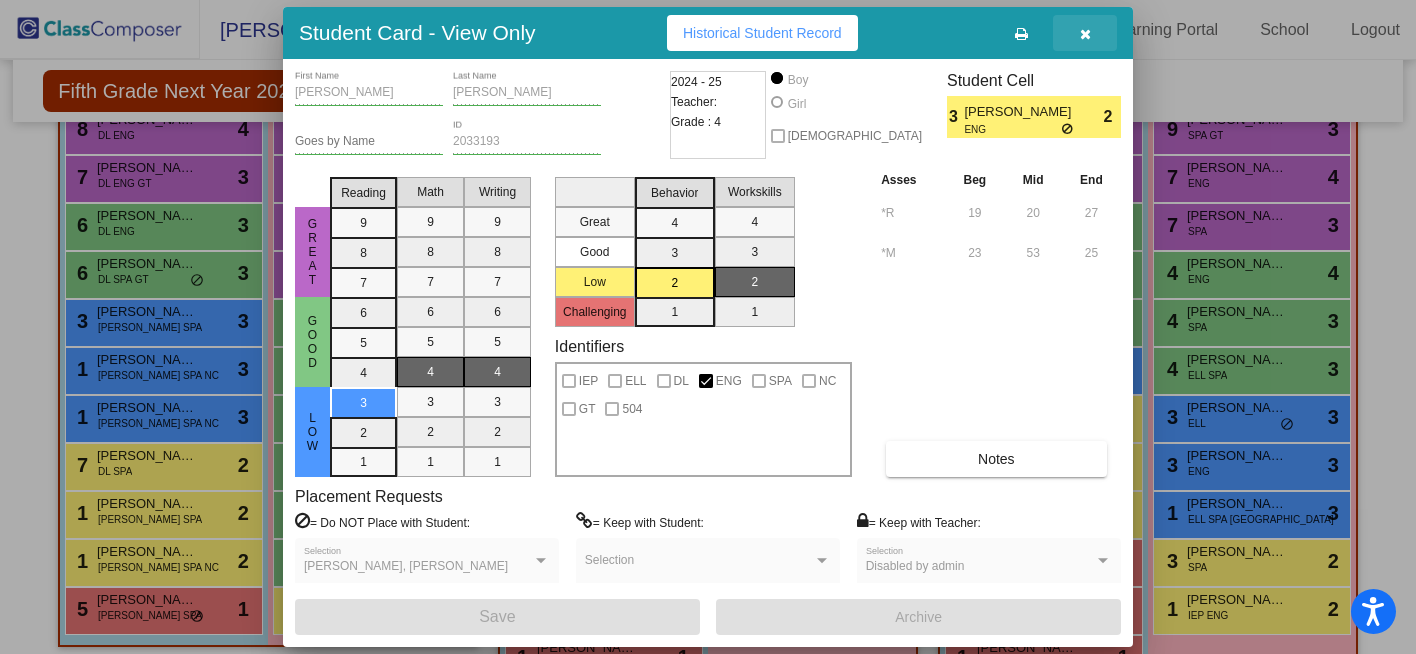 click at bounding box center [1085, 34] 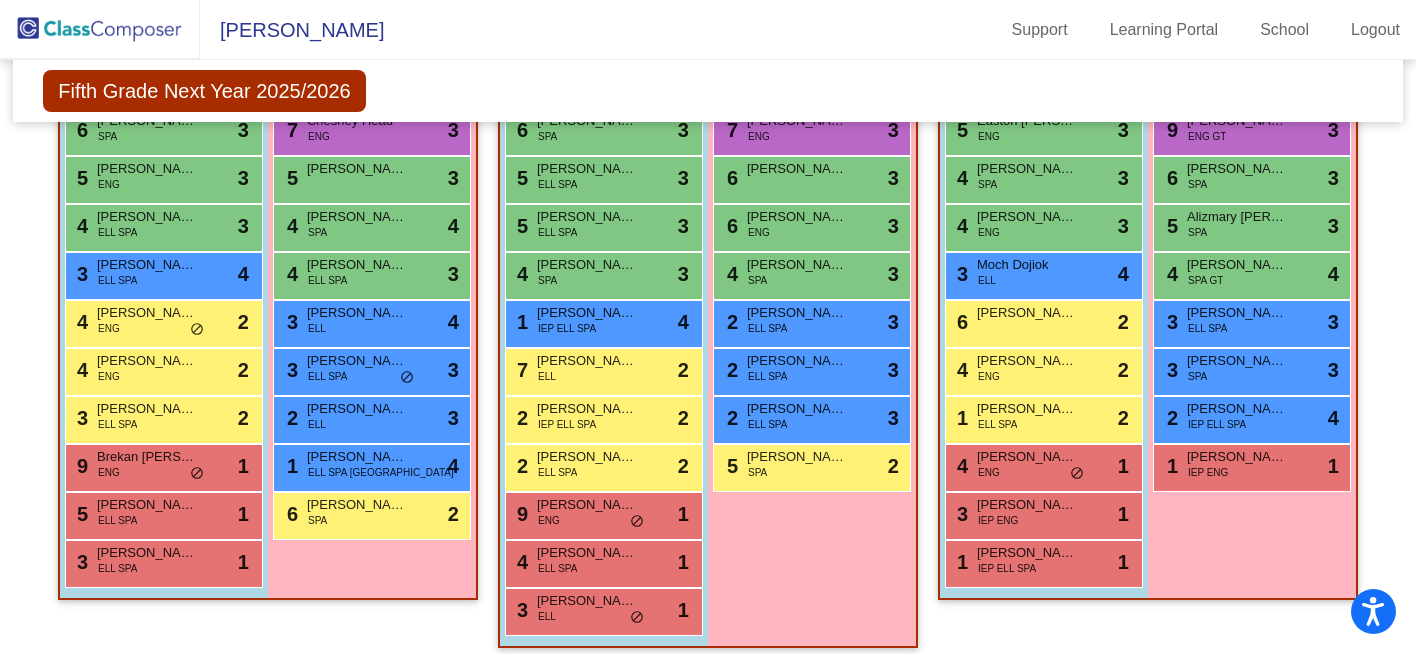 scroll, scrollTop: 1304, scrollLeft: 0, axis: vertical 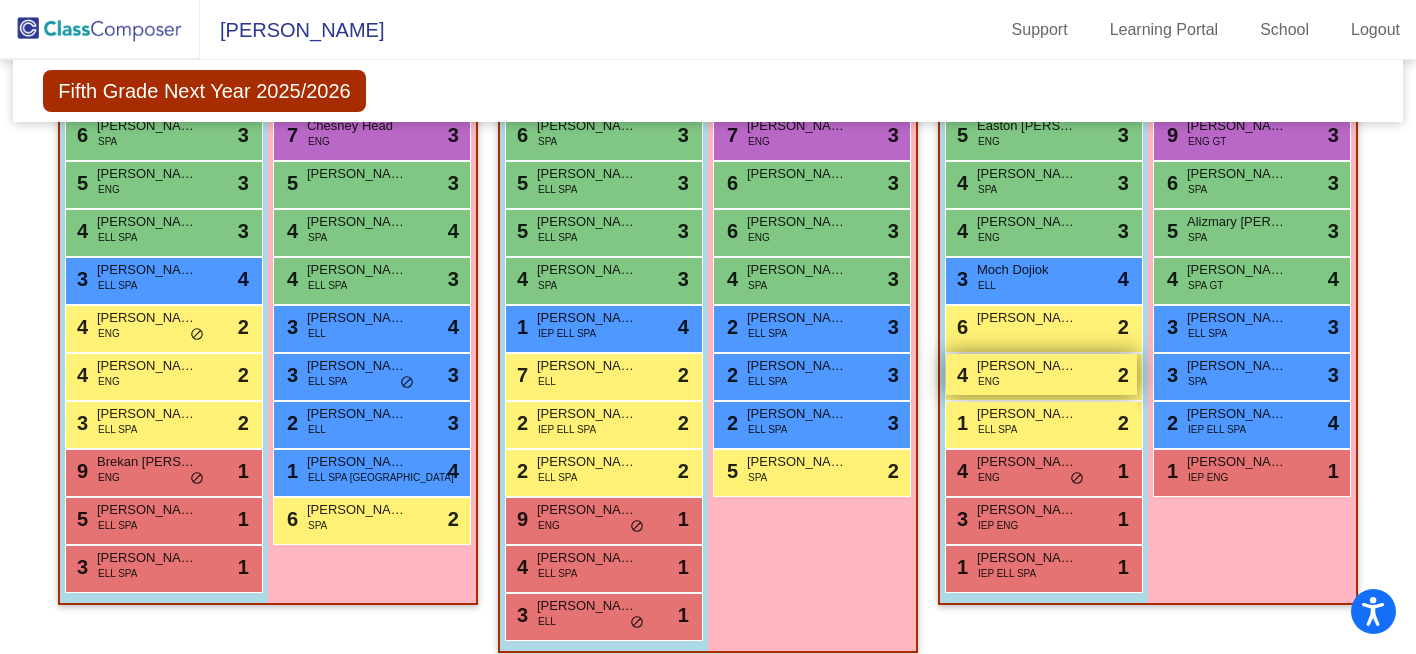 click on "ENG" at bounding box center (989, 381) 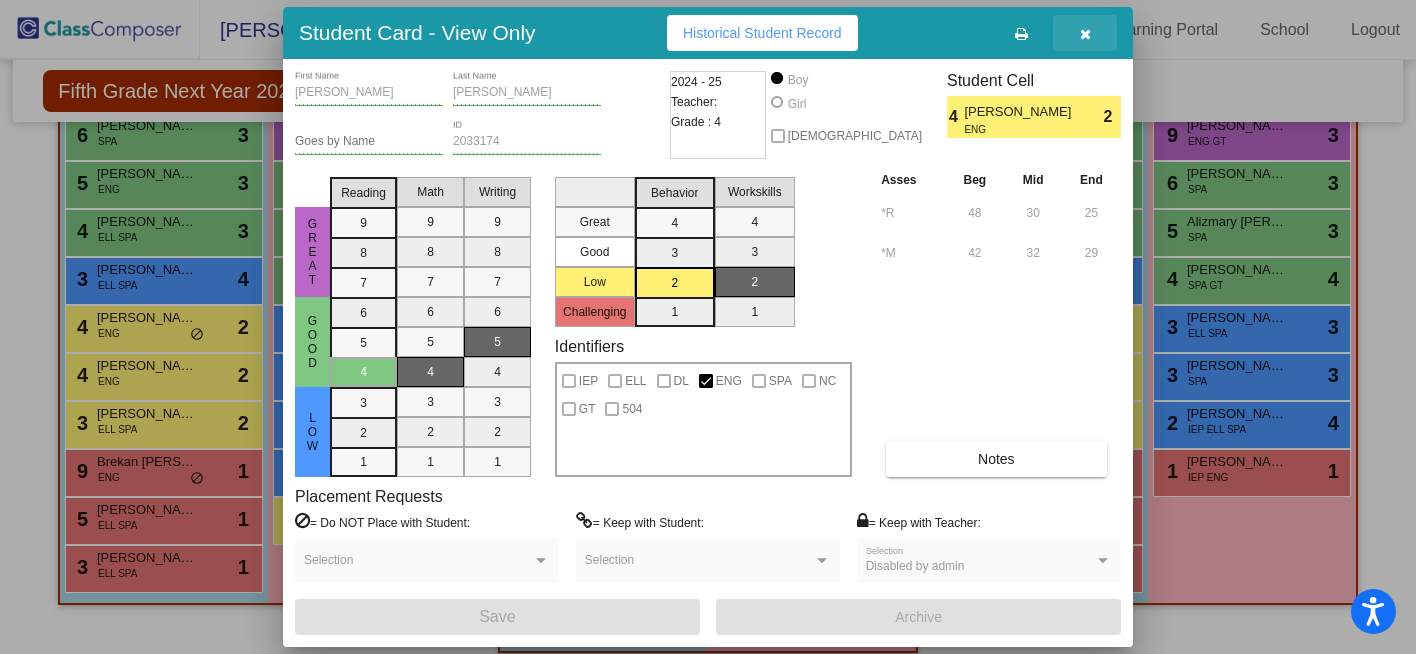 click at bounding box center [1085, 34] 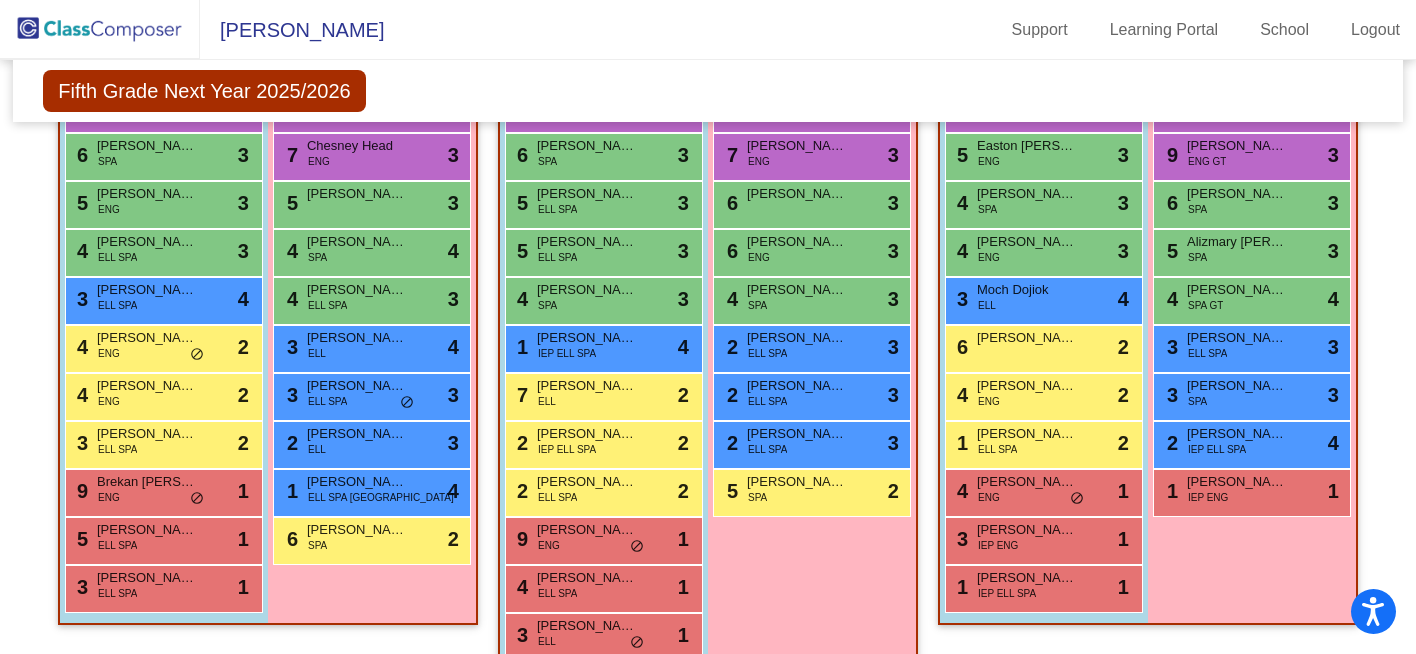 scroll, scrollTop: 1290, scrollLeft: 0, axis: vertical 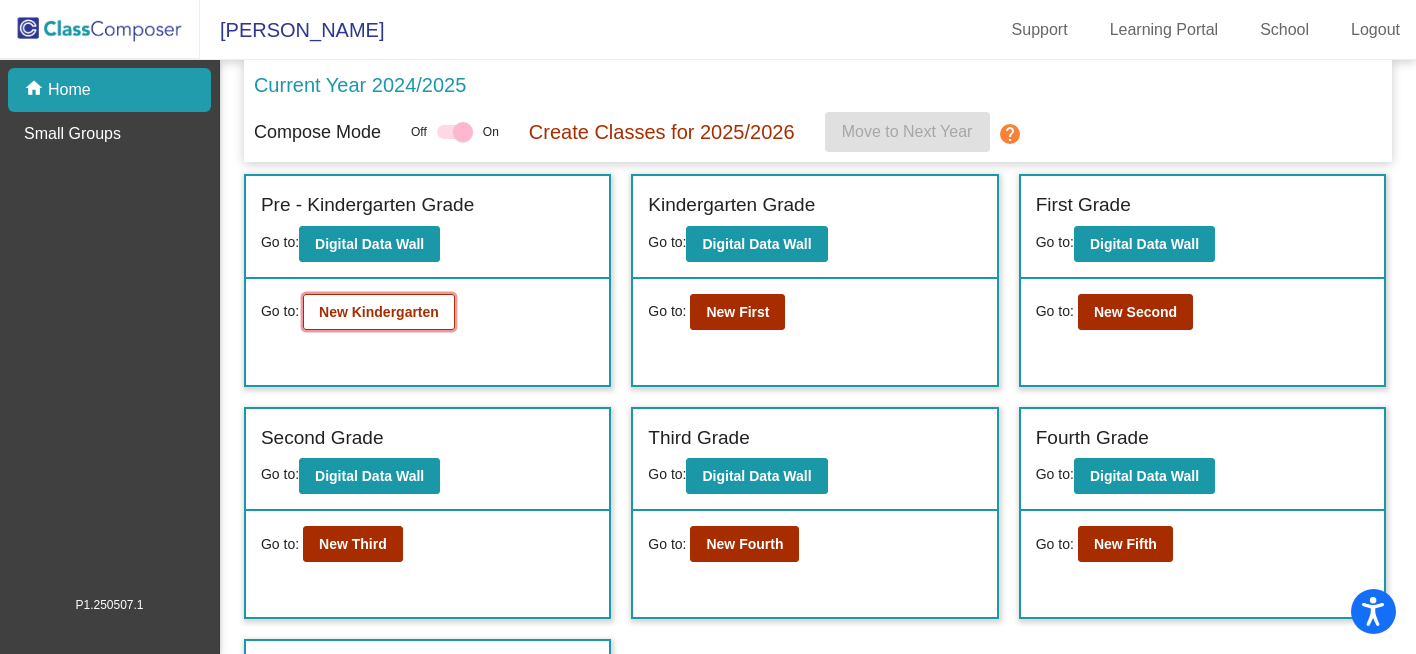 click on "New Kindergarten" 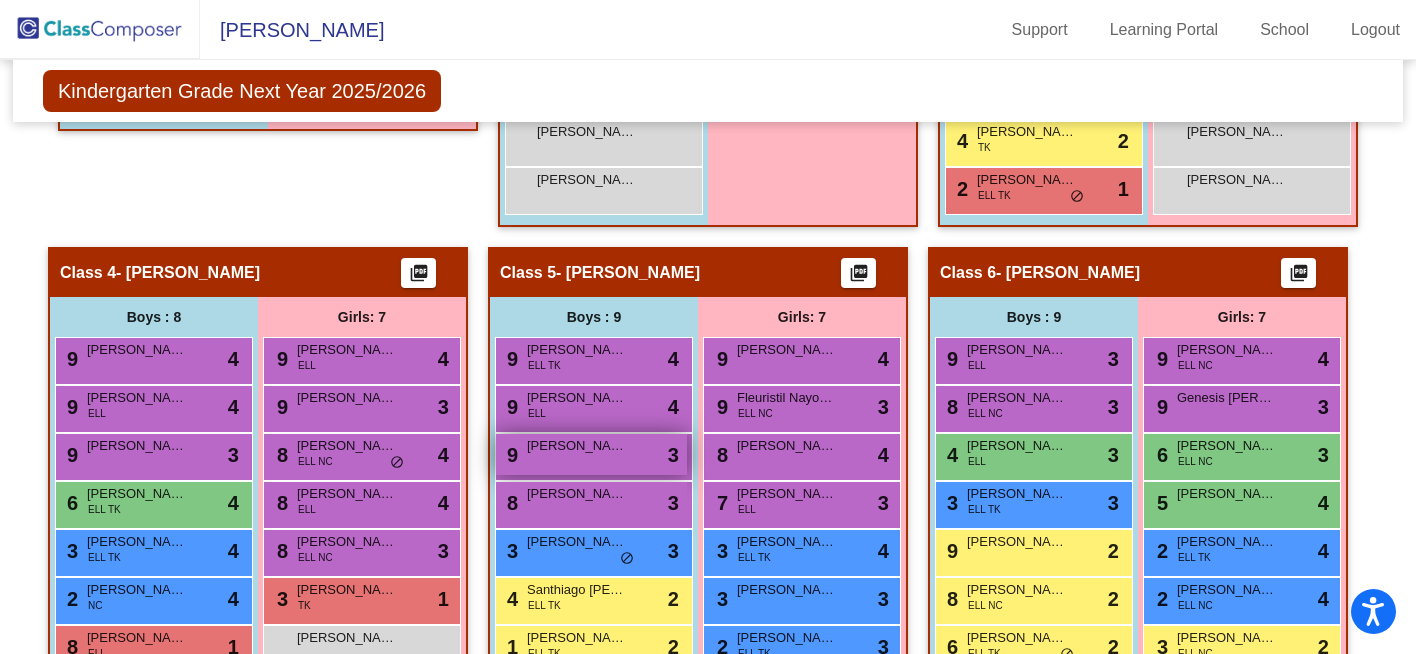 scroll, scrollTop: 918, scrollLeft: 0, axis: vertical 